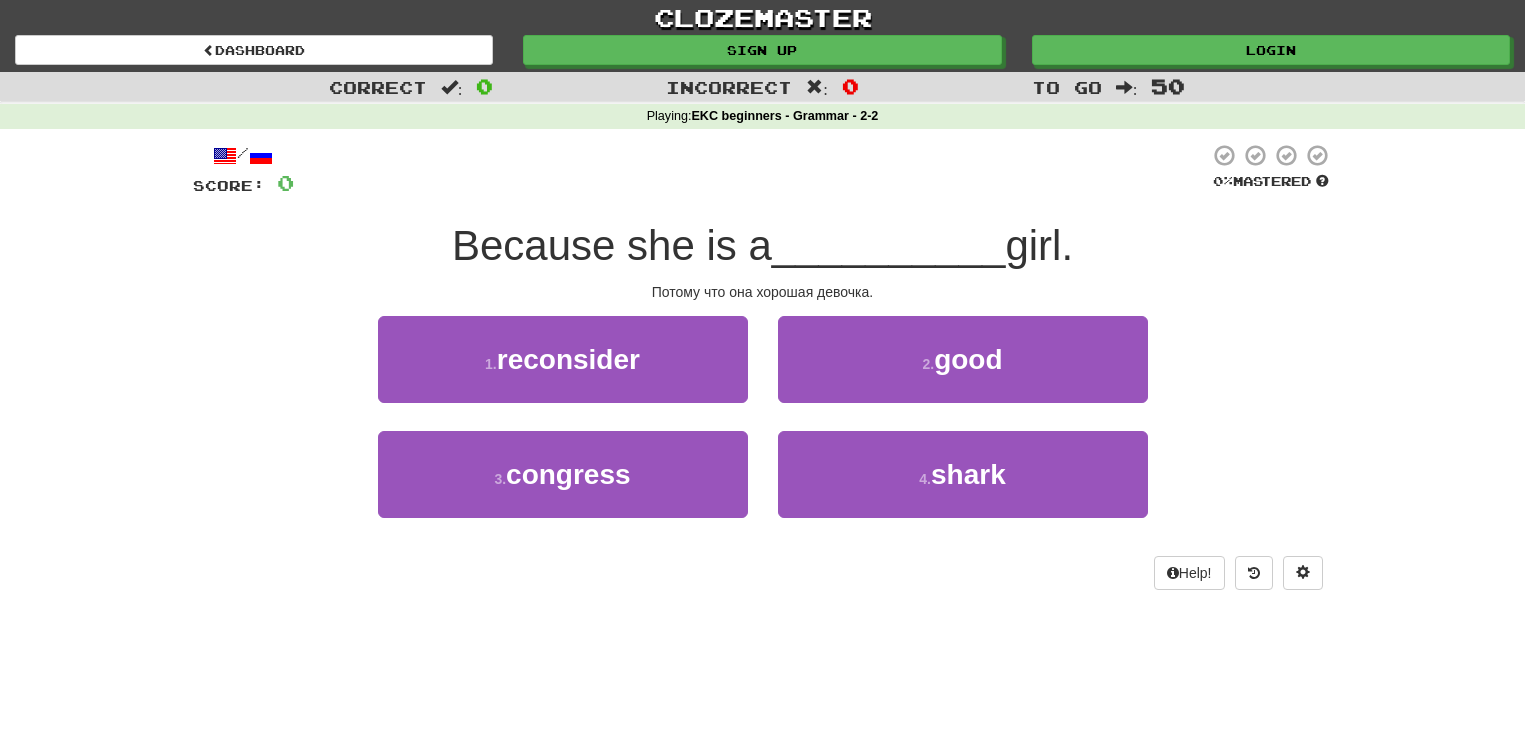 scroll, scrollTop: 0, scrollLeft: 0, axis: both 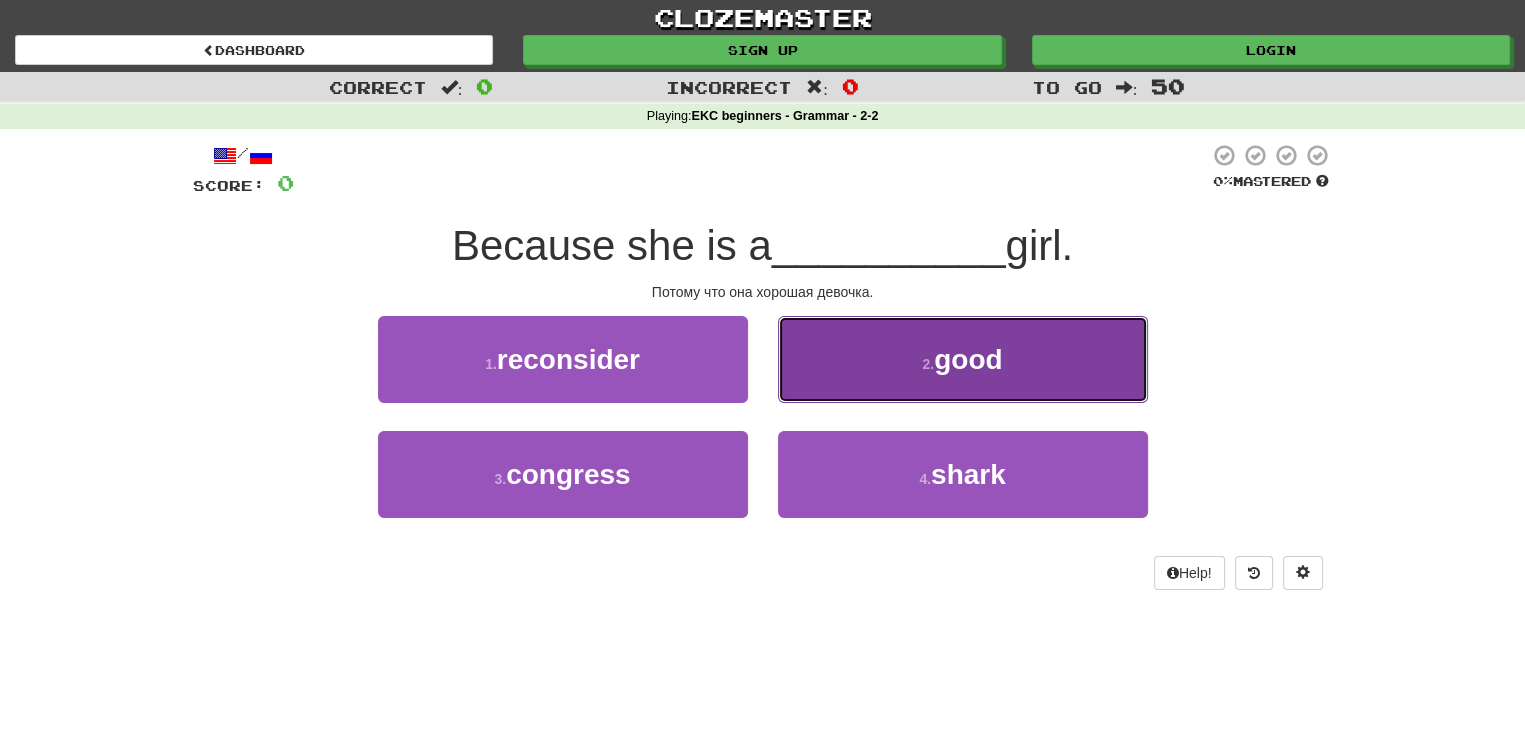 click on "good" at bounding box center [968, 359] 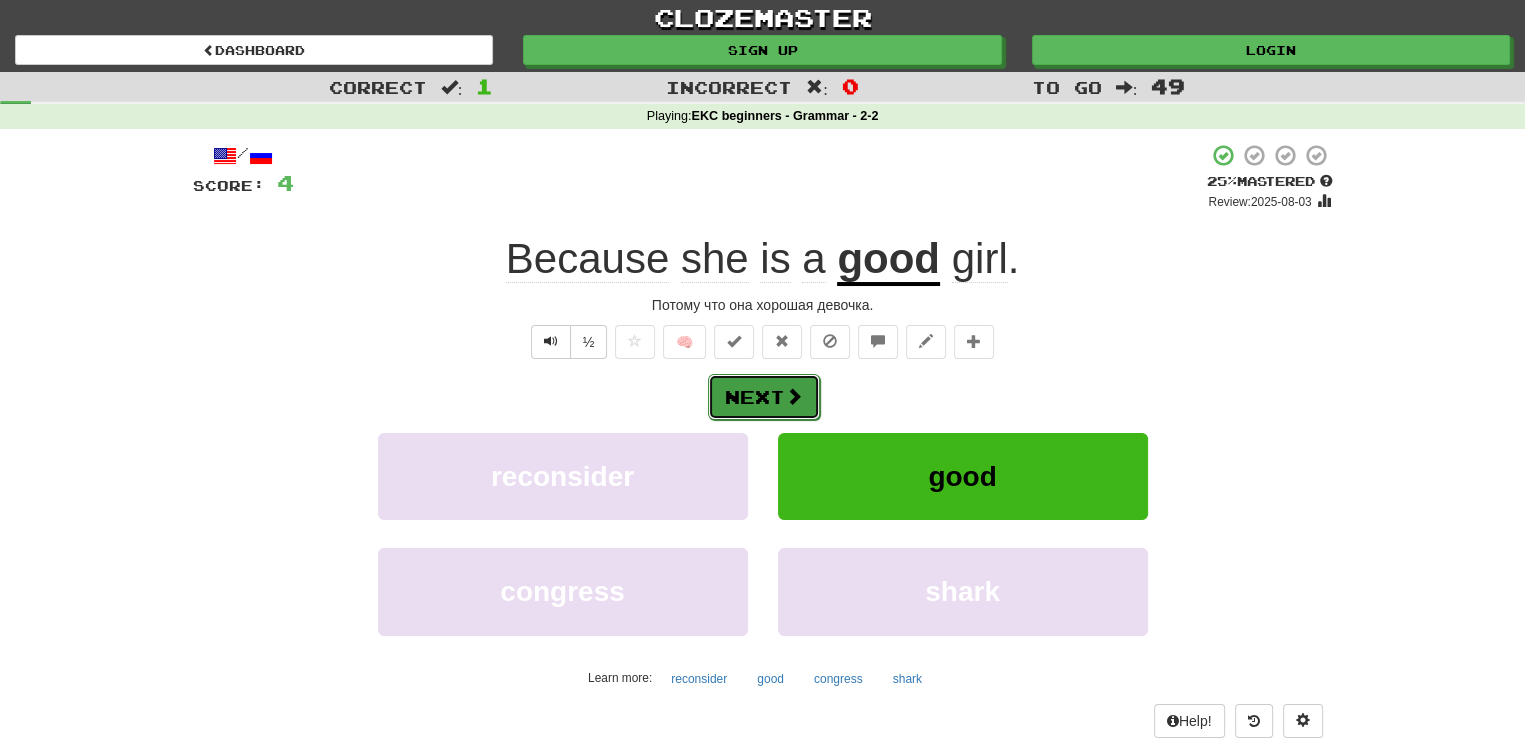 click on "Next" at bounding box center [764, 397] 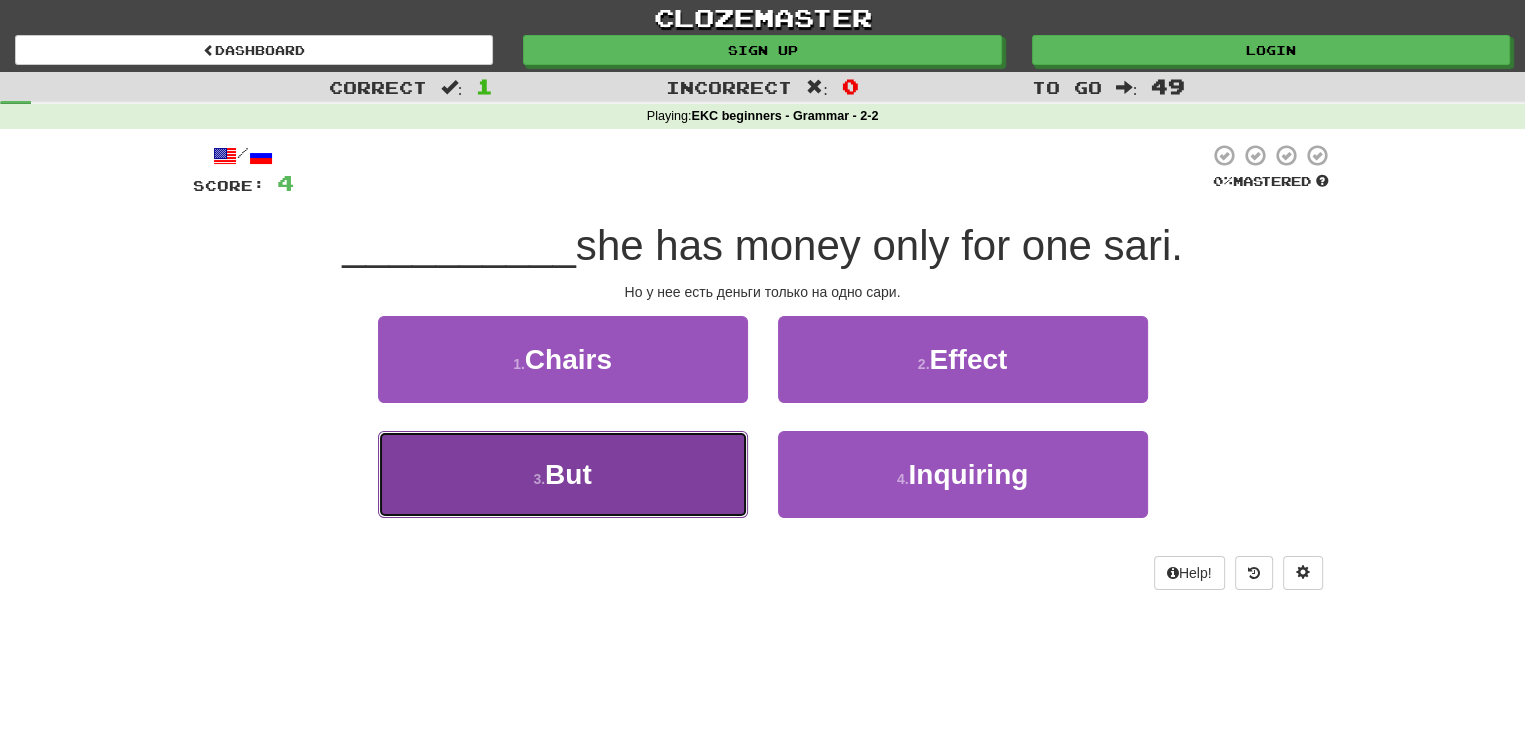 click on "3 .  But" at bounding box center (563, 474) 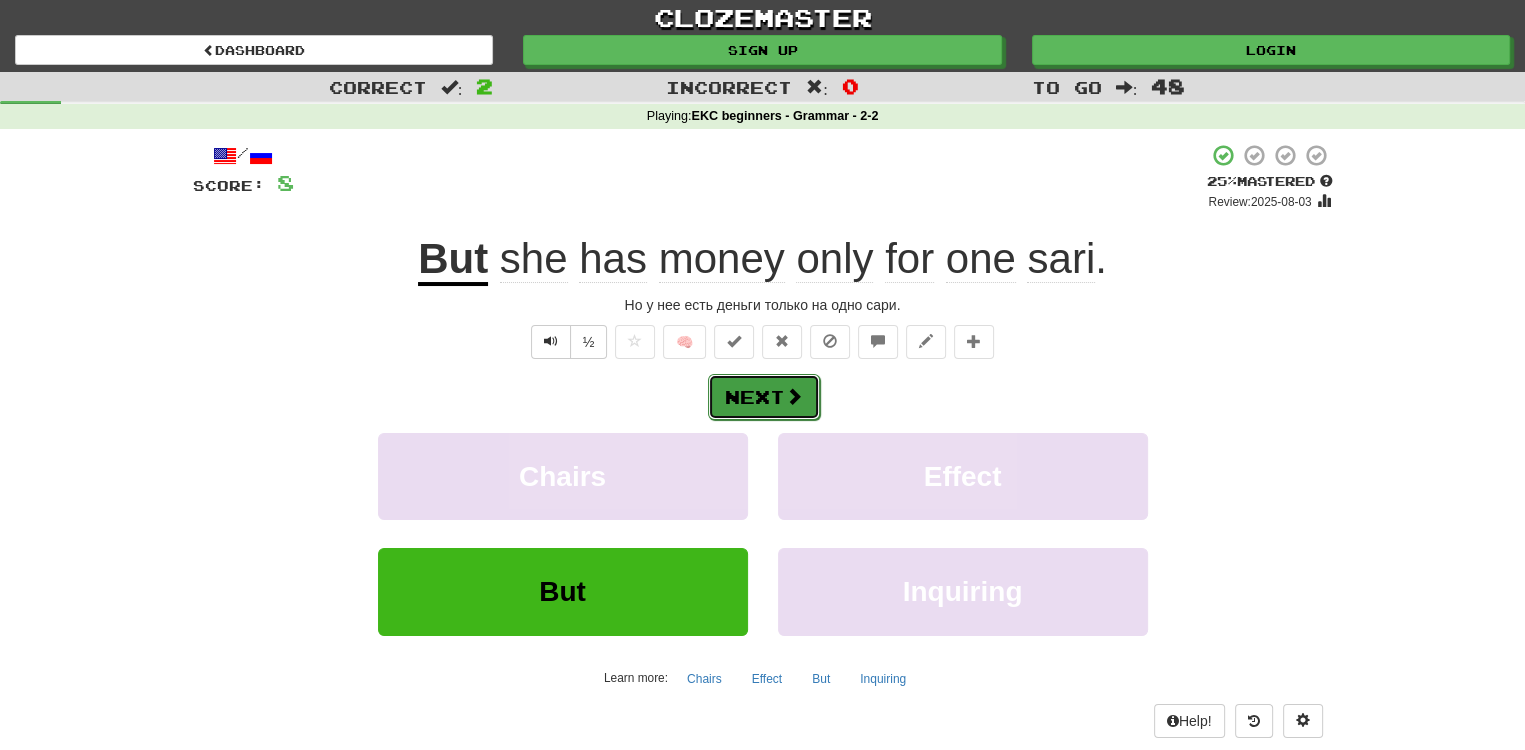 click on "Next" at bounding box center (764, 397) 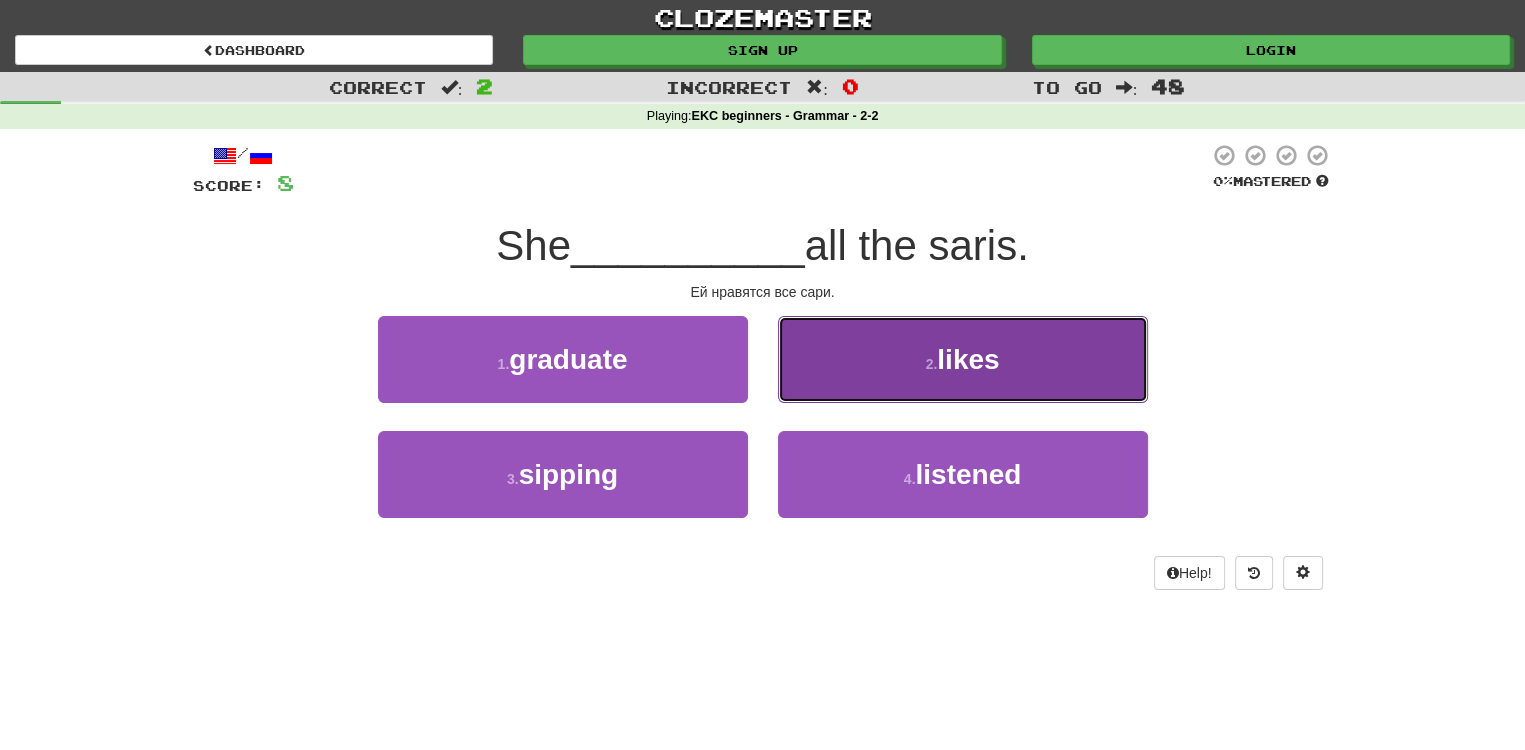 click on "likes" at bounding box center [968, 359] 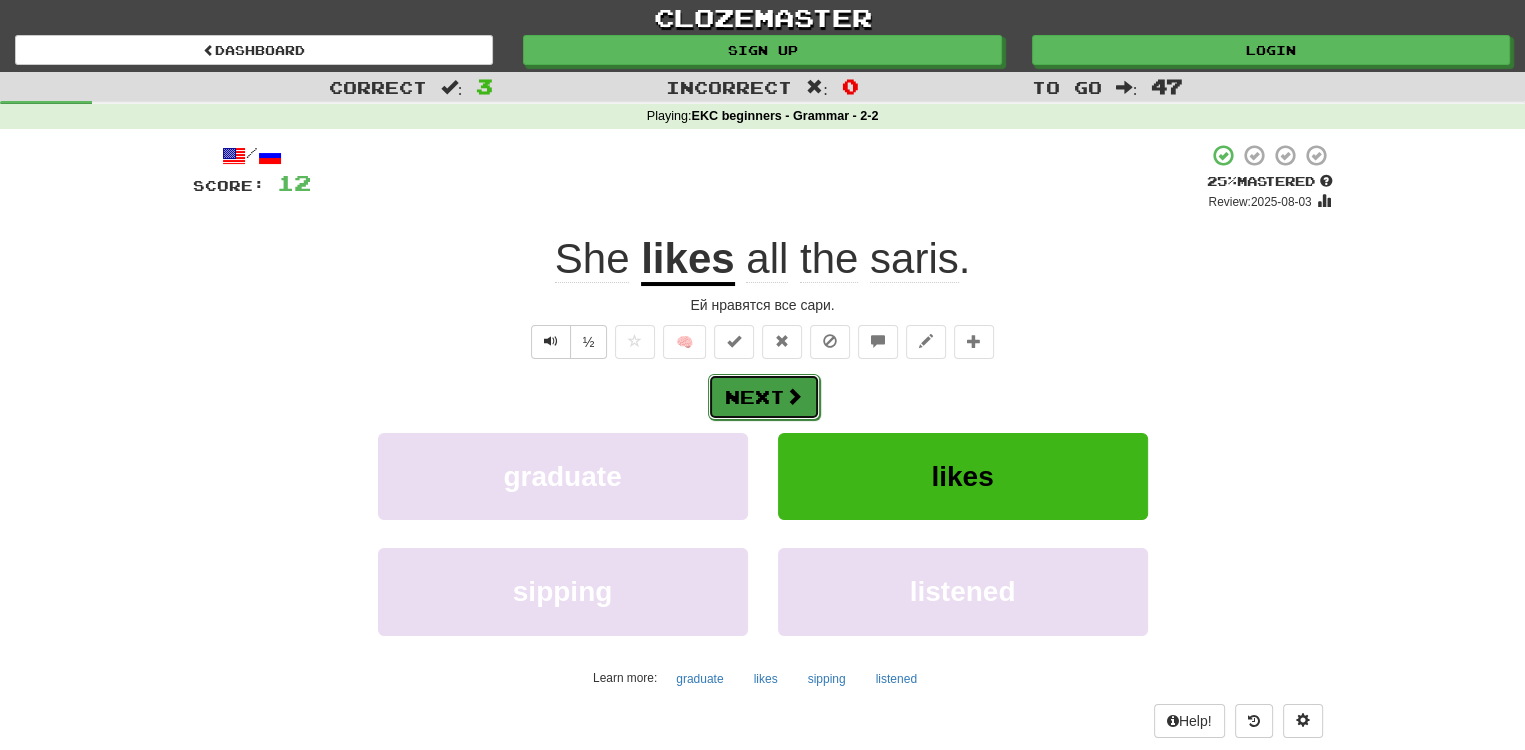 click on "Next" at bounding box center (764, 397) 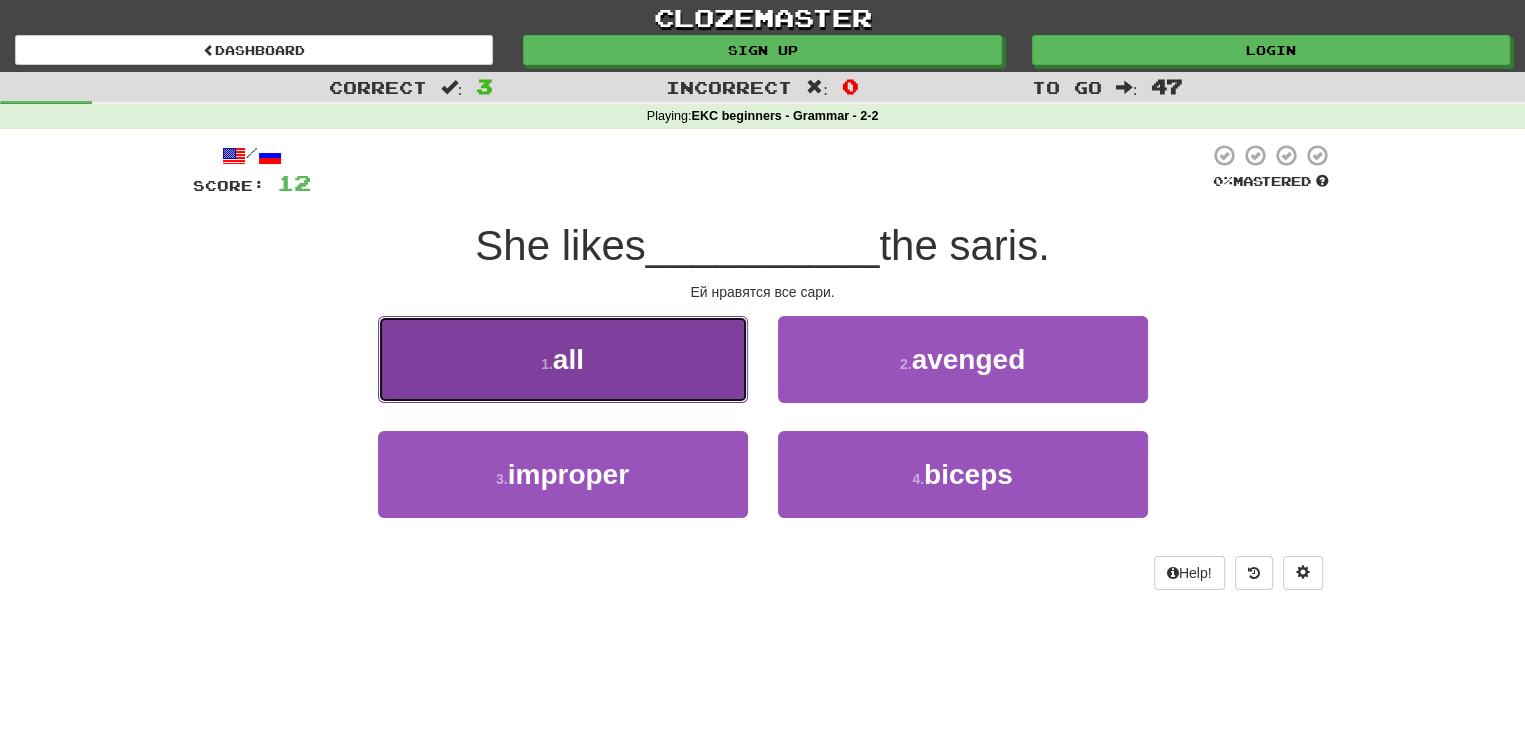 click on "all" at bounding box center [568, 359] 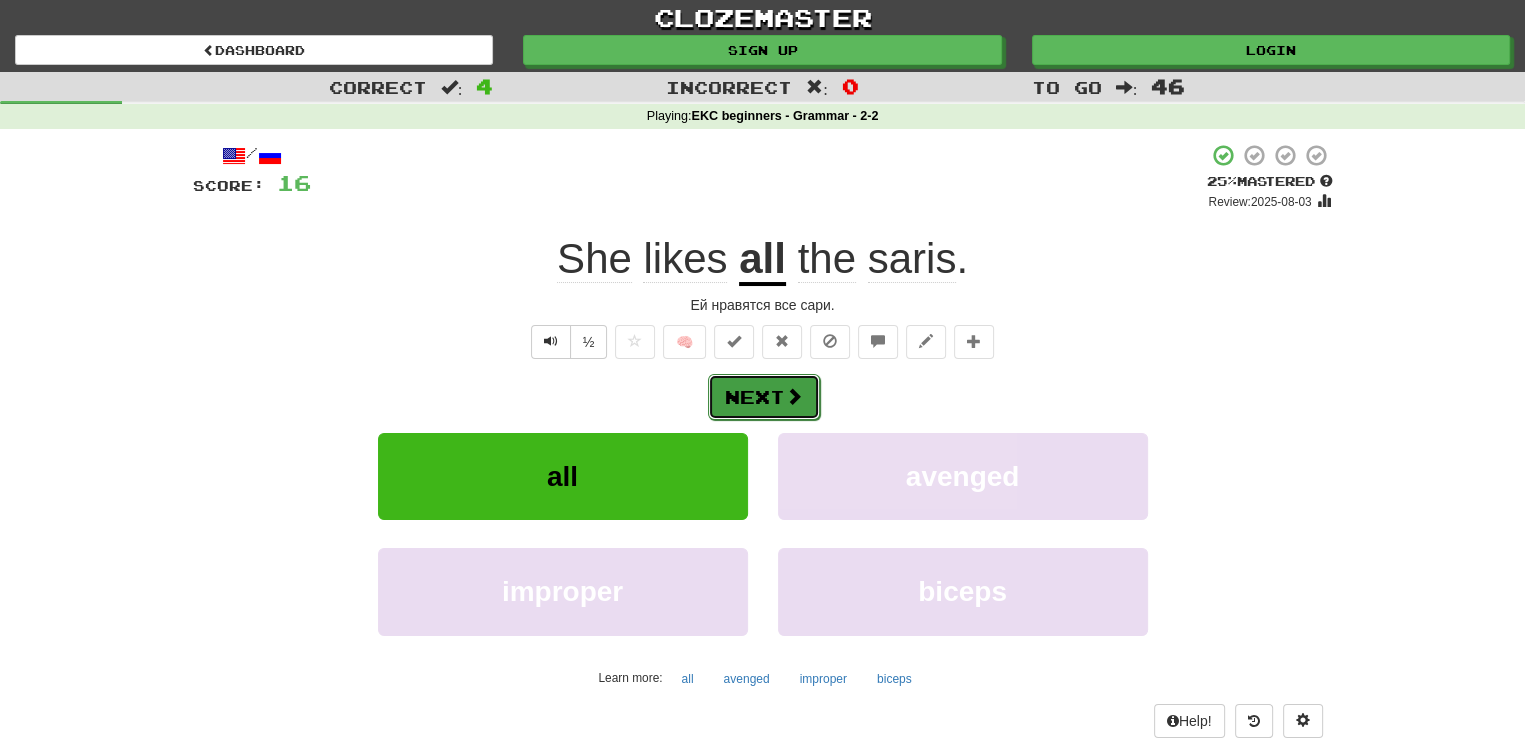 click on "Next" at bounding box center [764, 397] 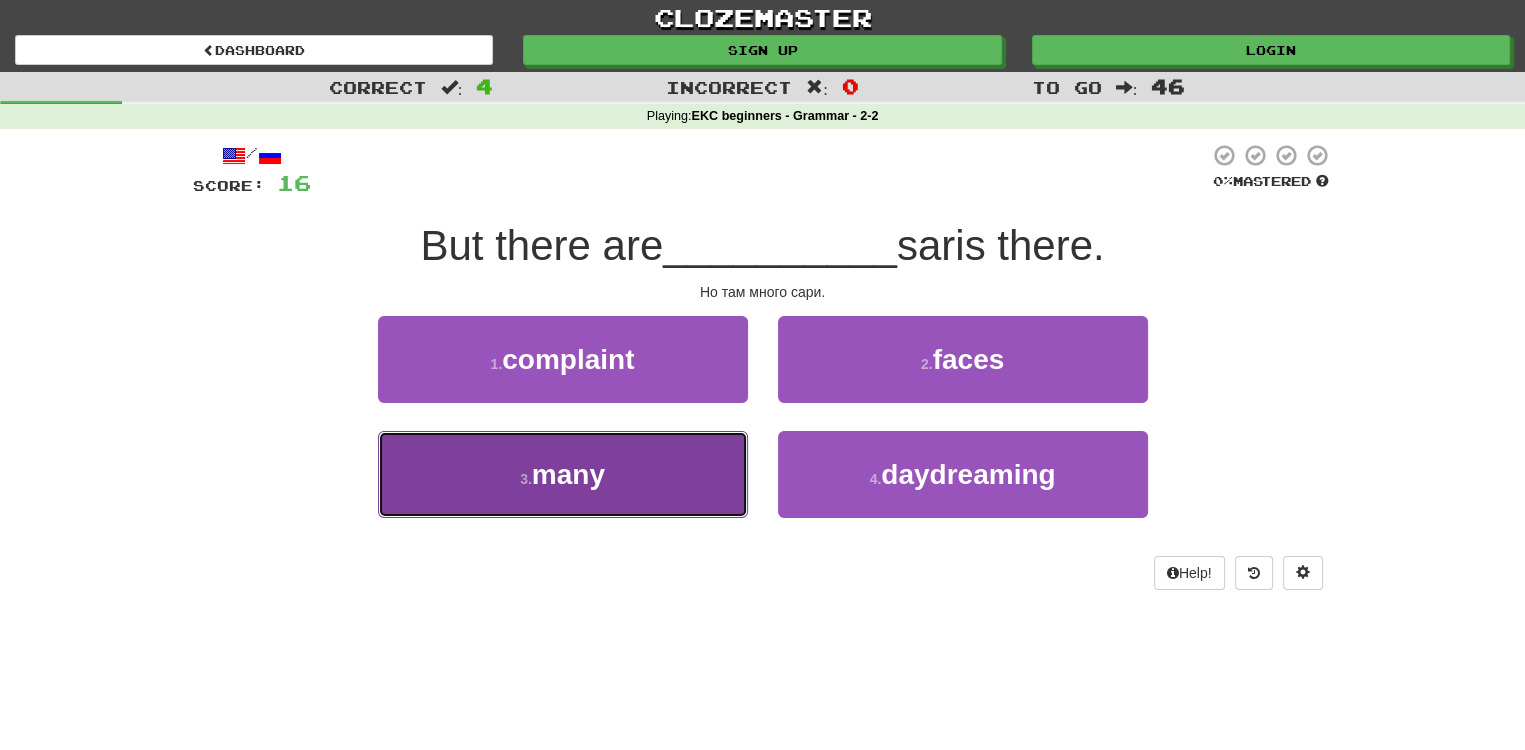 click on "many" at bounding box center (568, 474) 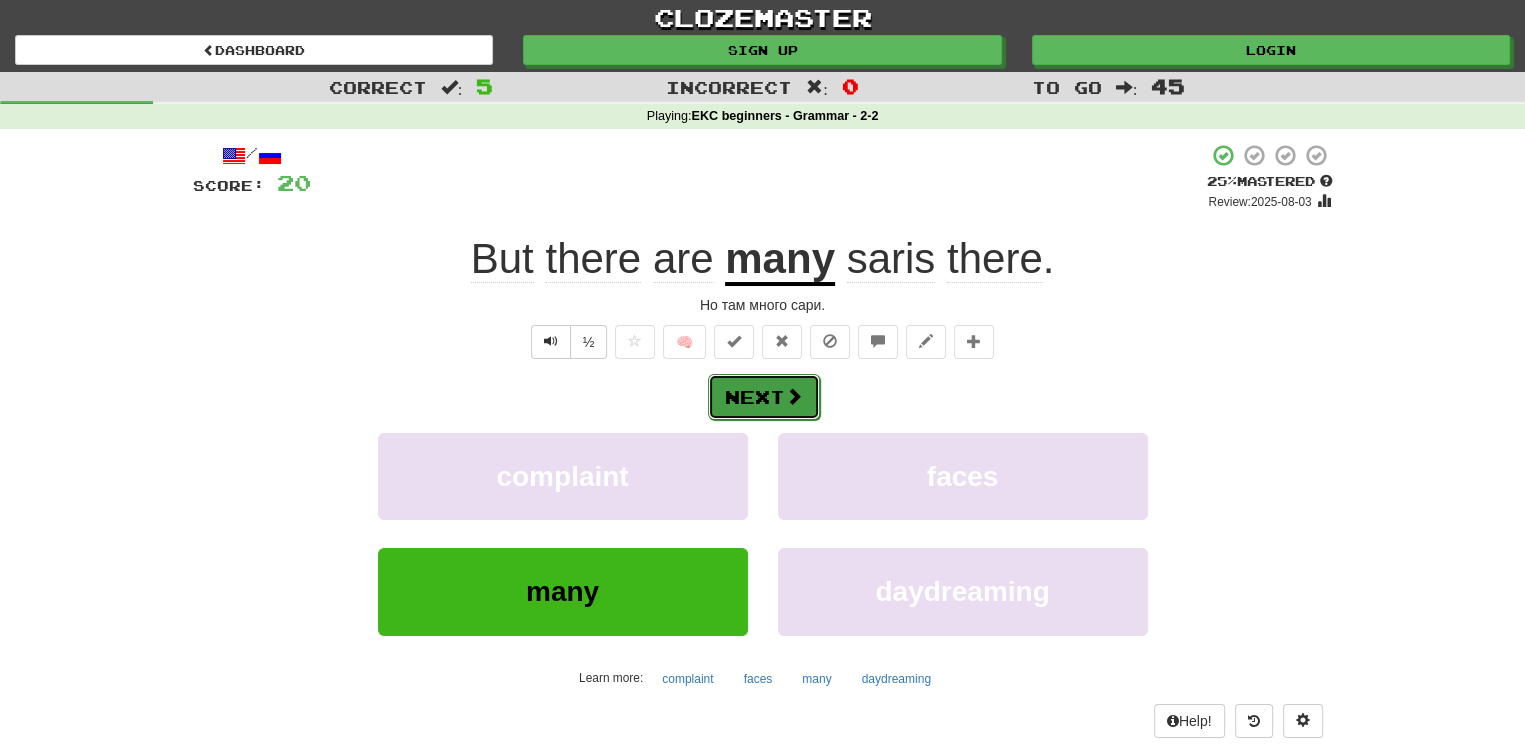 click on "Next" at bounding box center [764, 397] 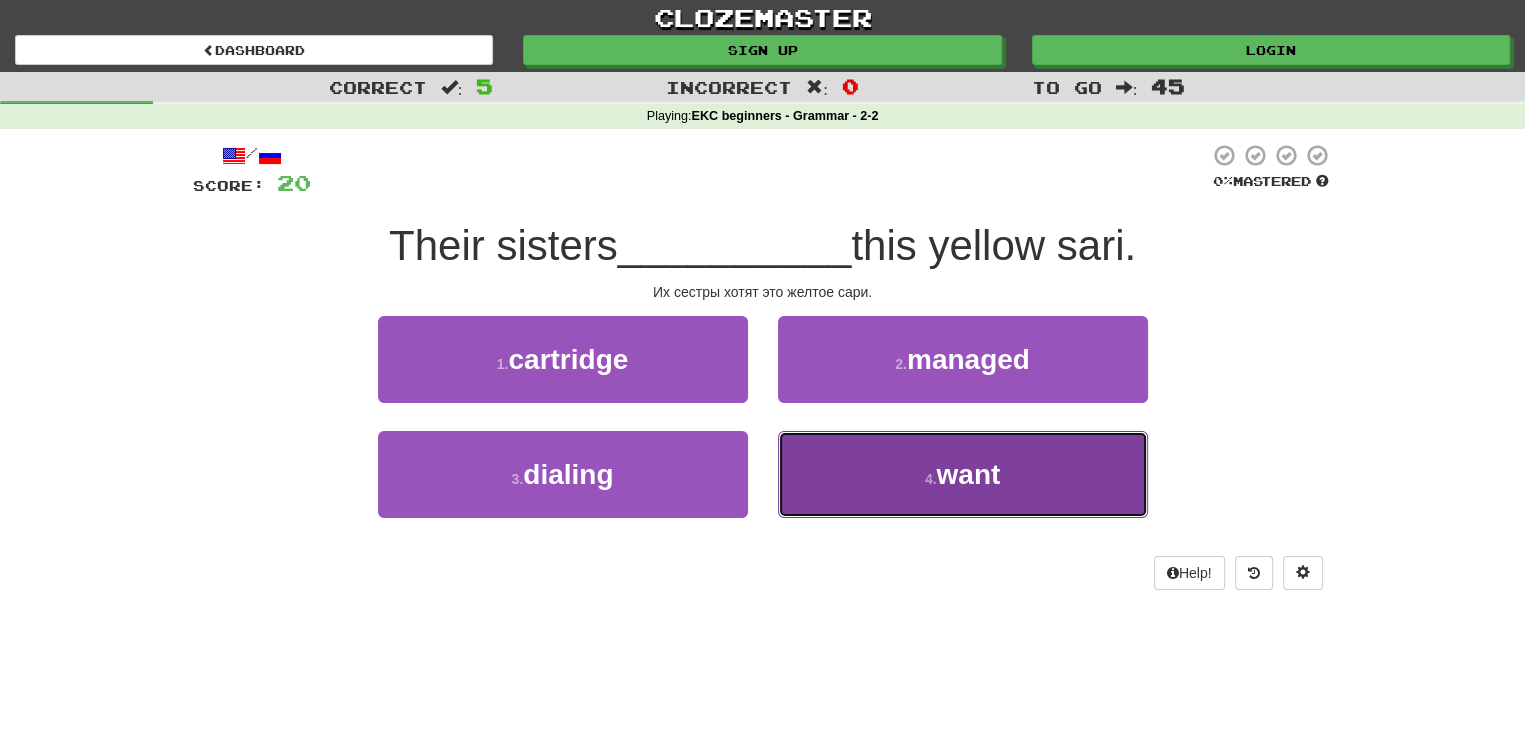 click on "want" at bounding box center (968, 474) 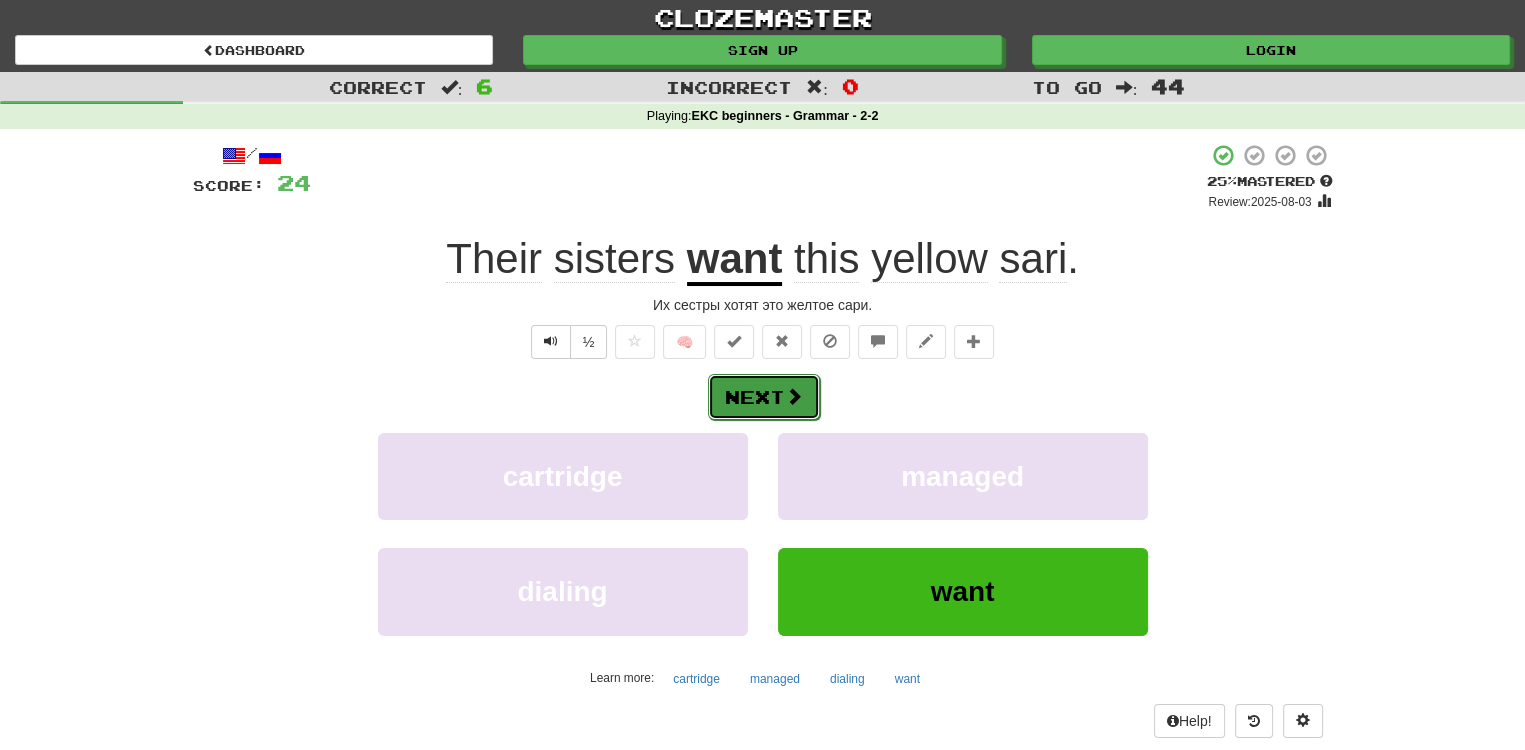 click at bounding box center [794, 396] 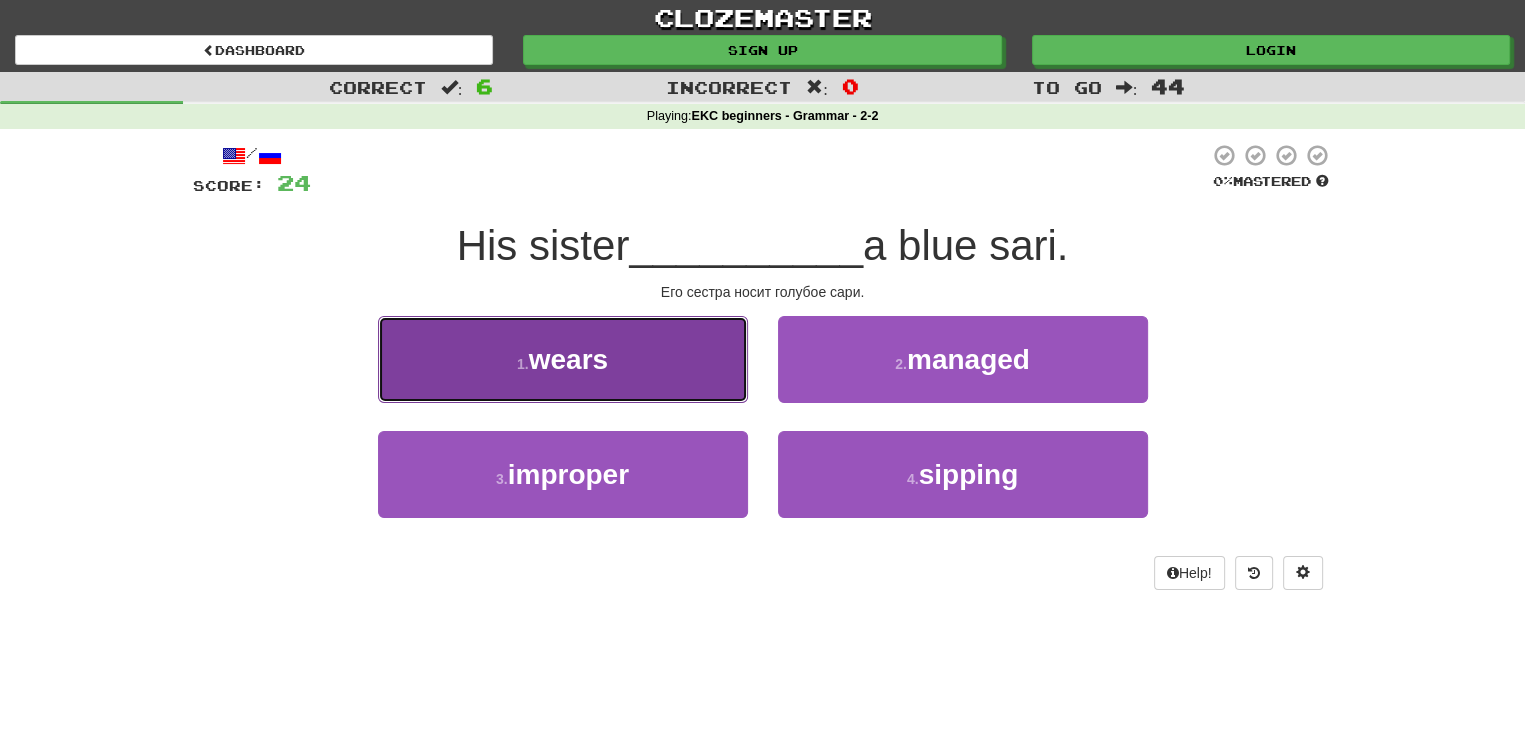 click on "wears" at bounding box center (568, 359) 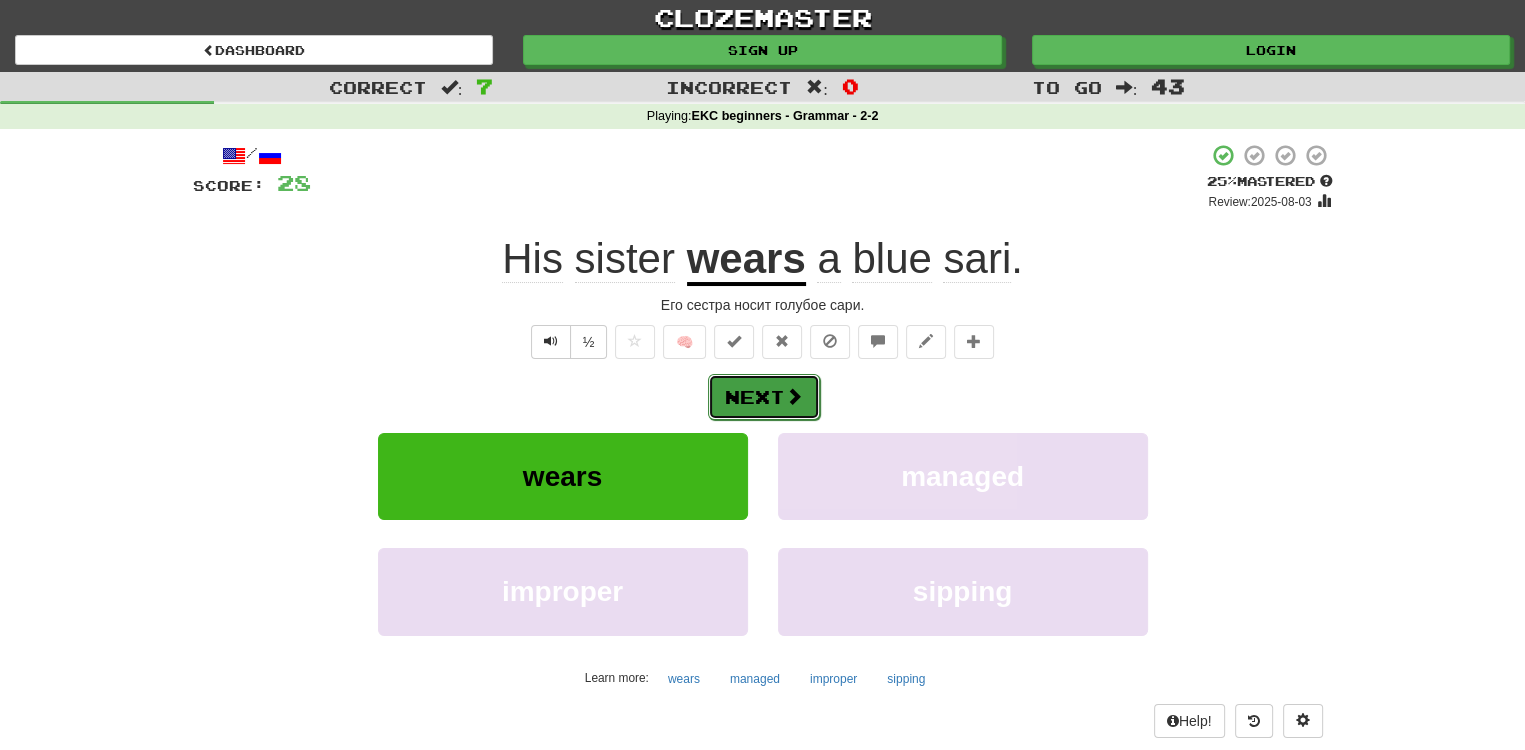click at bounding box center [794, 396] 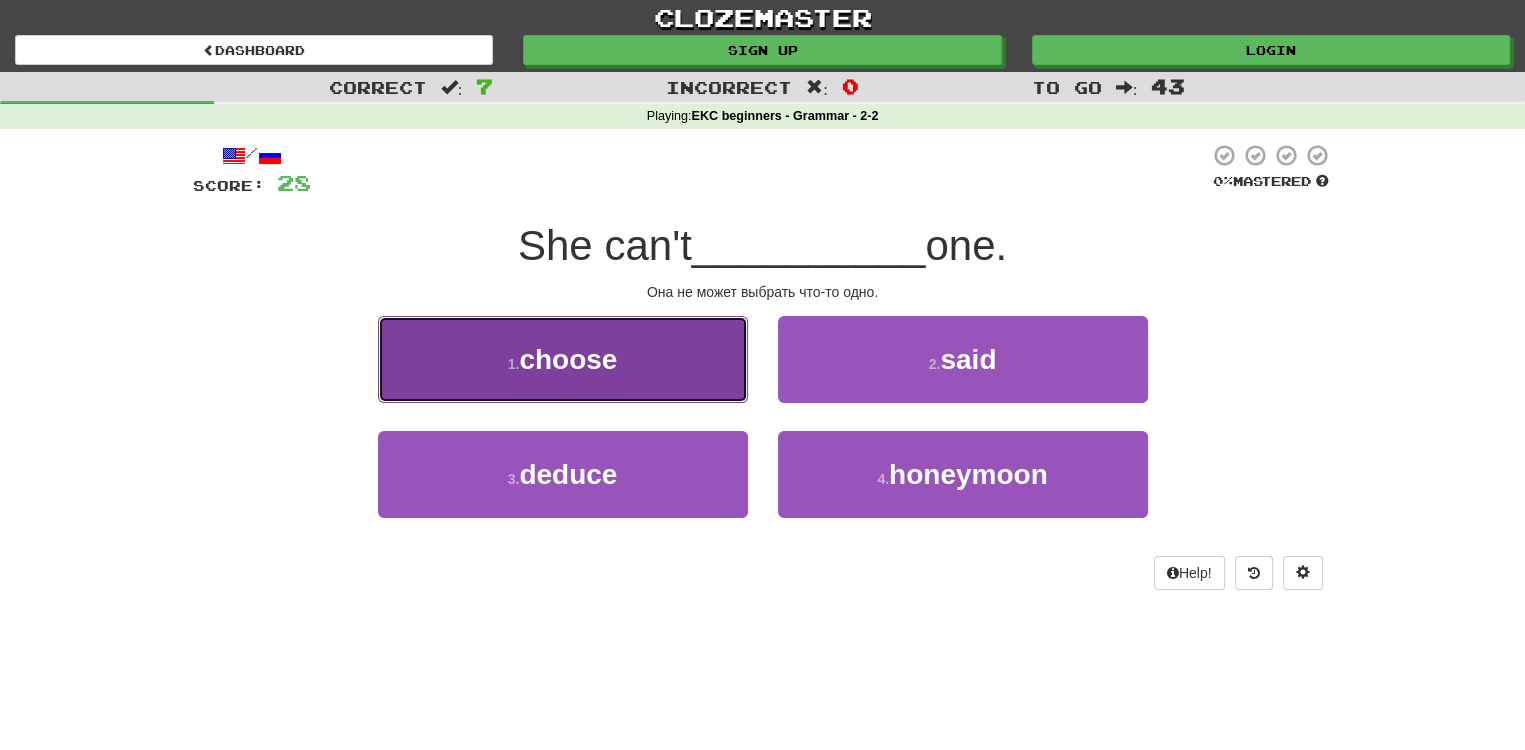 click on "choose" at bounding box center [568, 359] 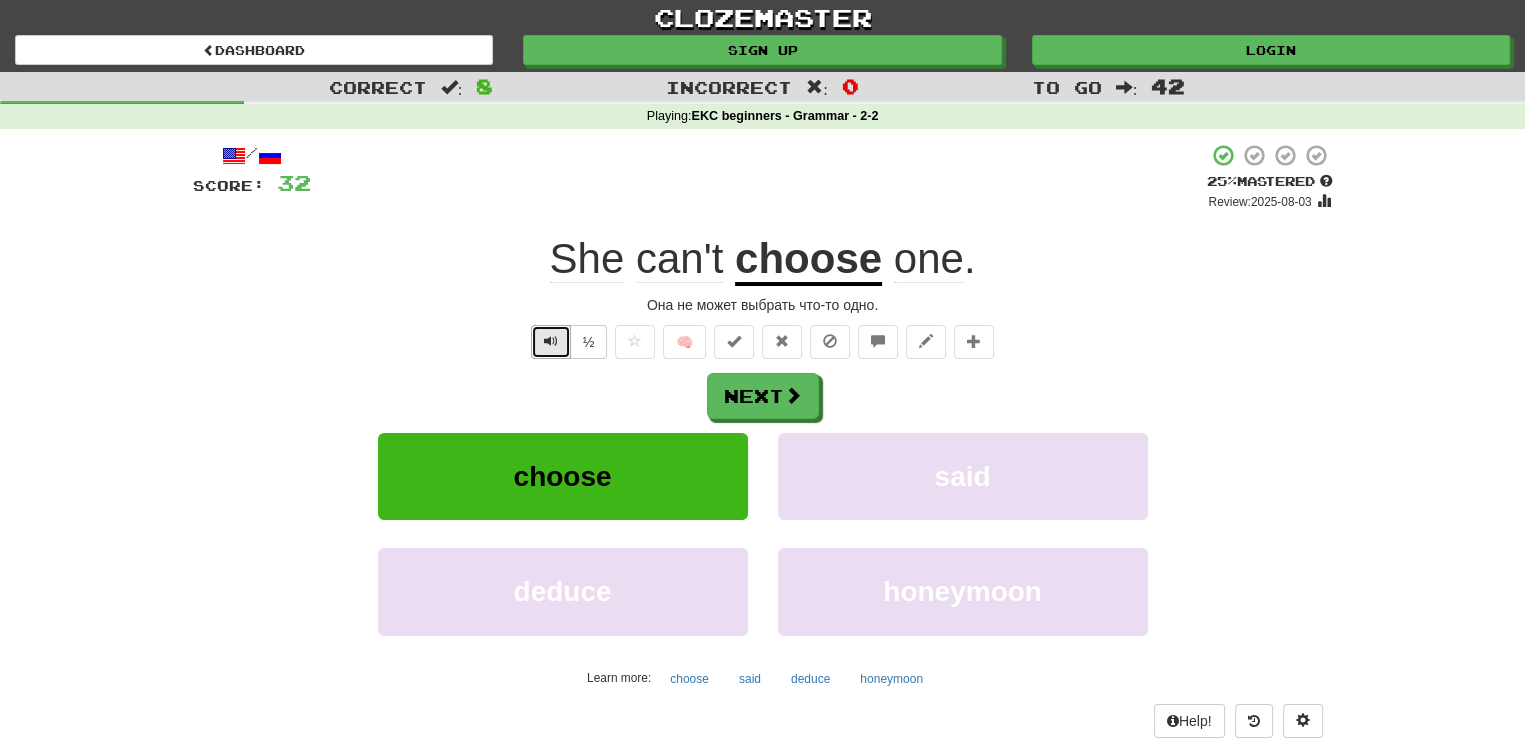 click at bounding box center [551, 341] 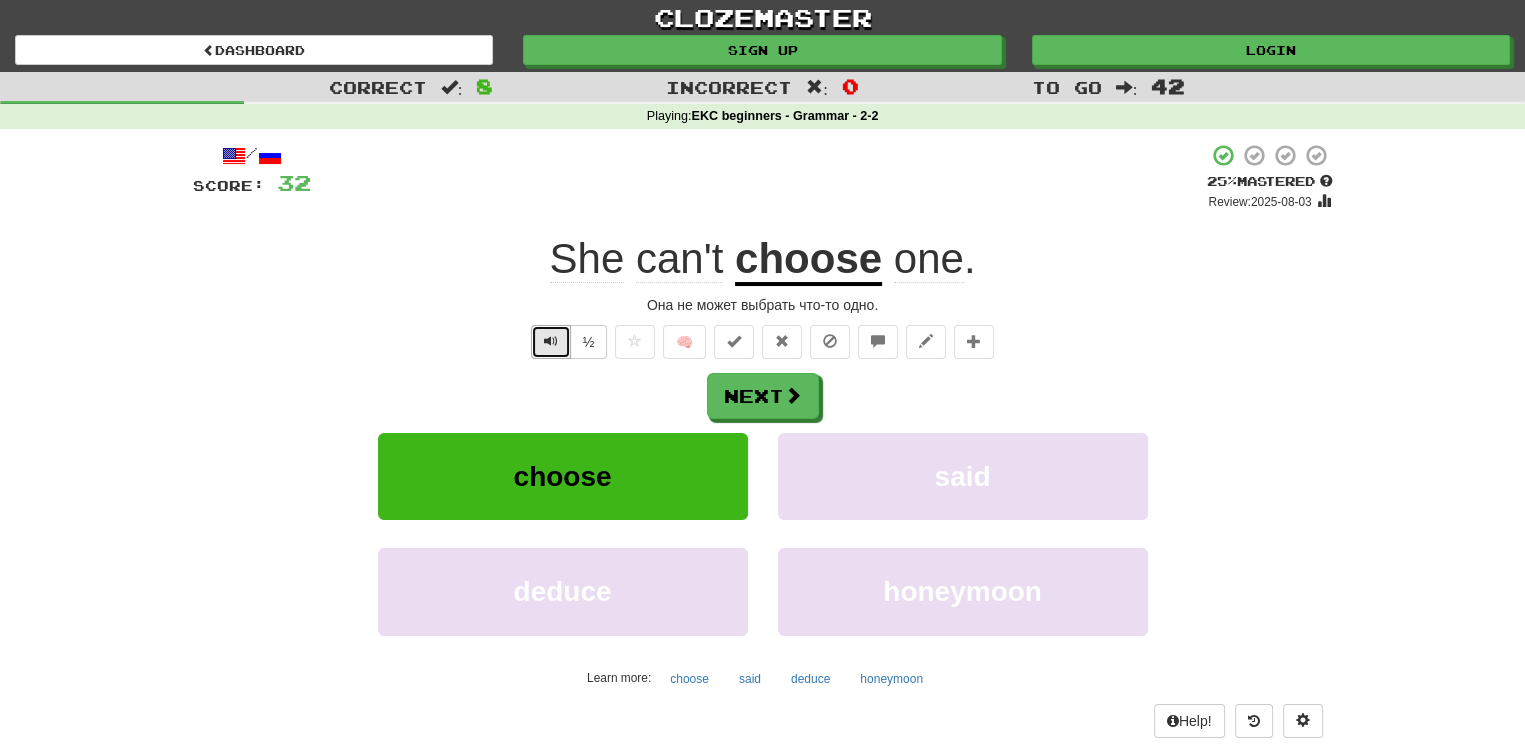 click at bounding box center [551, 341] 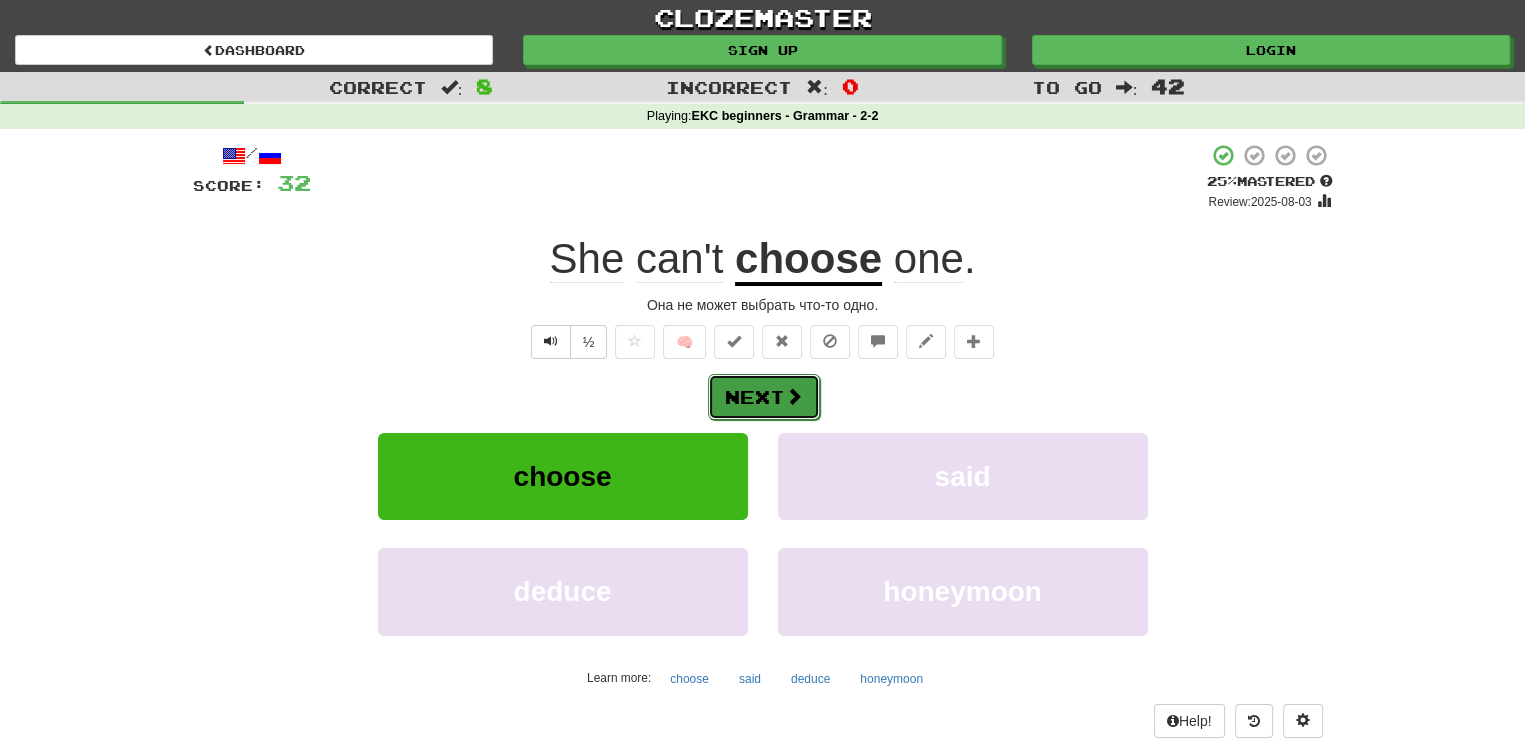 click on "Next" at bounding box center [764, 397] 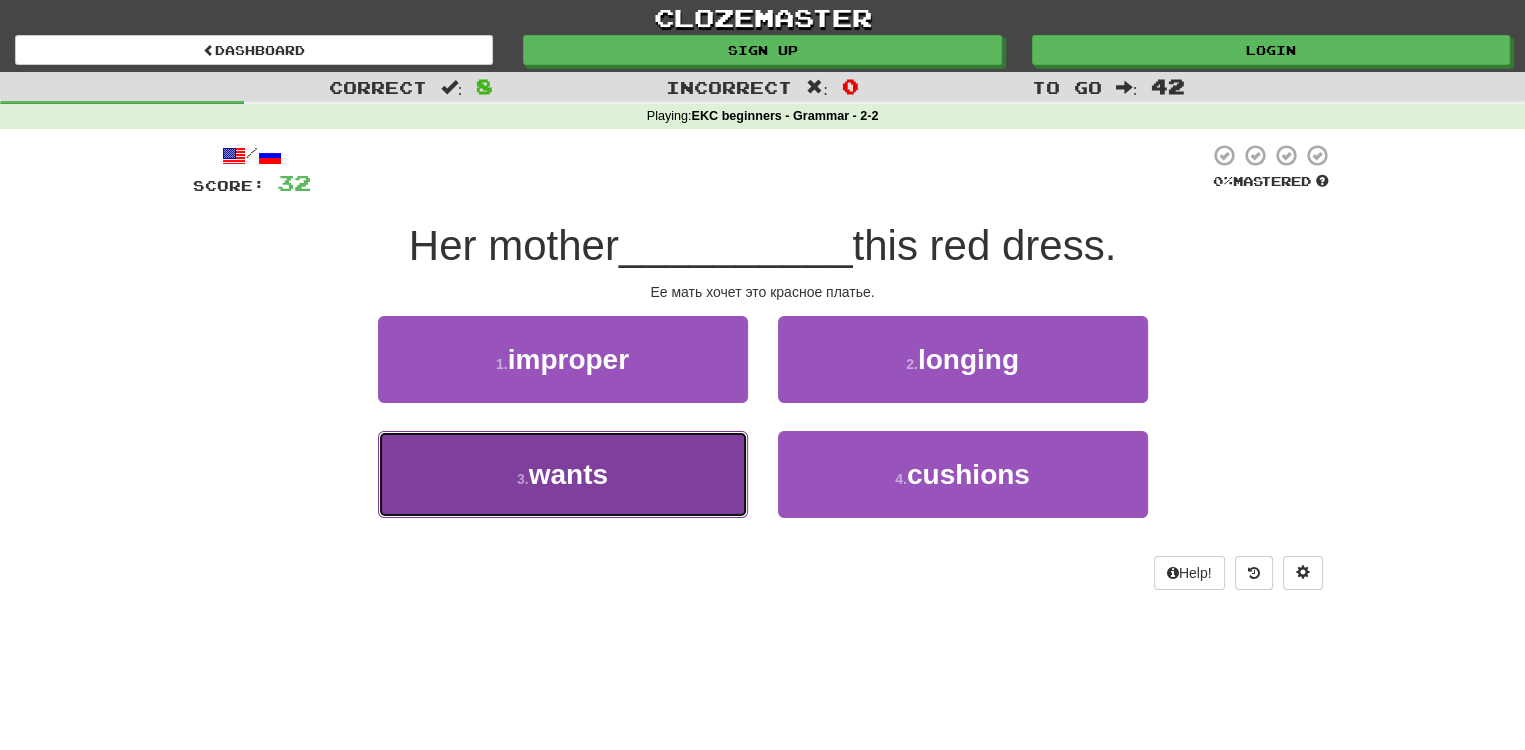 click on "wants" at bounding box center [568, 474] 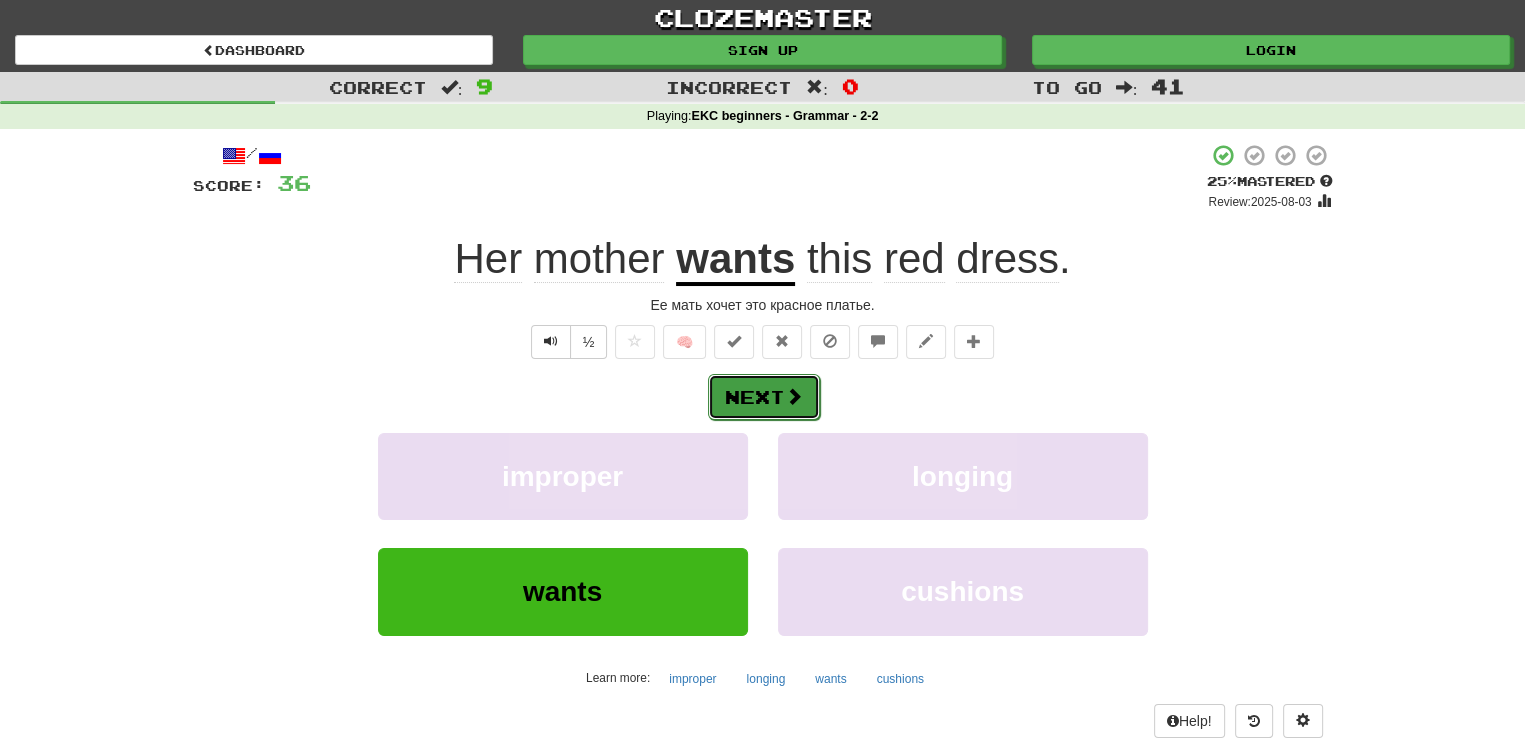 click on "Next" at bounding box center (764, 397) 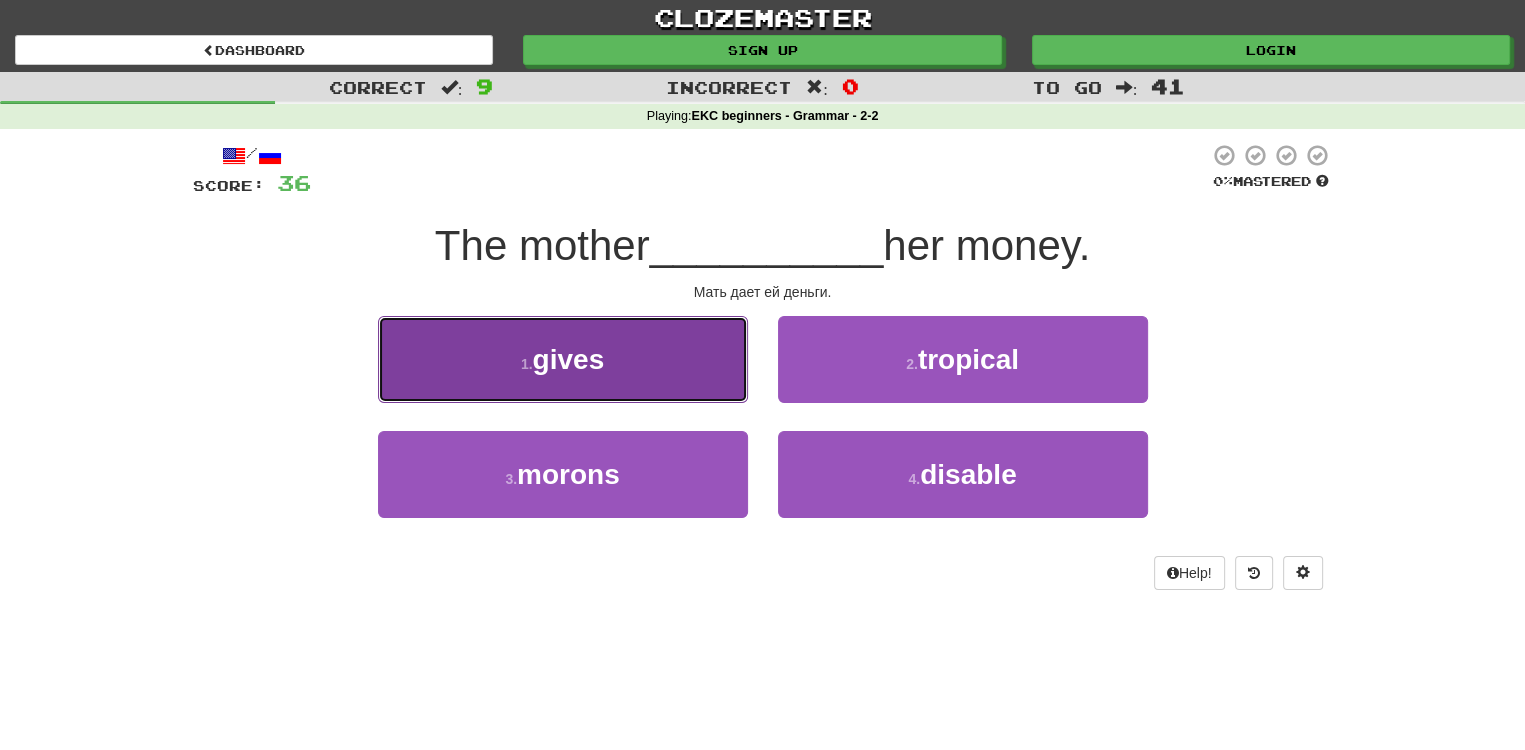 click on "1 .  gives" at bounding box center [563, 359] 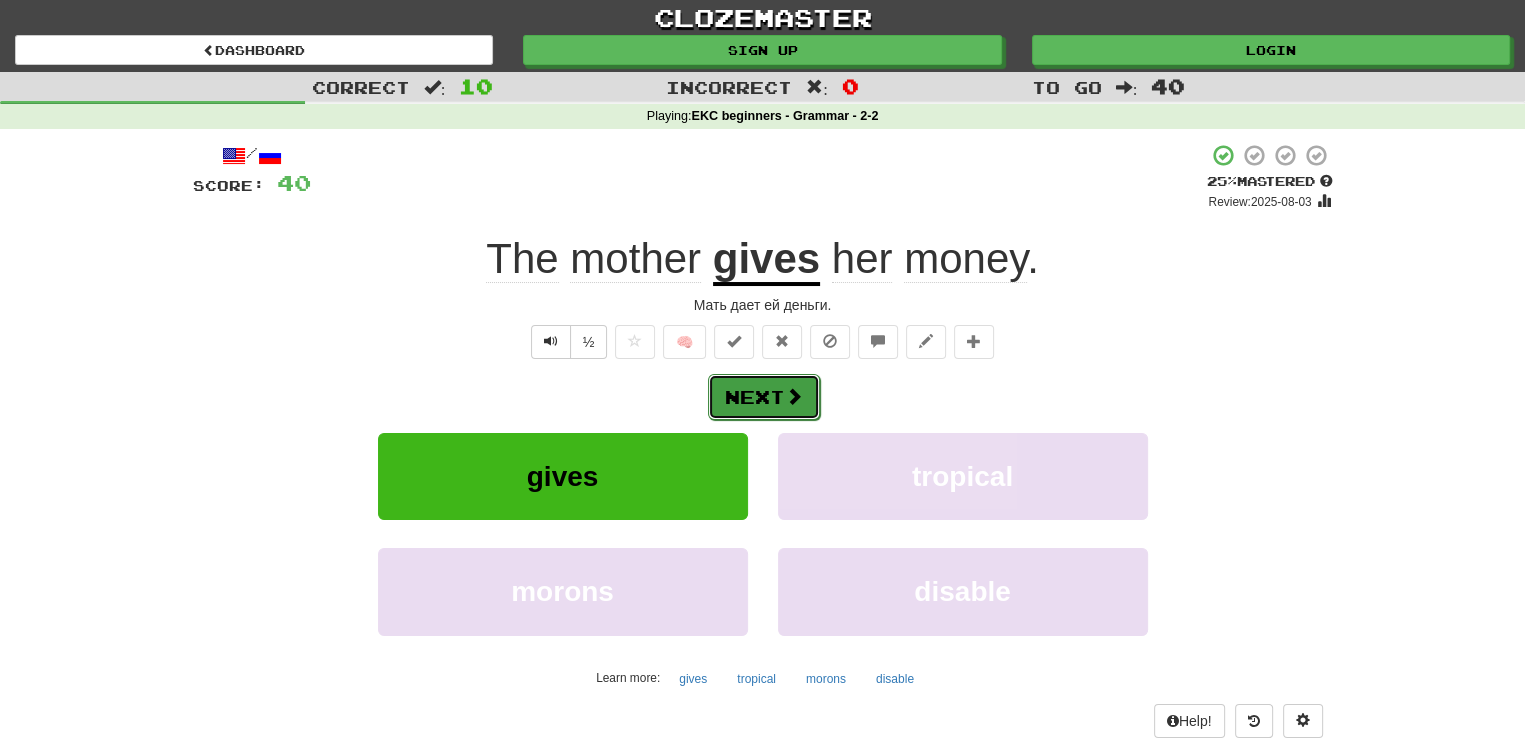 click on "Next" at bounding box center [764, 397] 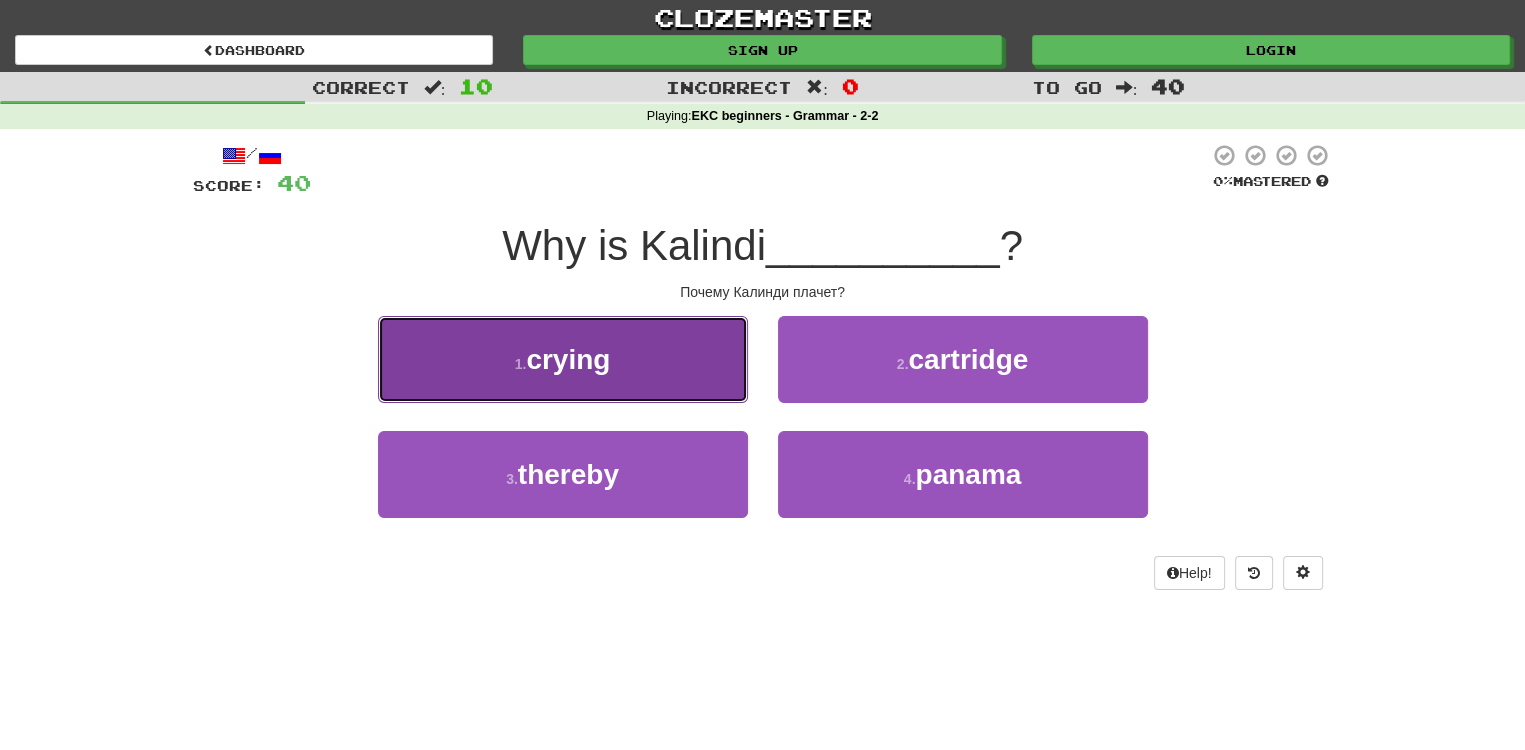 click on "crying" at bounding box center (568, 359) 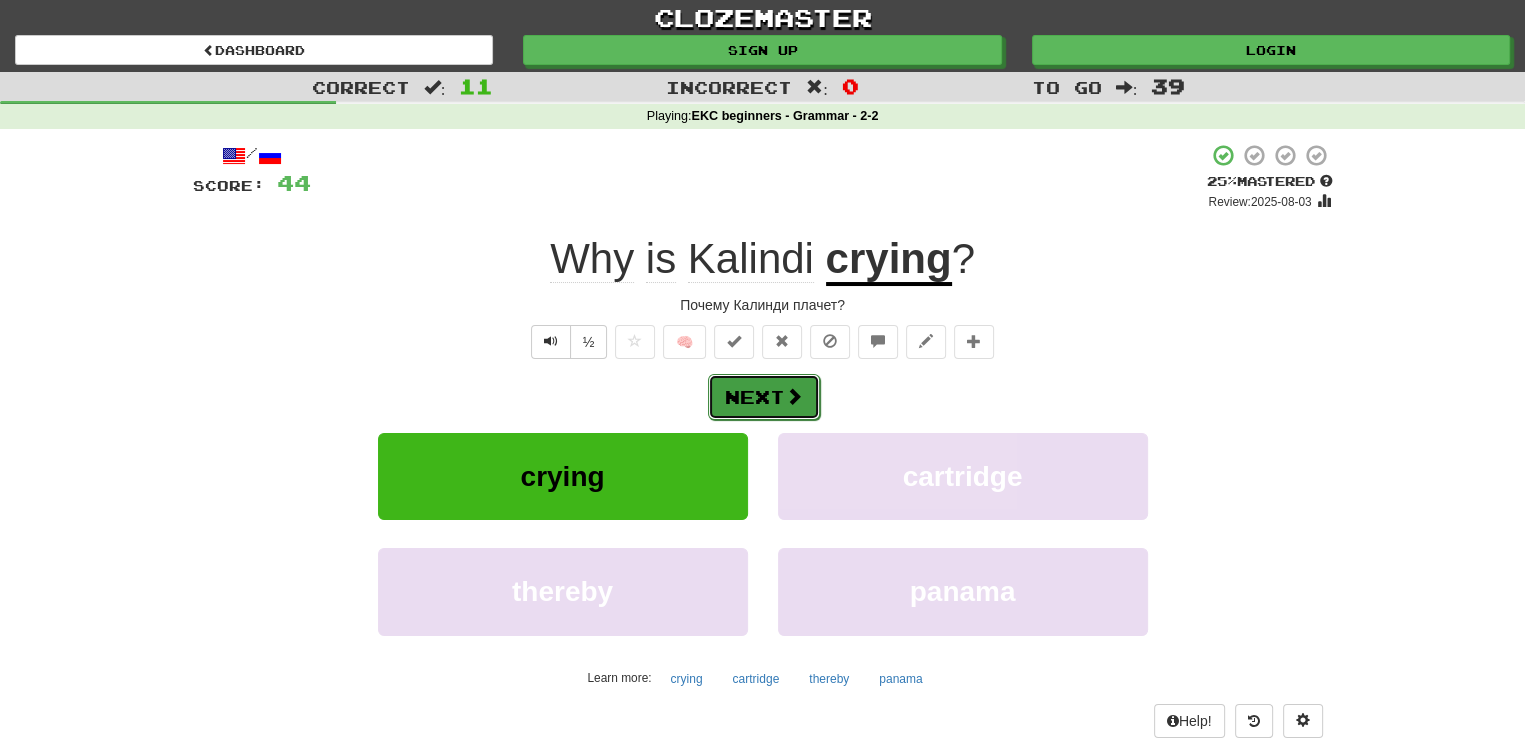 click on "Next" at bounding box center (764, 397) 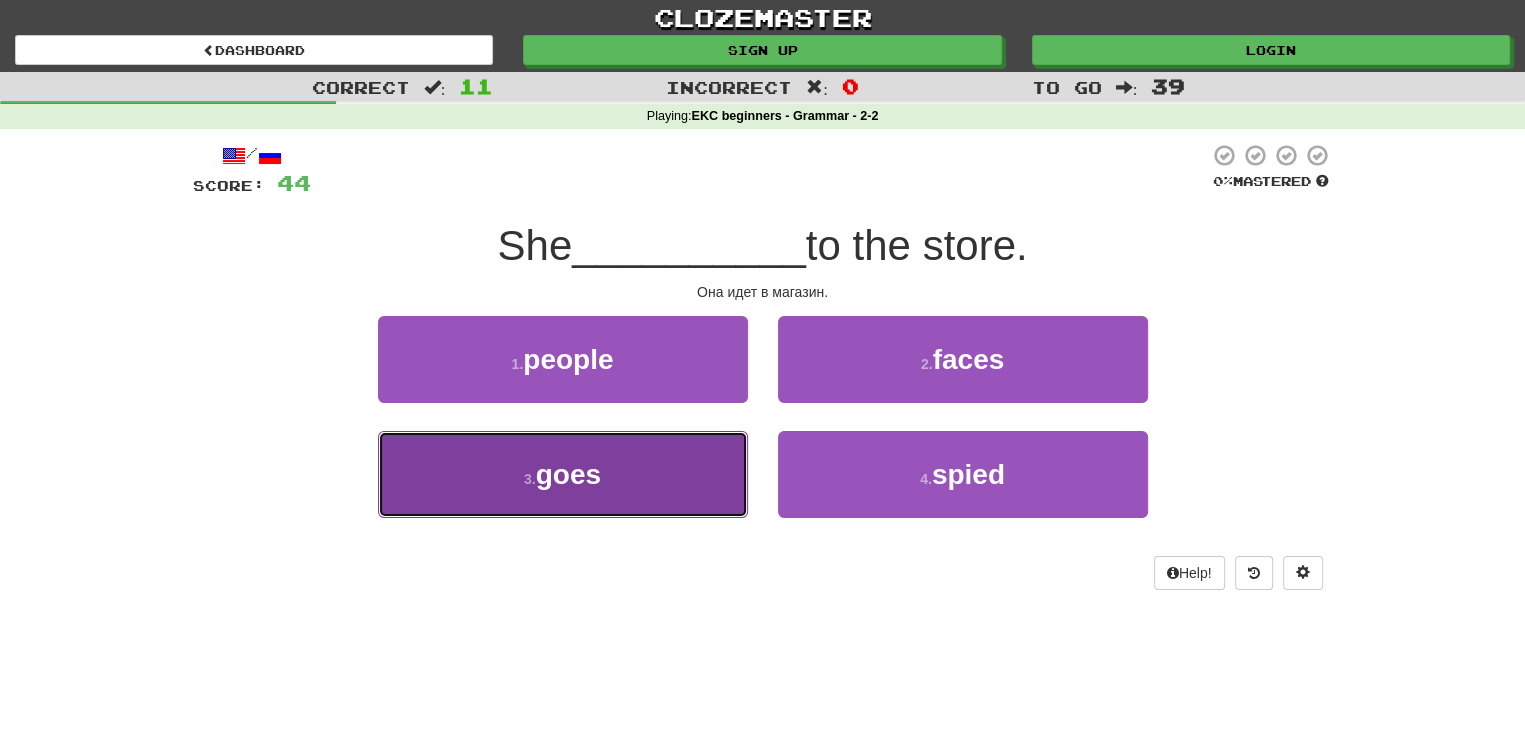 click on "3 .  goes" at bounding box center (563, 474) 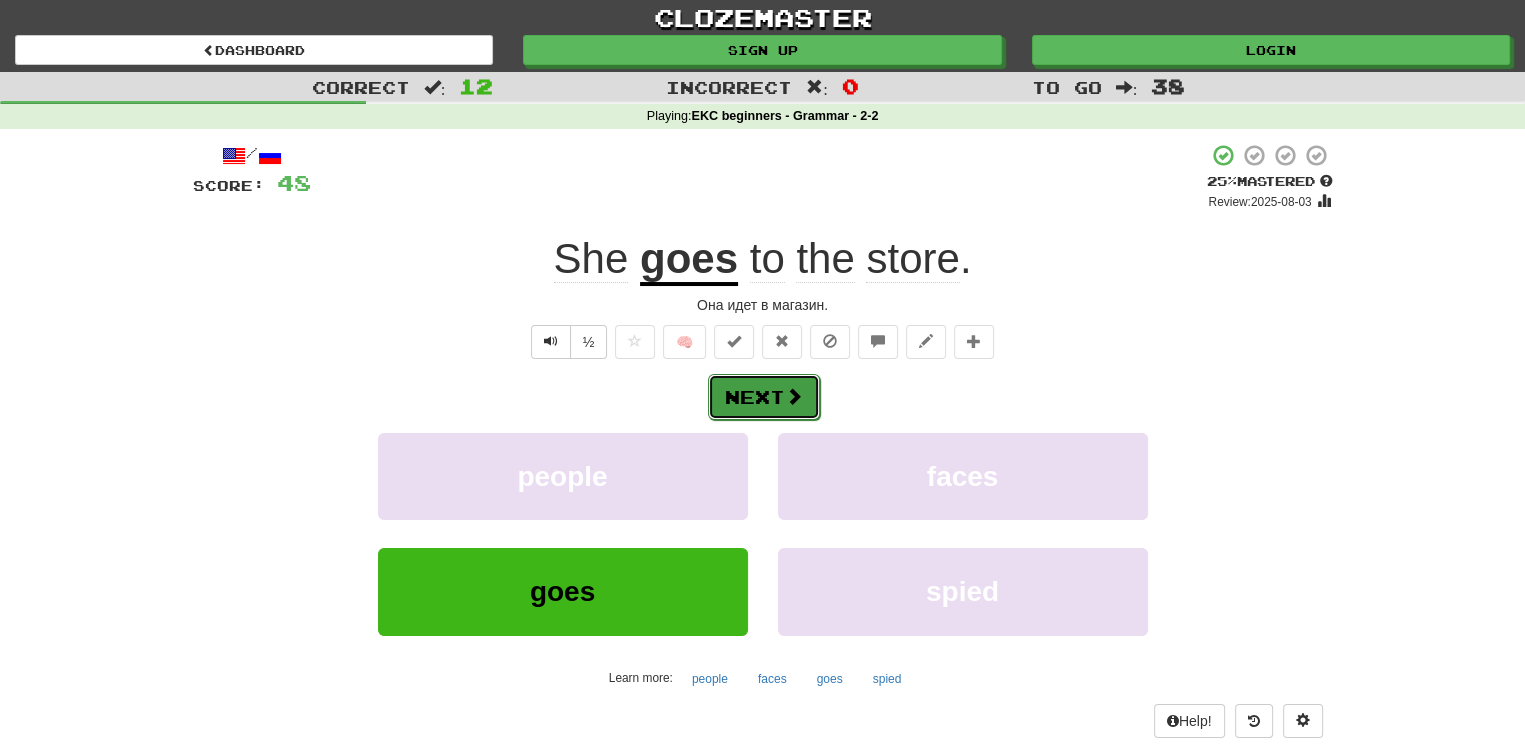 click on "Next" at bounding box center (764, 397) 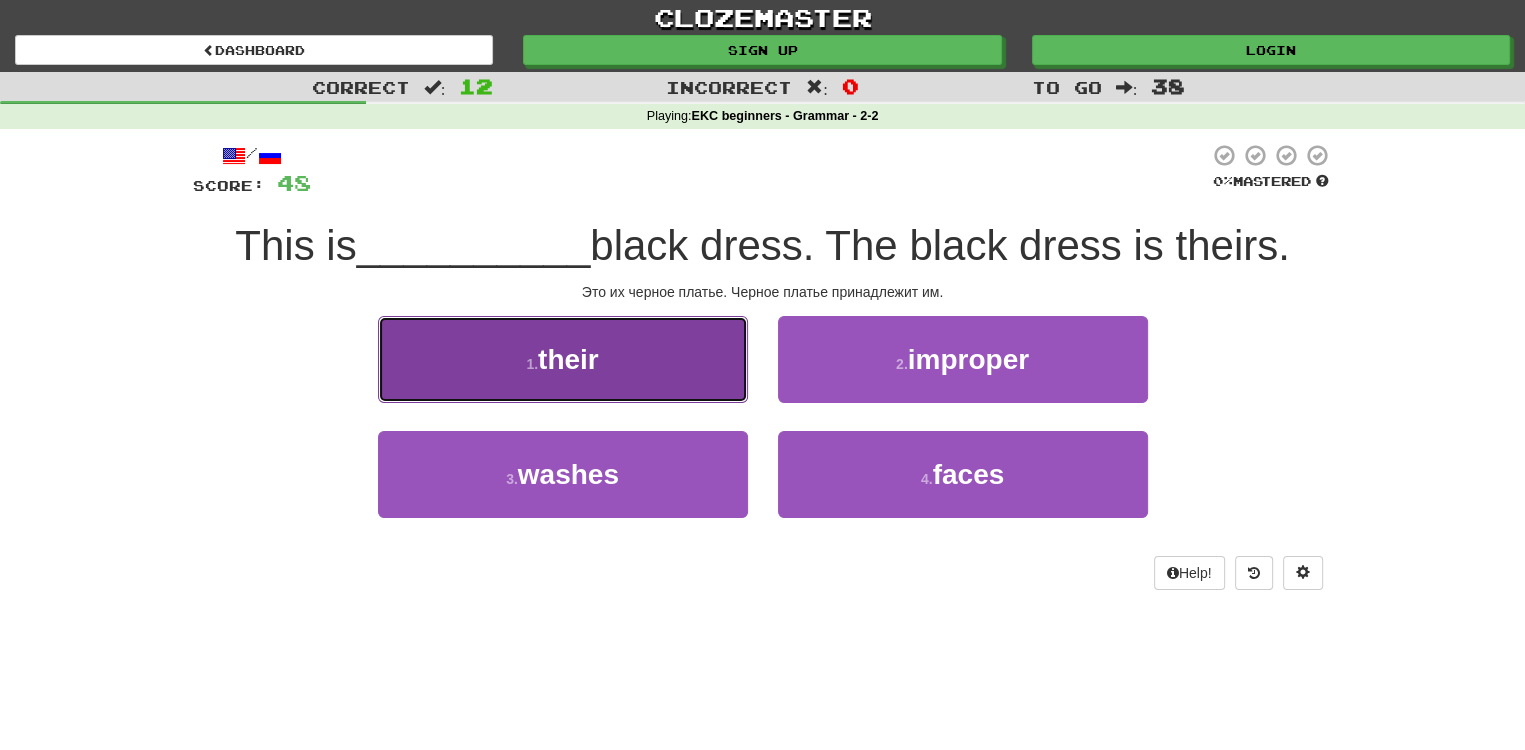 click on "1 .  their" at bounding box center [563, 359] 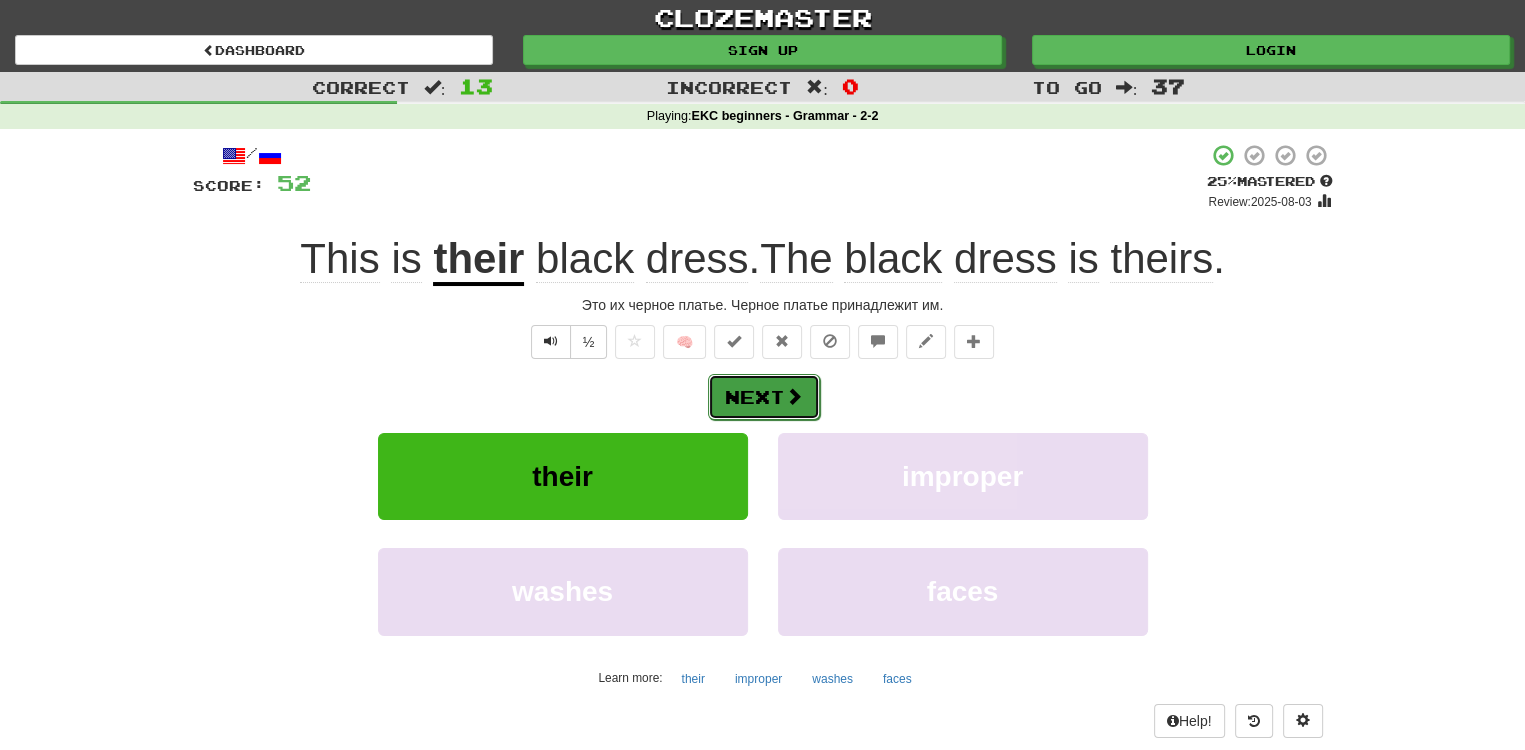 click at bounding box center [794, 396] 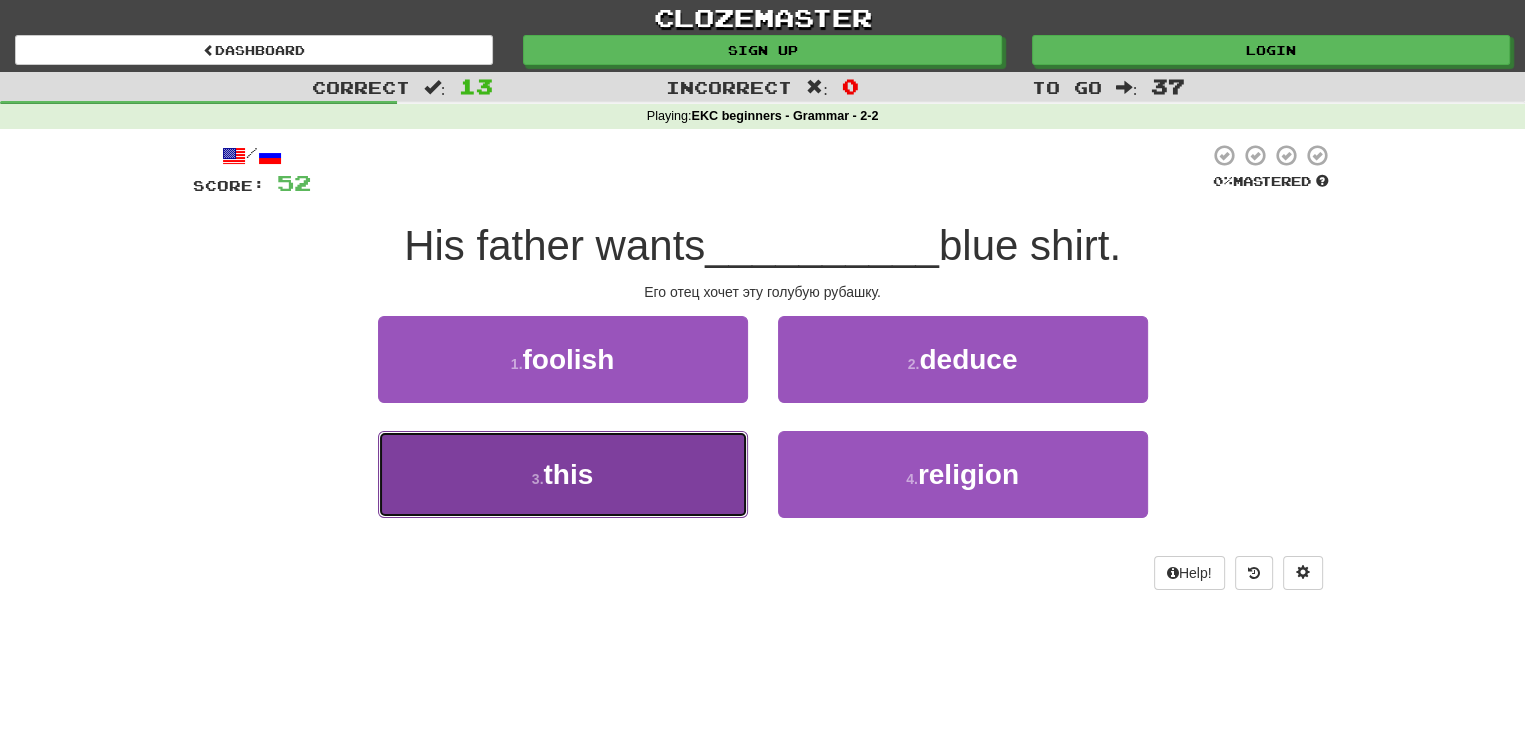 click on "3 .  this" at bounding box center [563, 474] 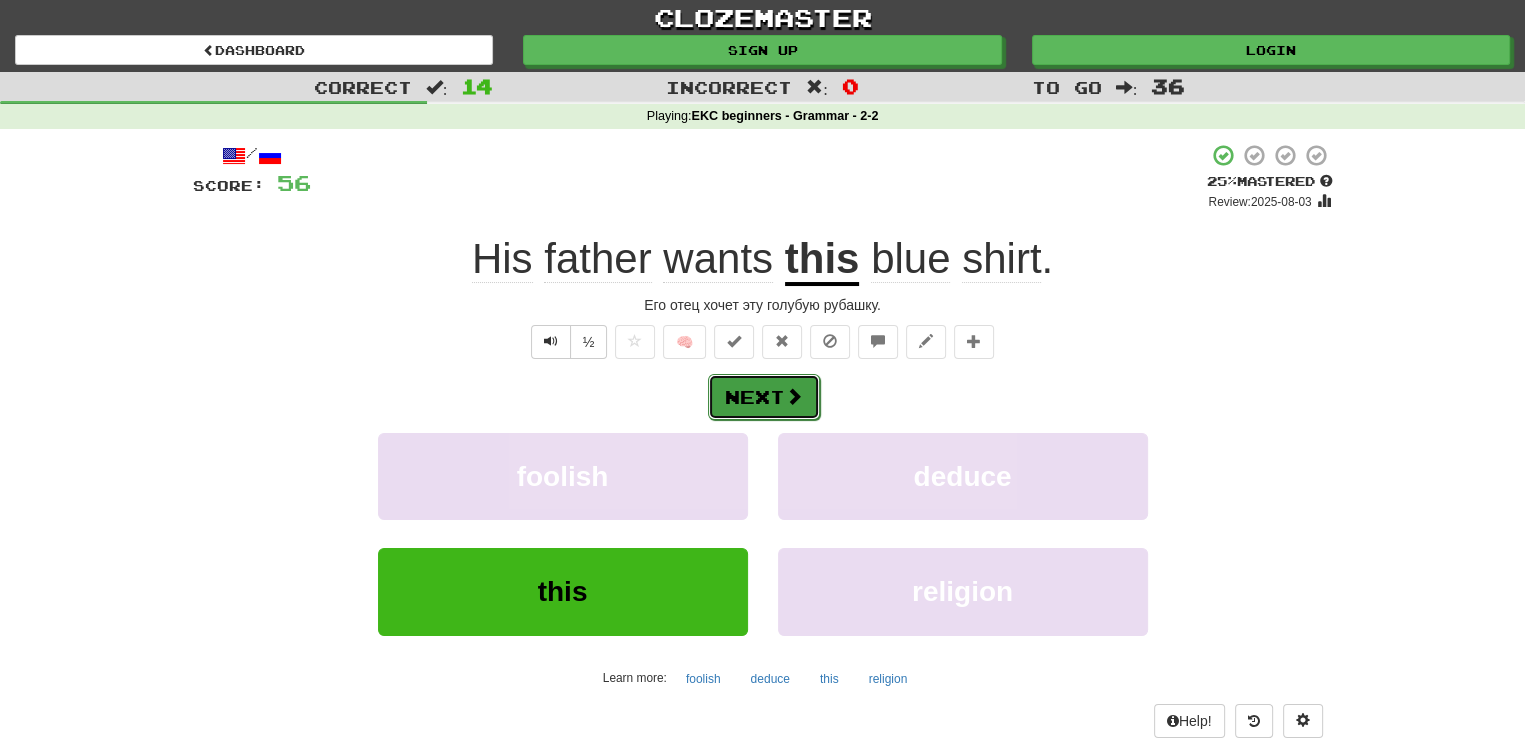 click on "Next" at bounding box center [764, 397] 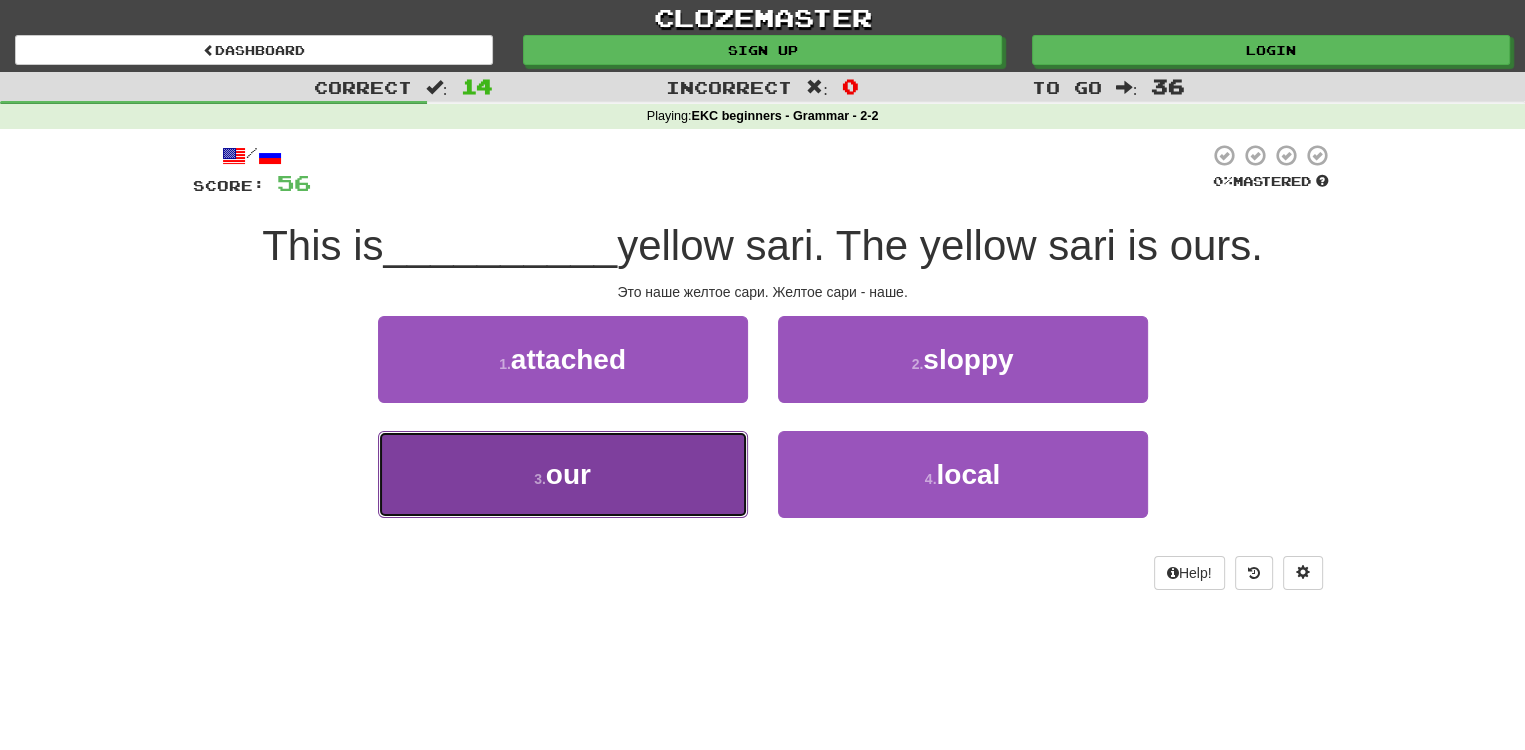 click on "our" at bounding box center (568, 474) 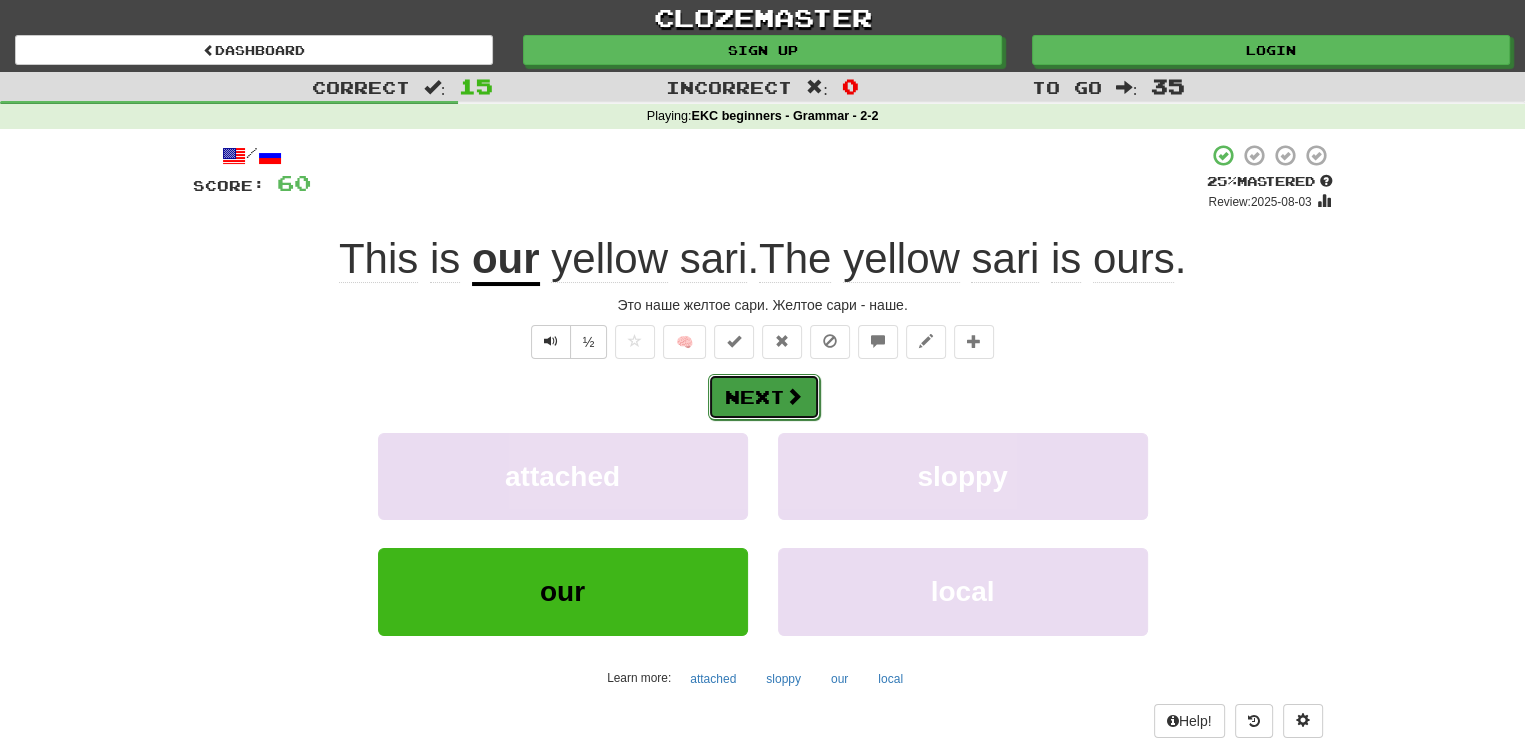 click on "Next" at bounding box center (764, 397) 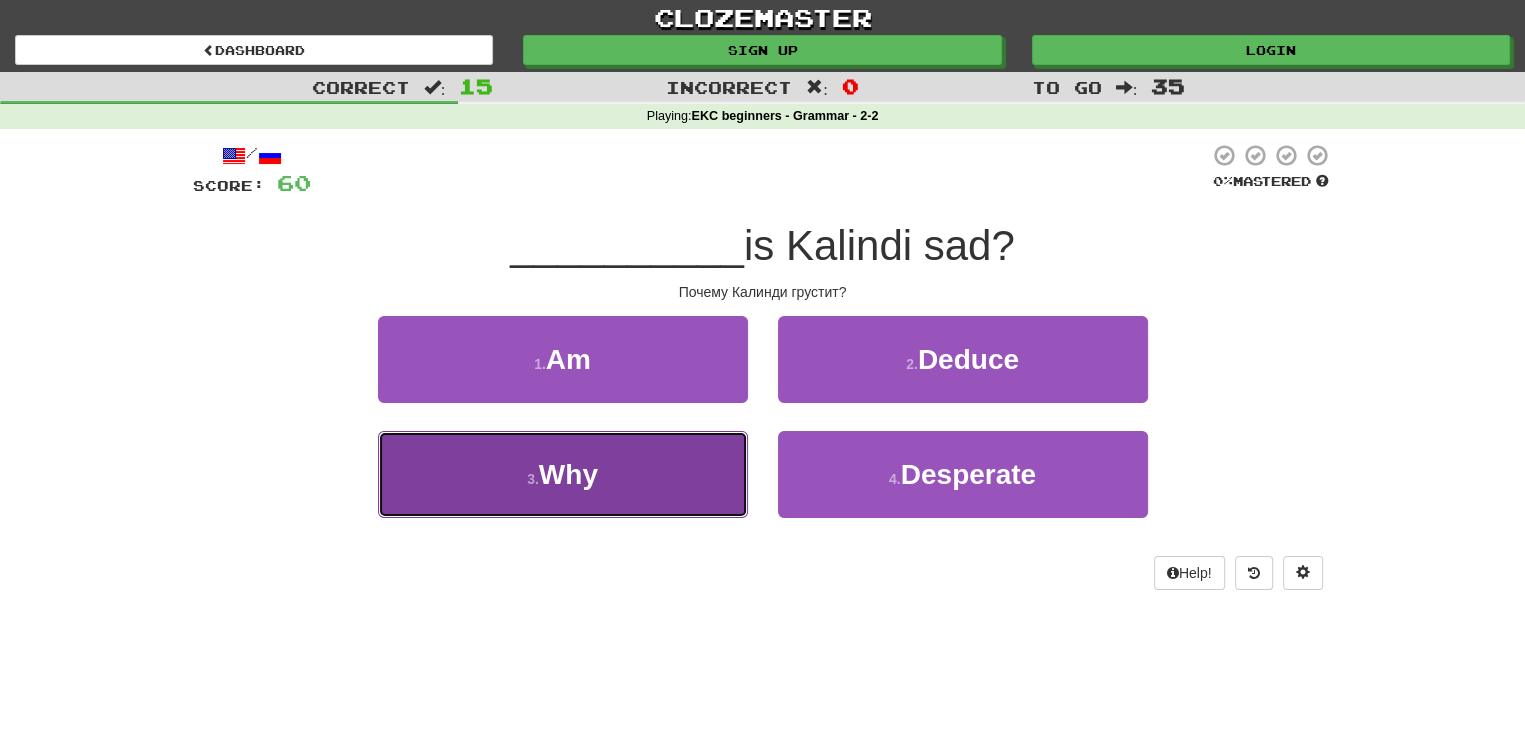 click on "3 .  Why" at bounding box center [563, 474] 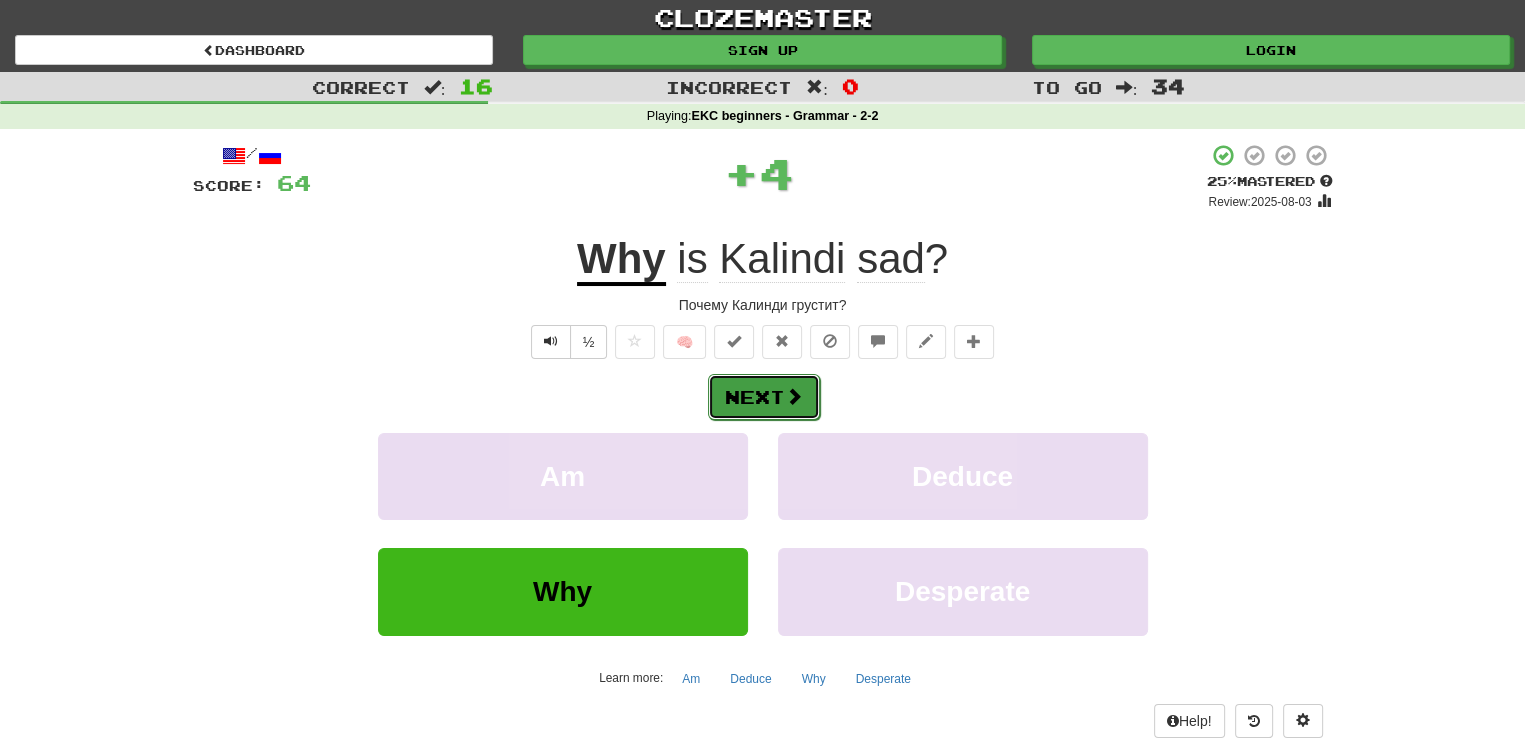 click at bounding box center [794, 396] 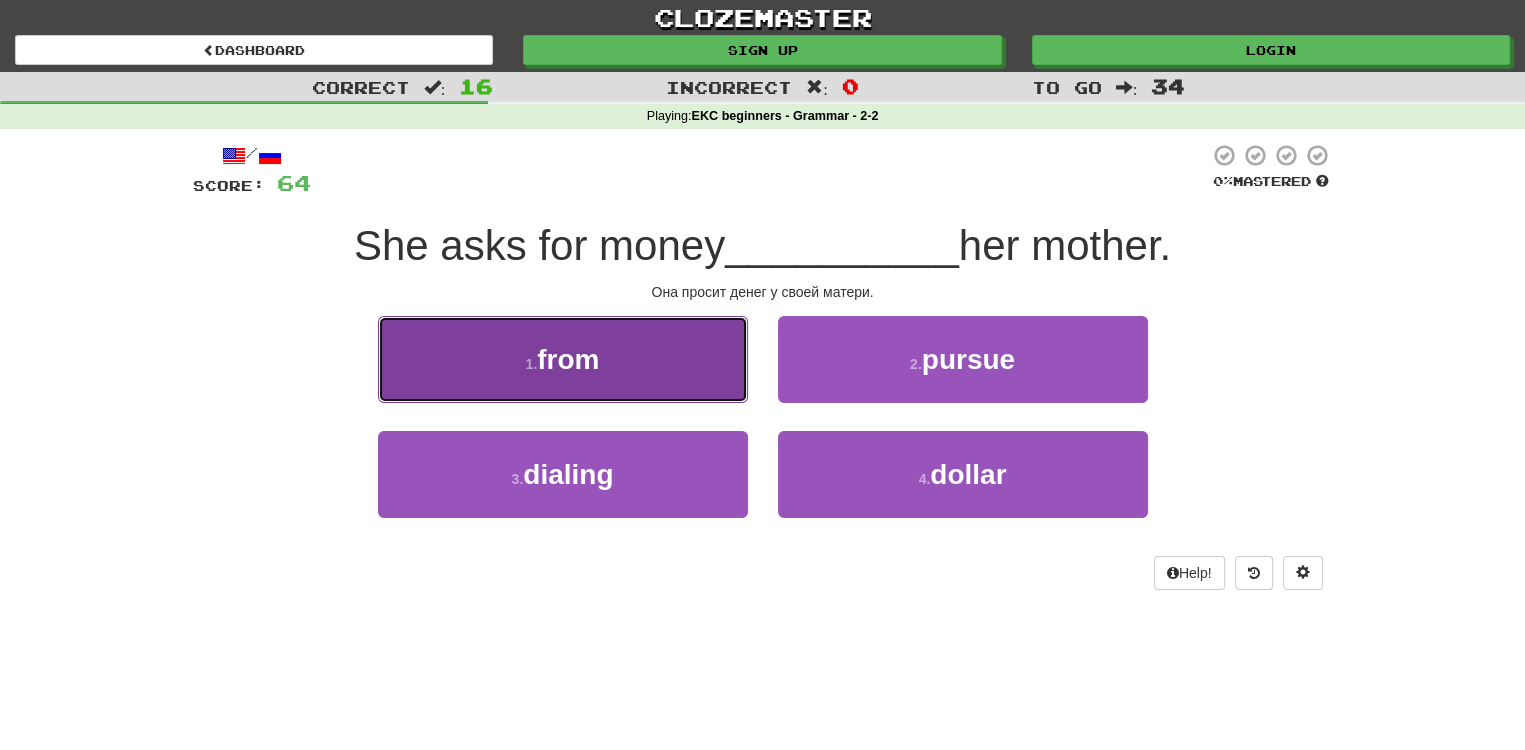 click on "from" at bounding box center (568, 359) 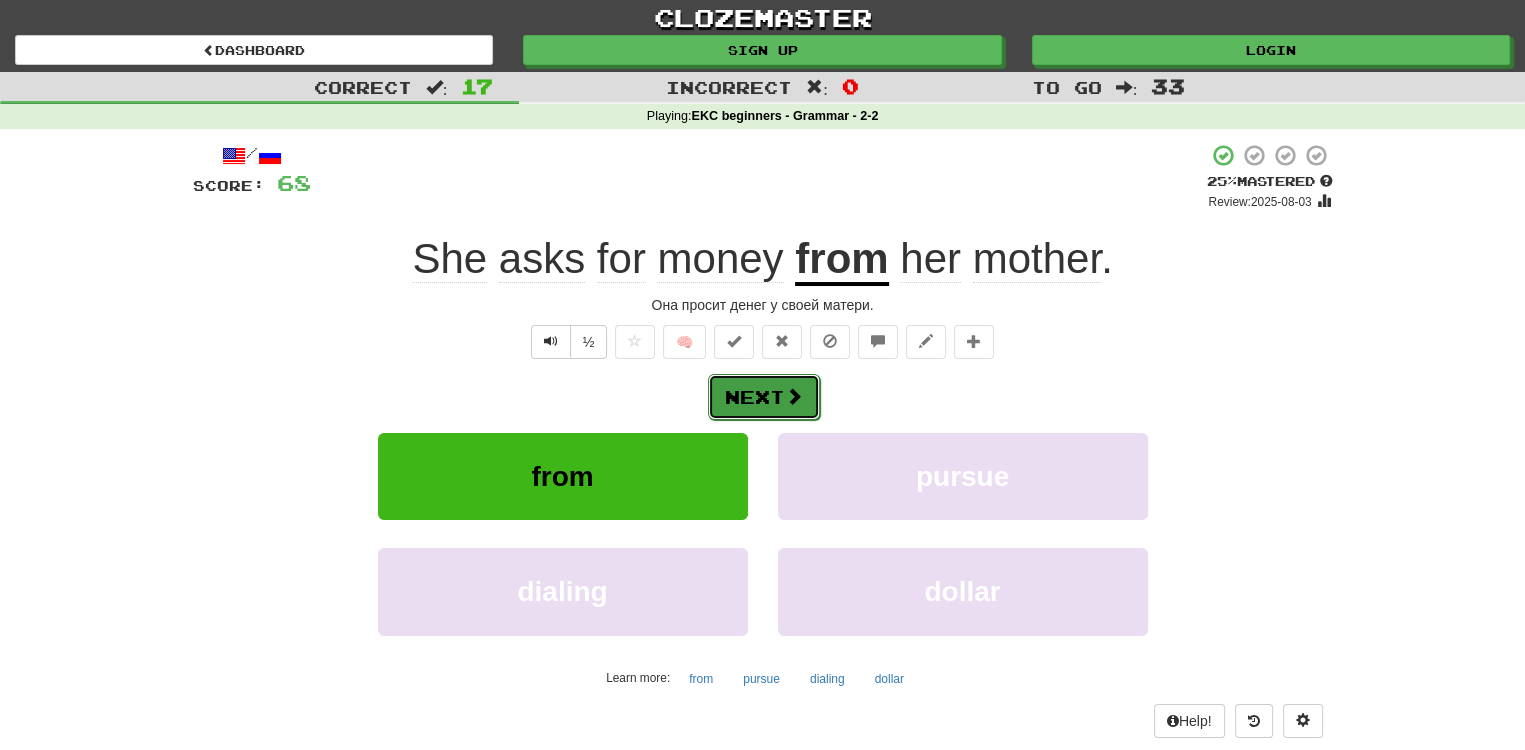 click on "Next" at bounding box center [764, 397] 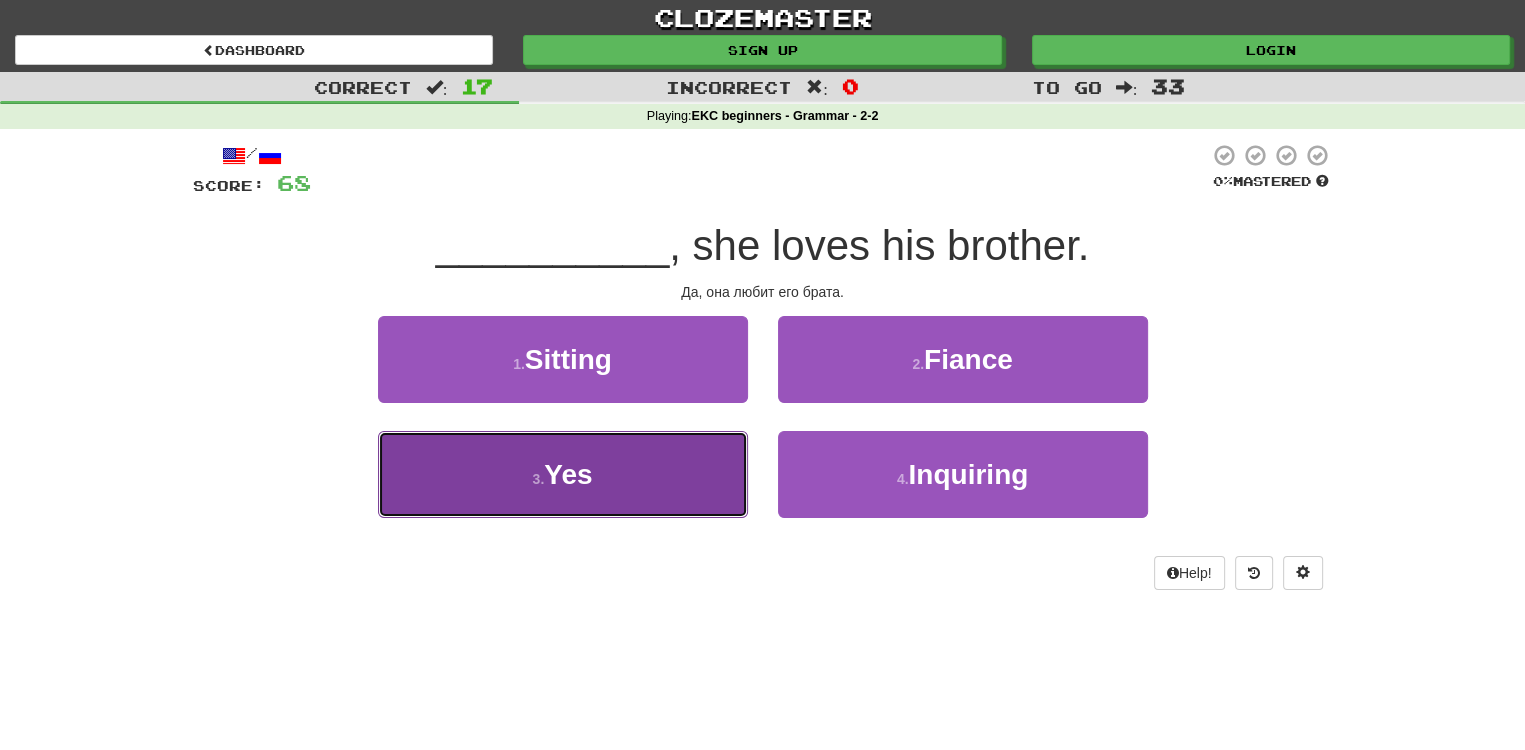 click on "Yes" at bounding box center [568, 474] 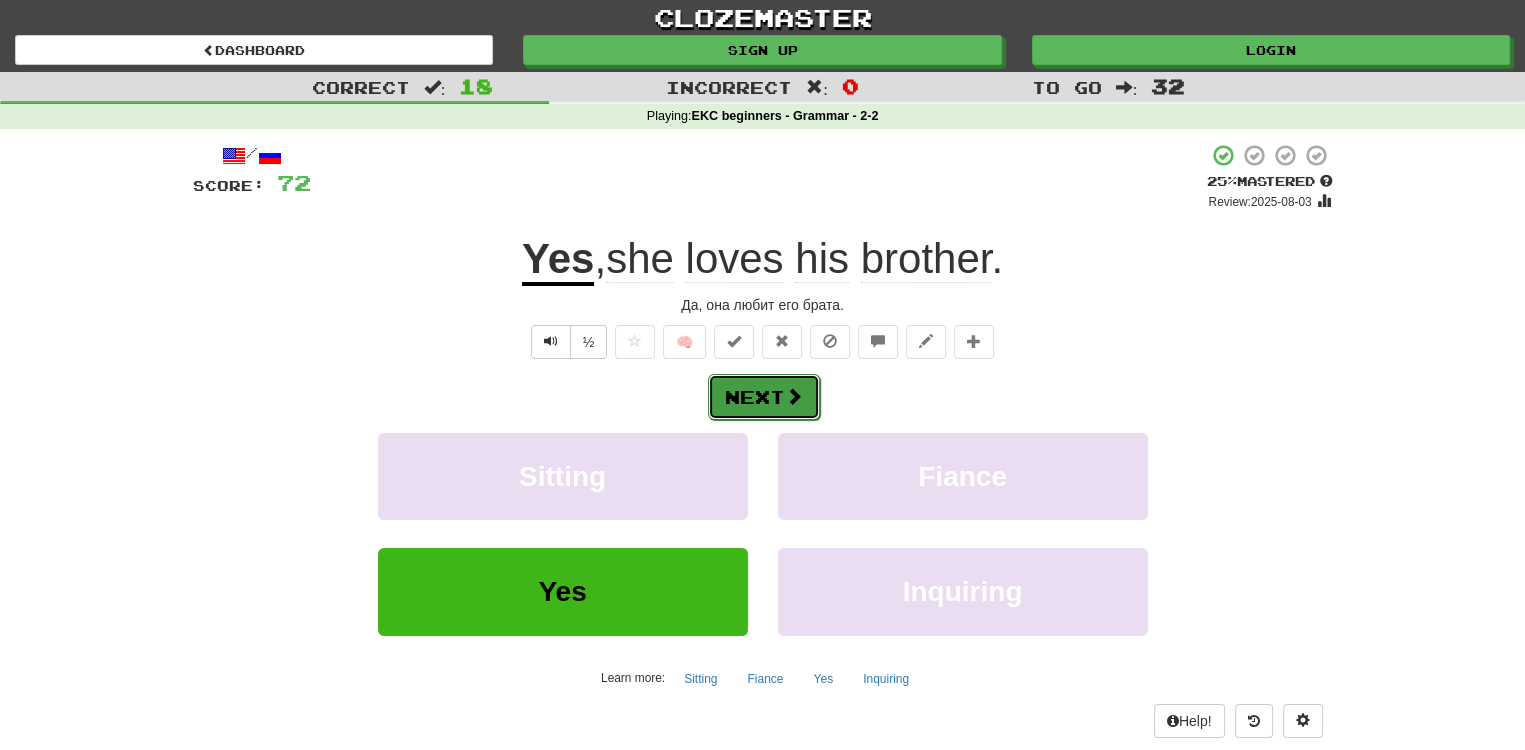 click on "Next" at bounding box center (764, 397) 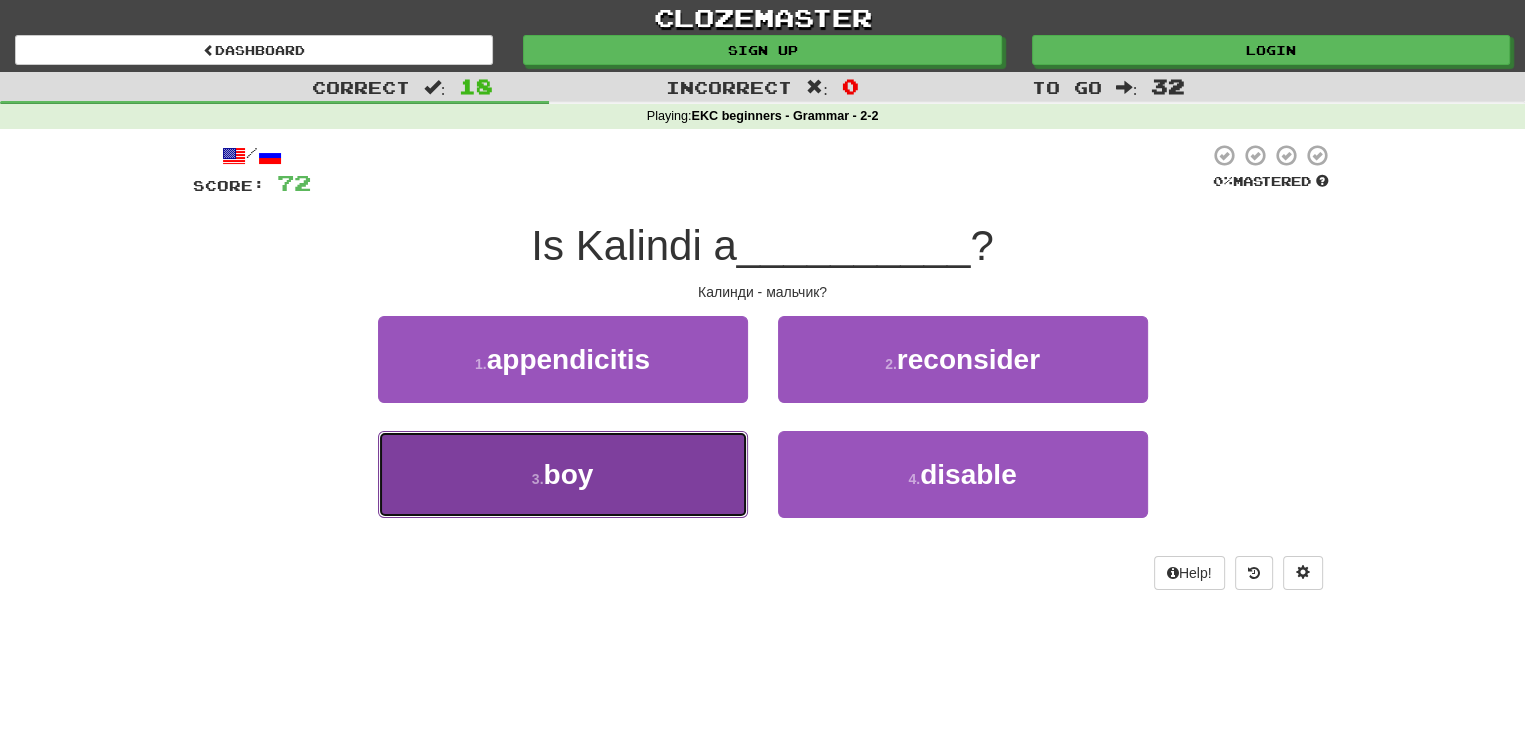 click on "3 .  boy" at bounding box center [563, 474] 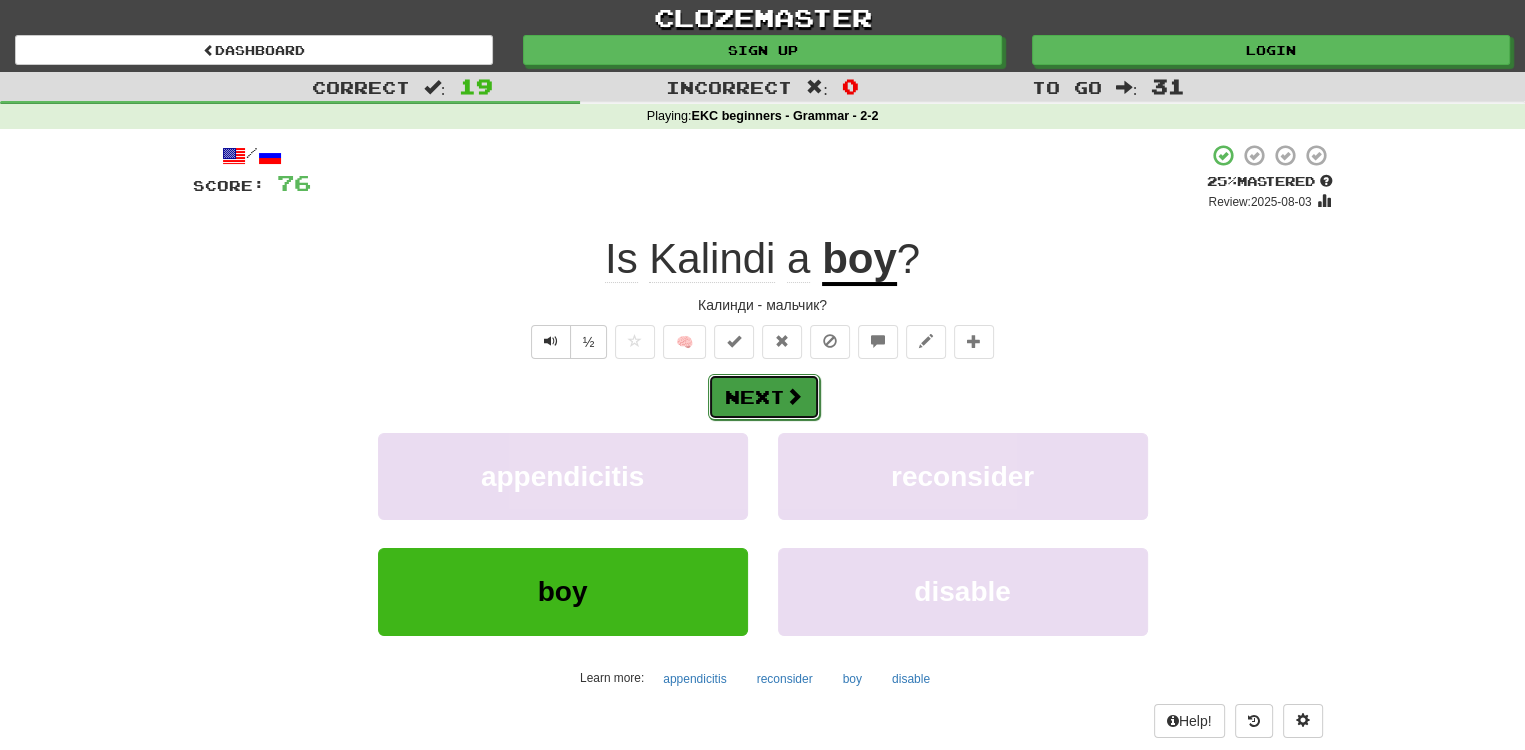 click at bounding box center (794, 396) 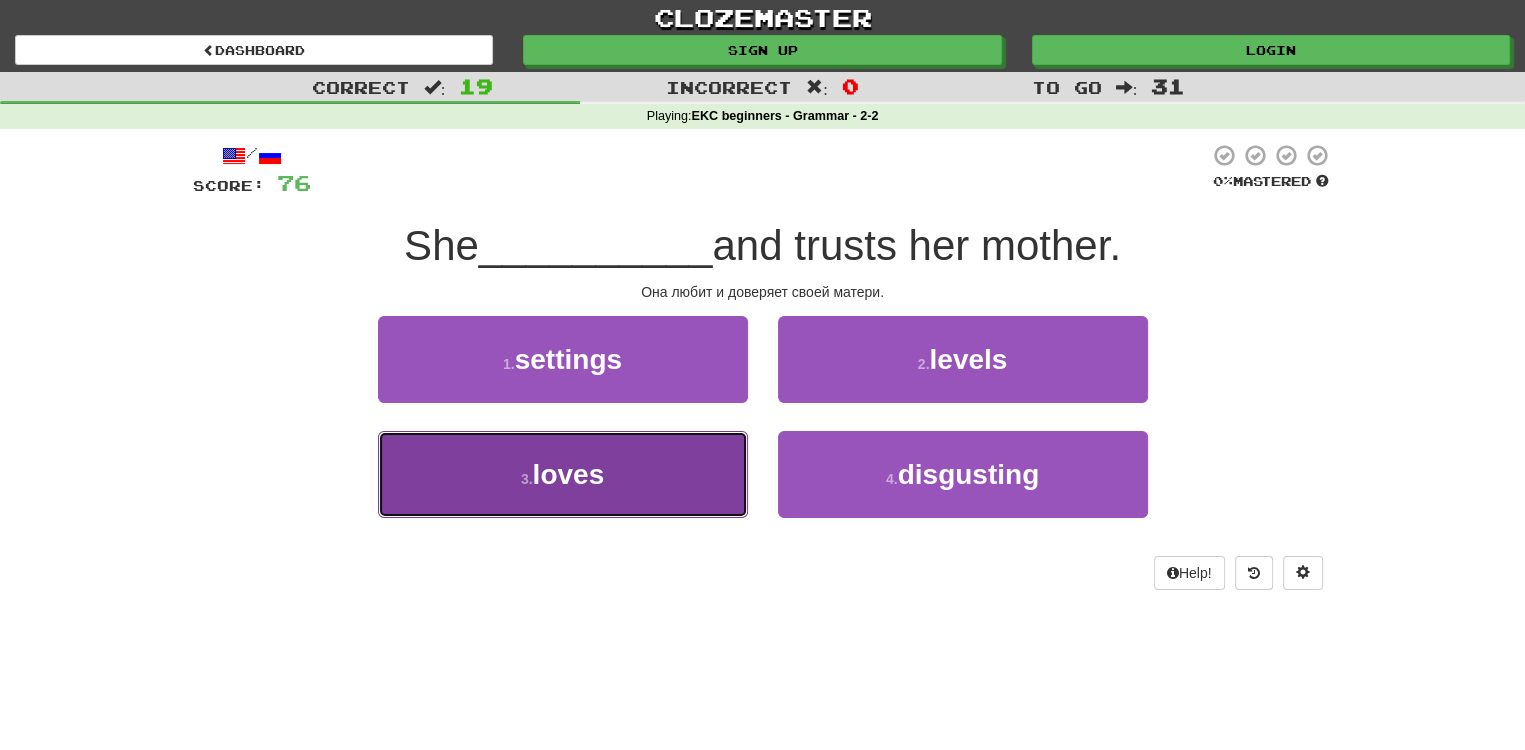 click on "3 .  loves" at bounding box center [563, 474] 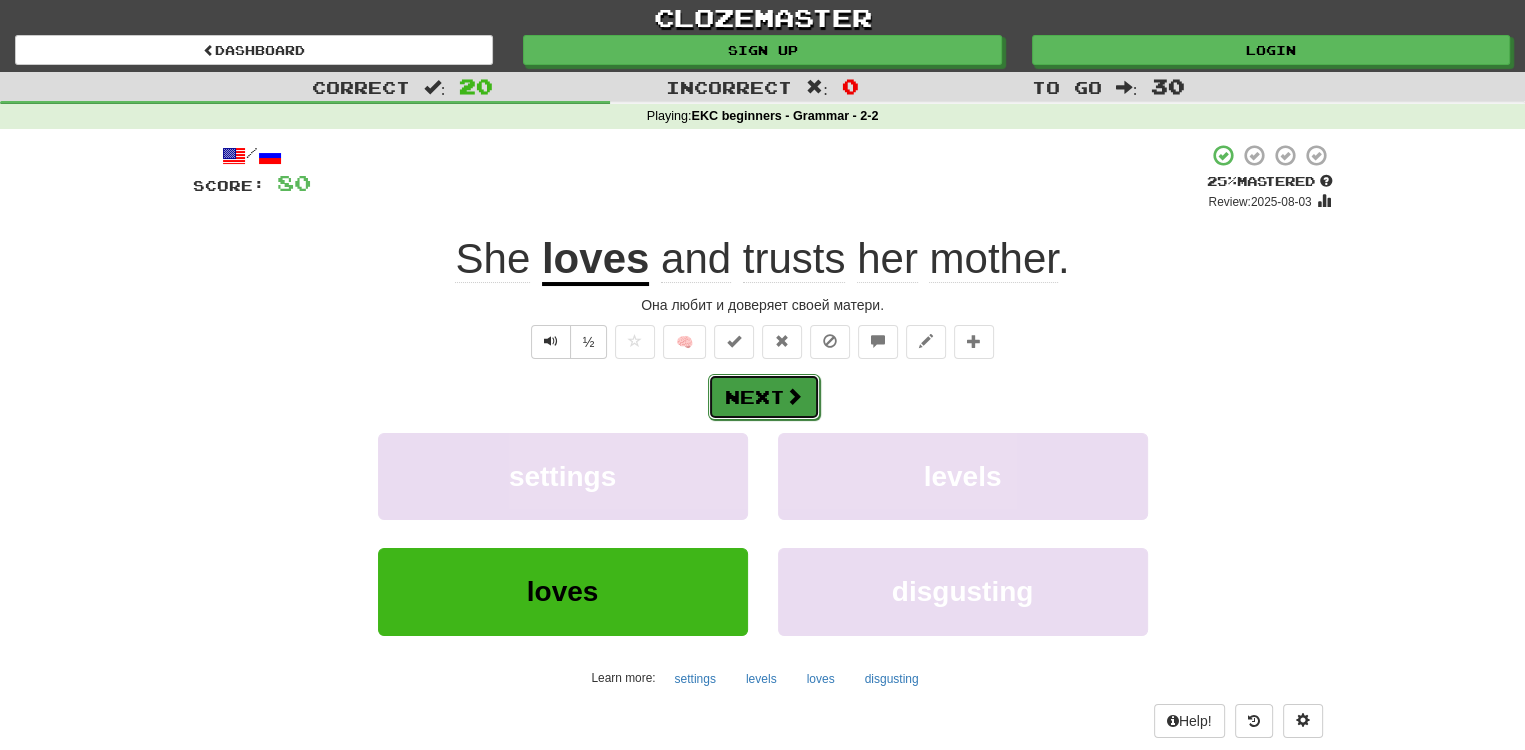click on "Next" at bounding box center (764, 397) 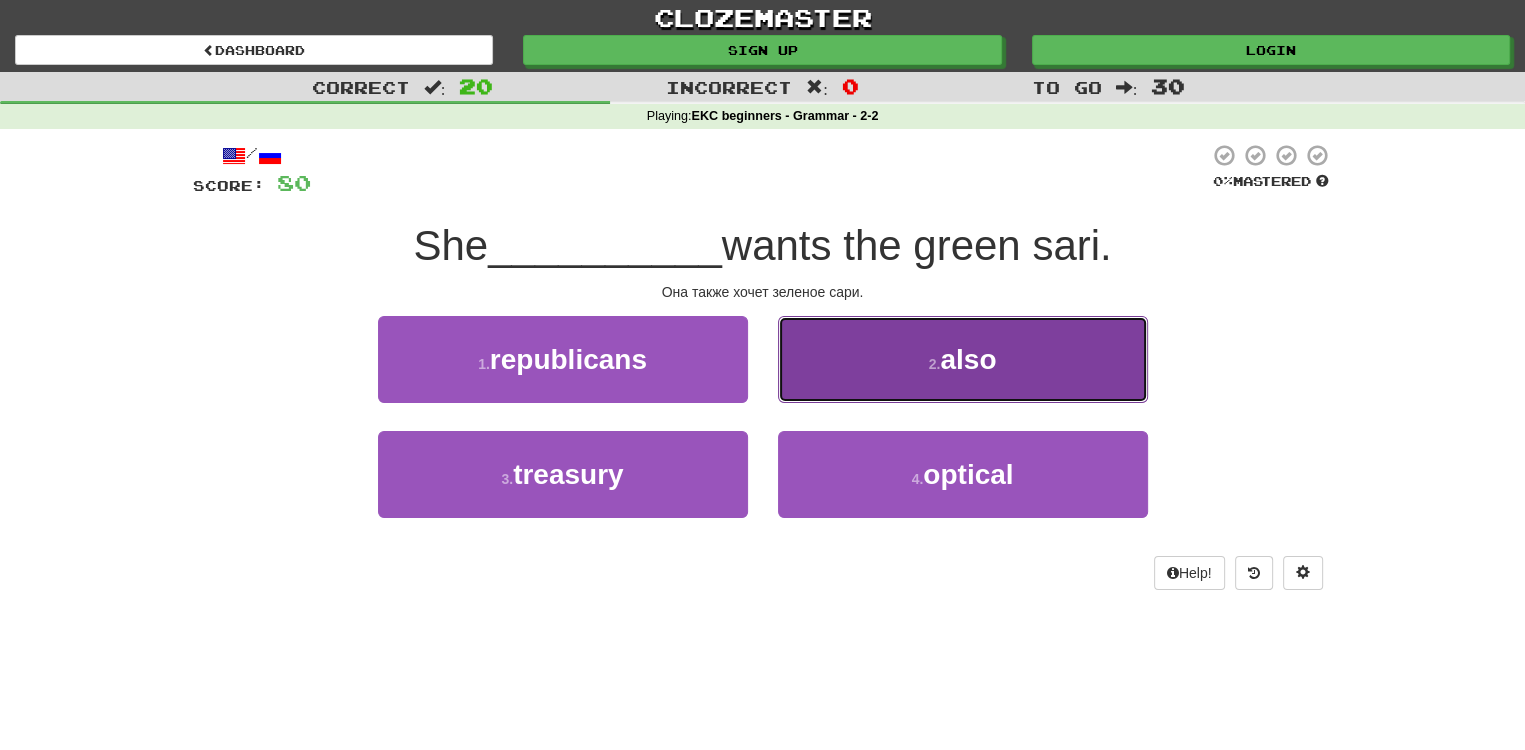 click on "2 .  also" at bounding box center (963, 359) 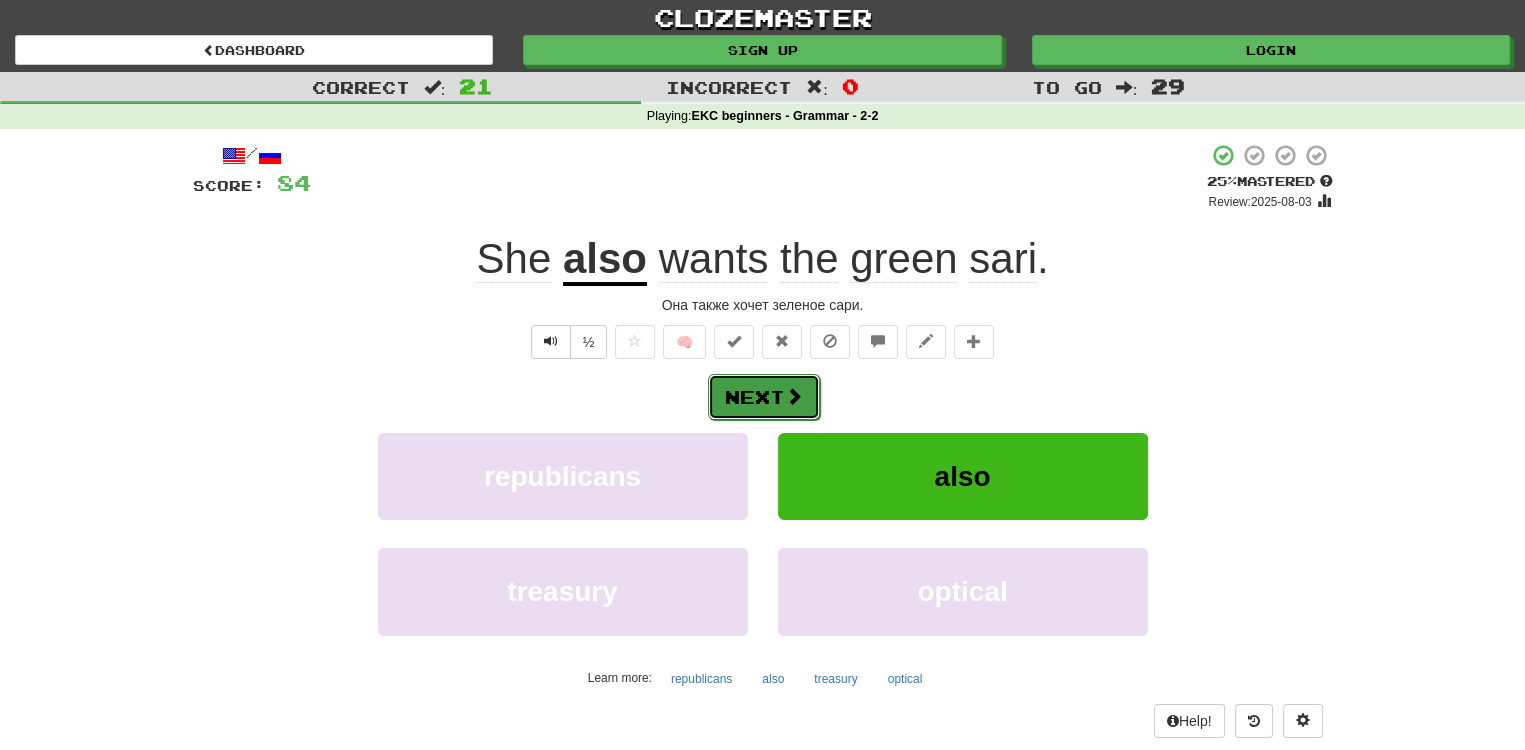 click on "Next" at bounding box center [764, 397] 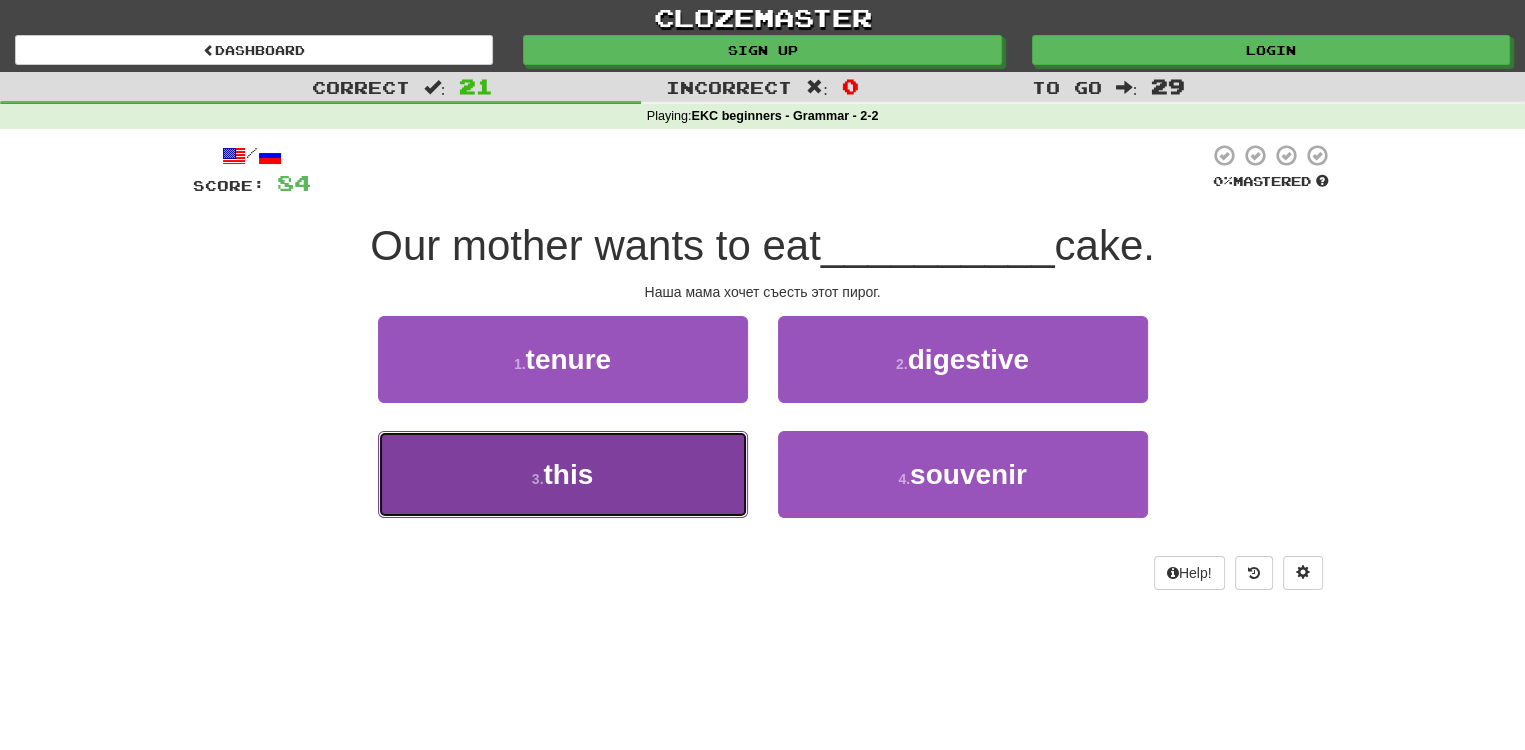 click on "3 .  this" at bounding box center (563, 474) 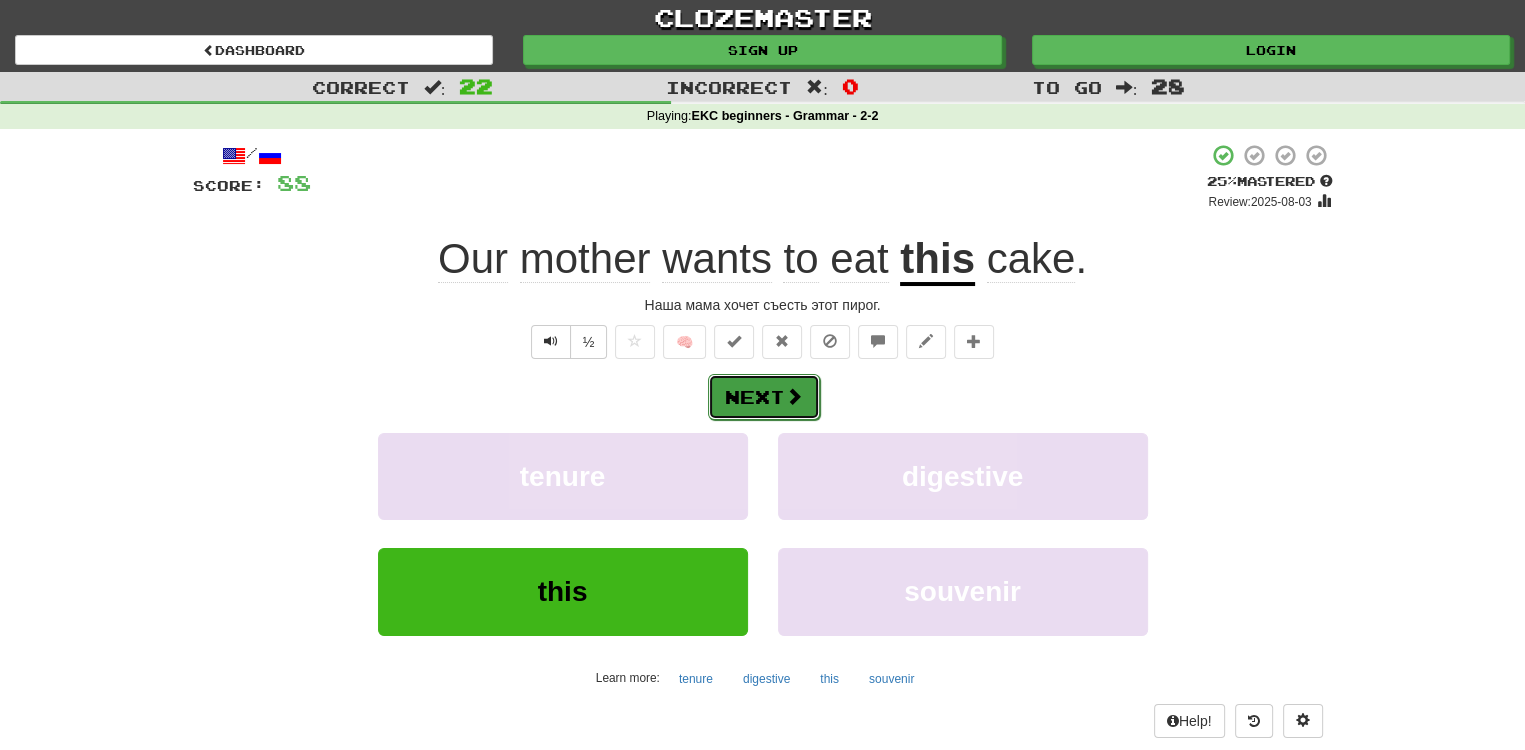 click on "Next" at bounding box center (764, 397) 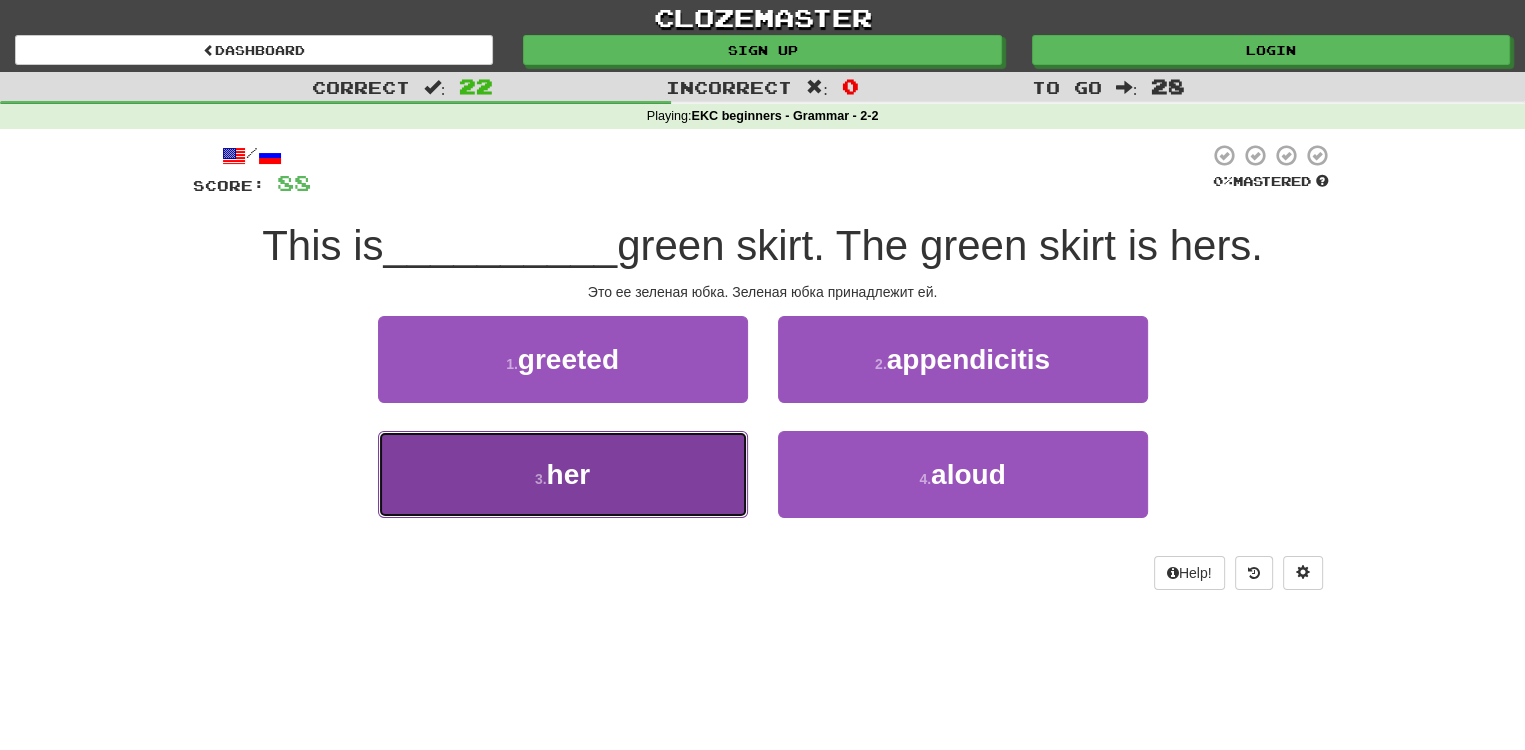 click on "3 .  her" at bounding box center [563, 474] 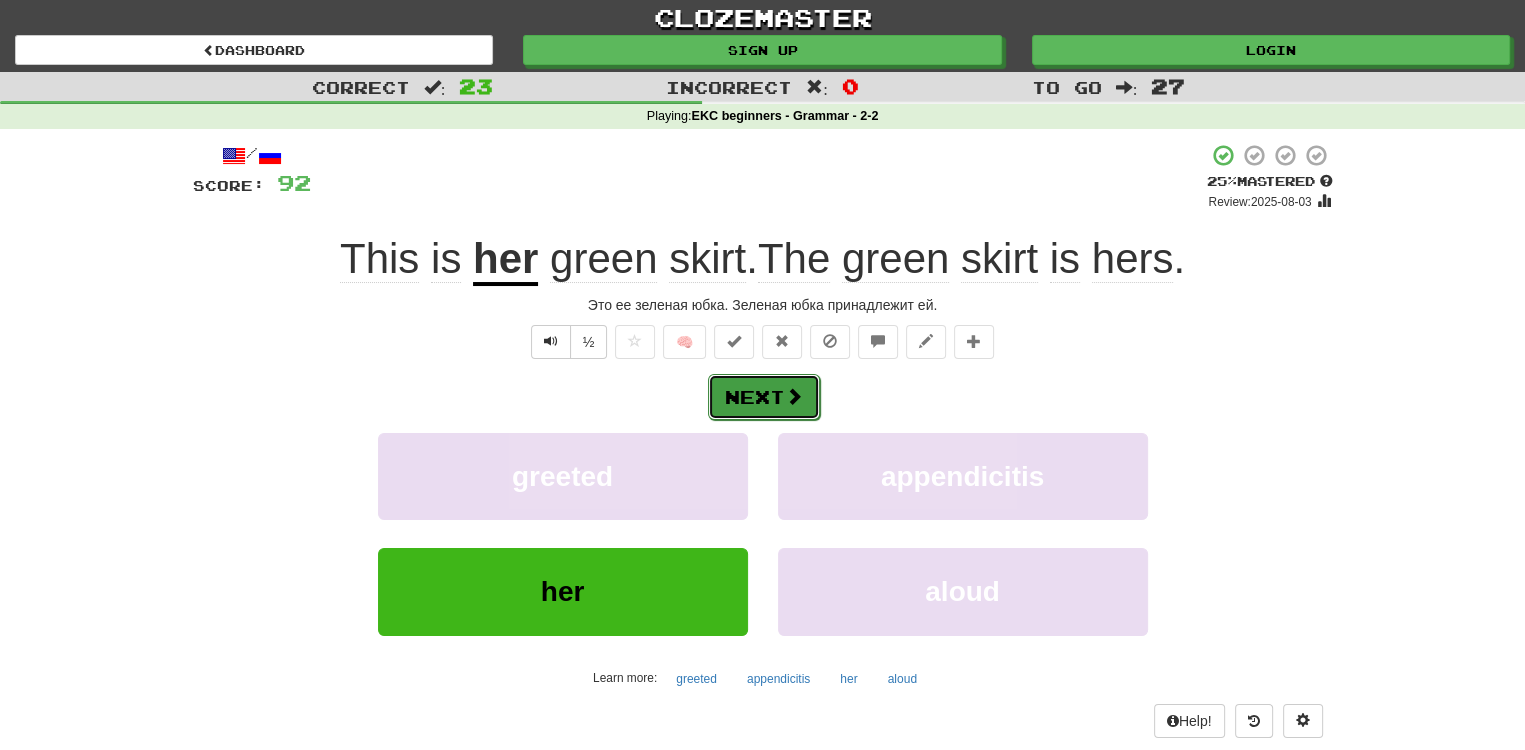 click at bounding box center (794, 396) 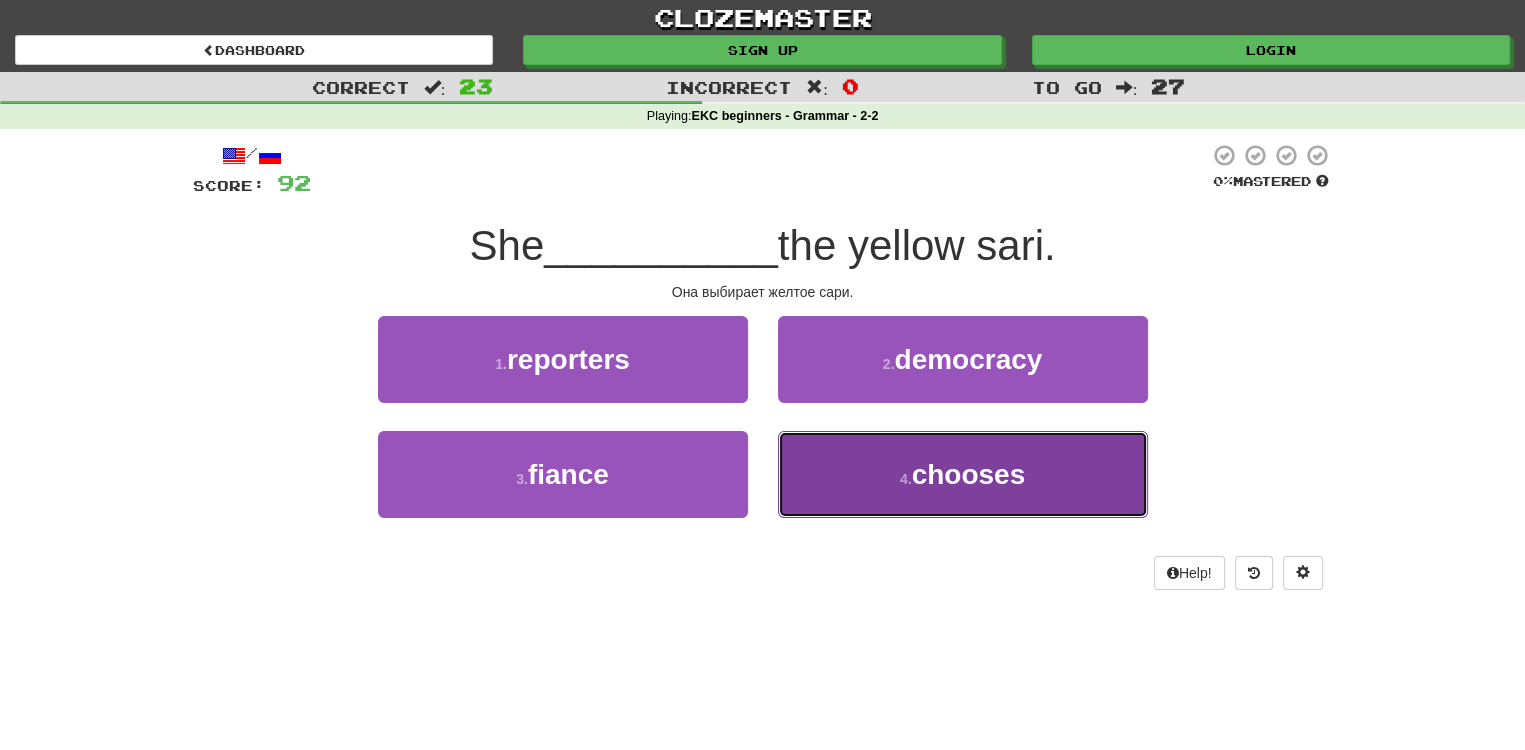 click on "chooses" at bounding box center [969, 474] 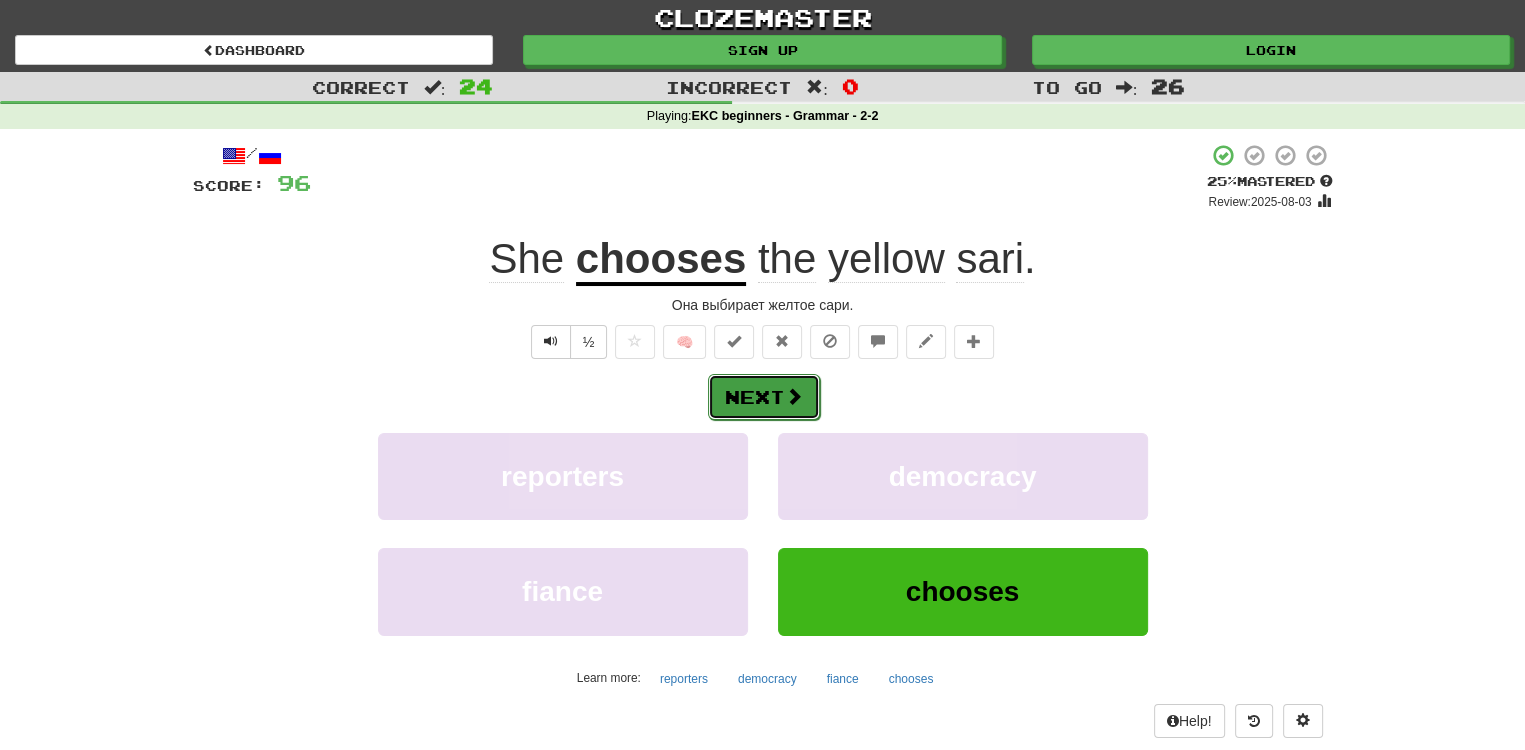 click on "Next" at bounding box center (764, 397) 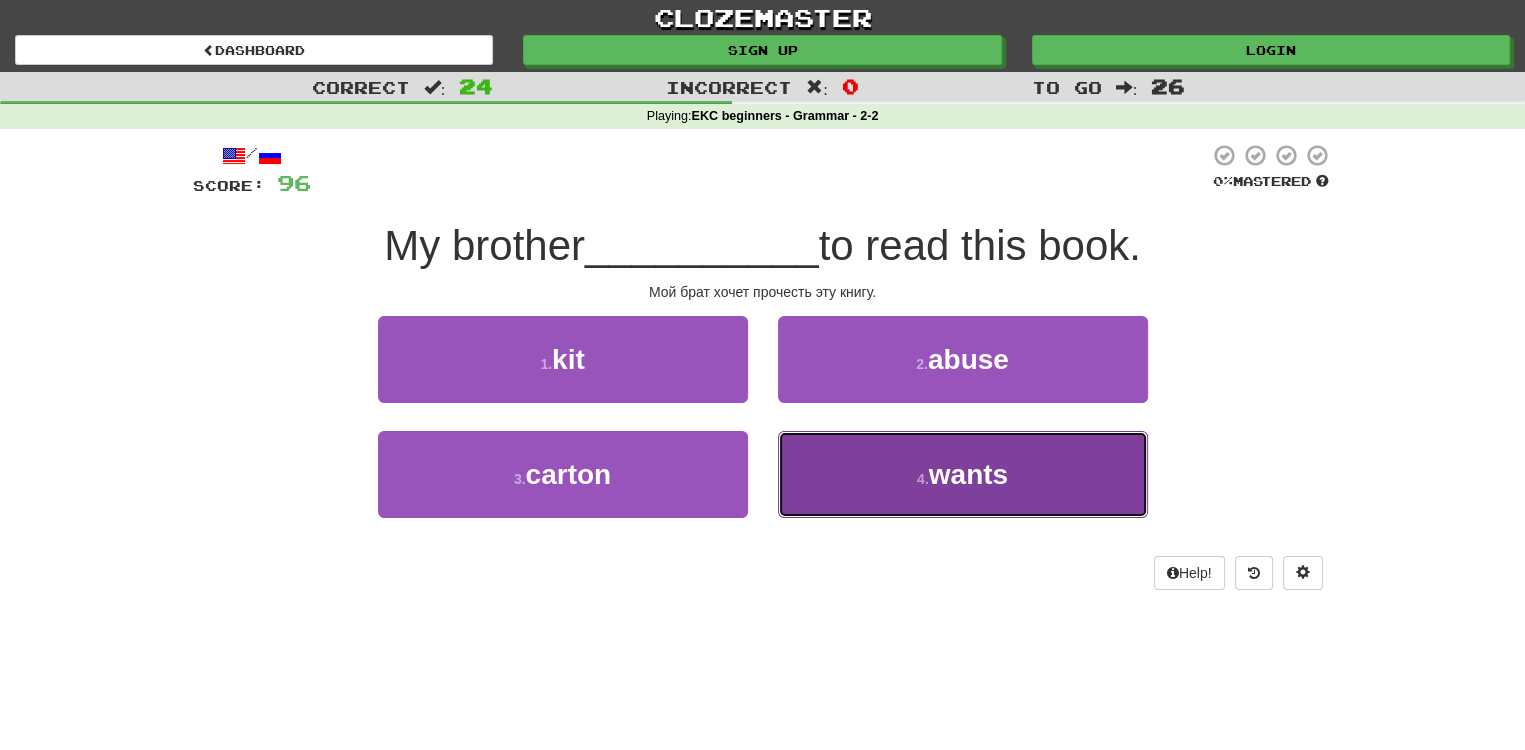 click on "4 .  wants" at bounding box center [963, 474] 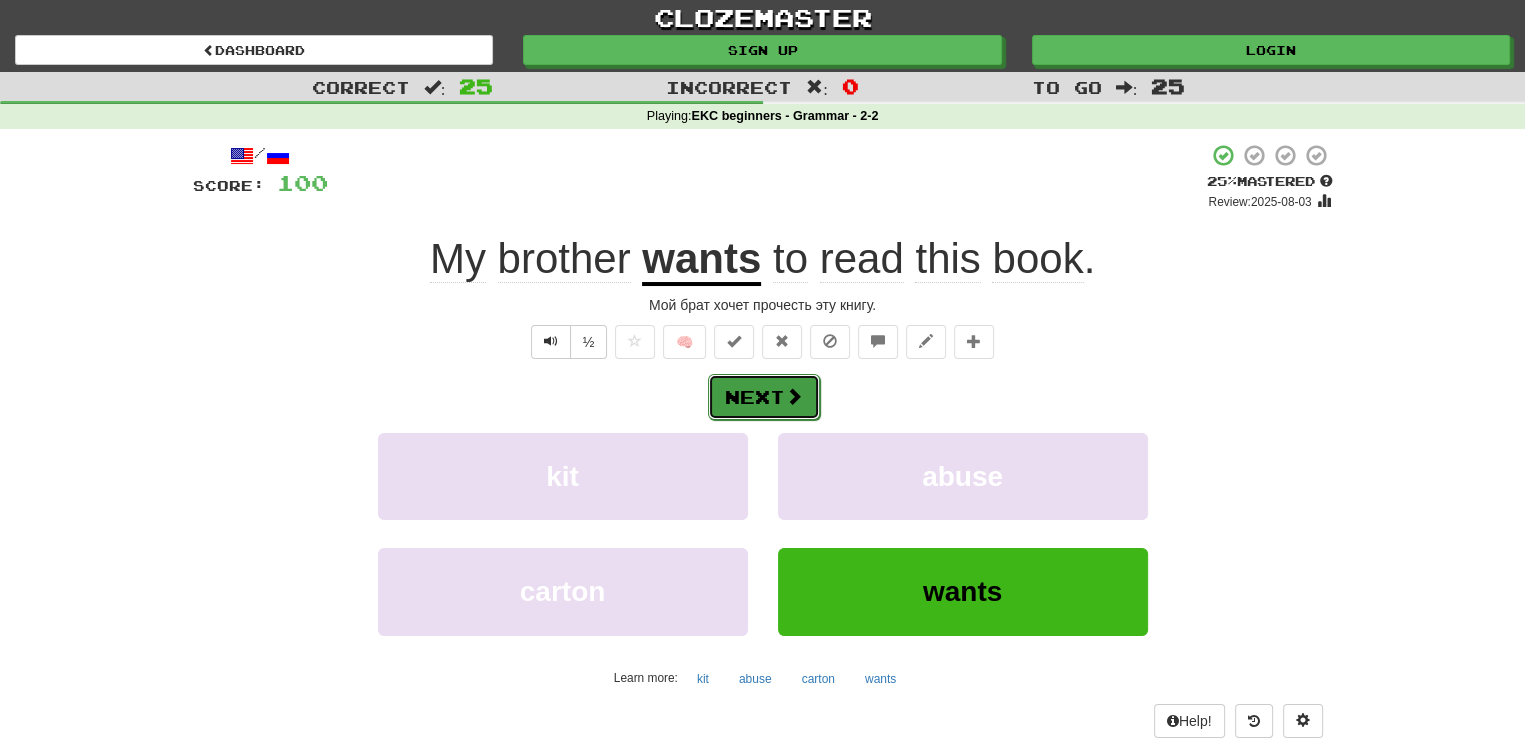 click on "Next" at bounding box center [764, 397] 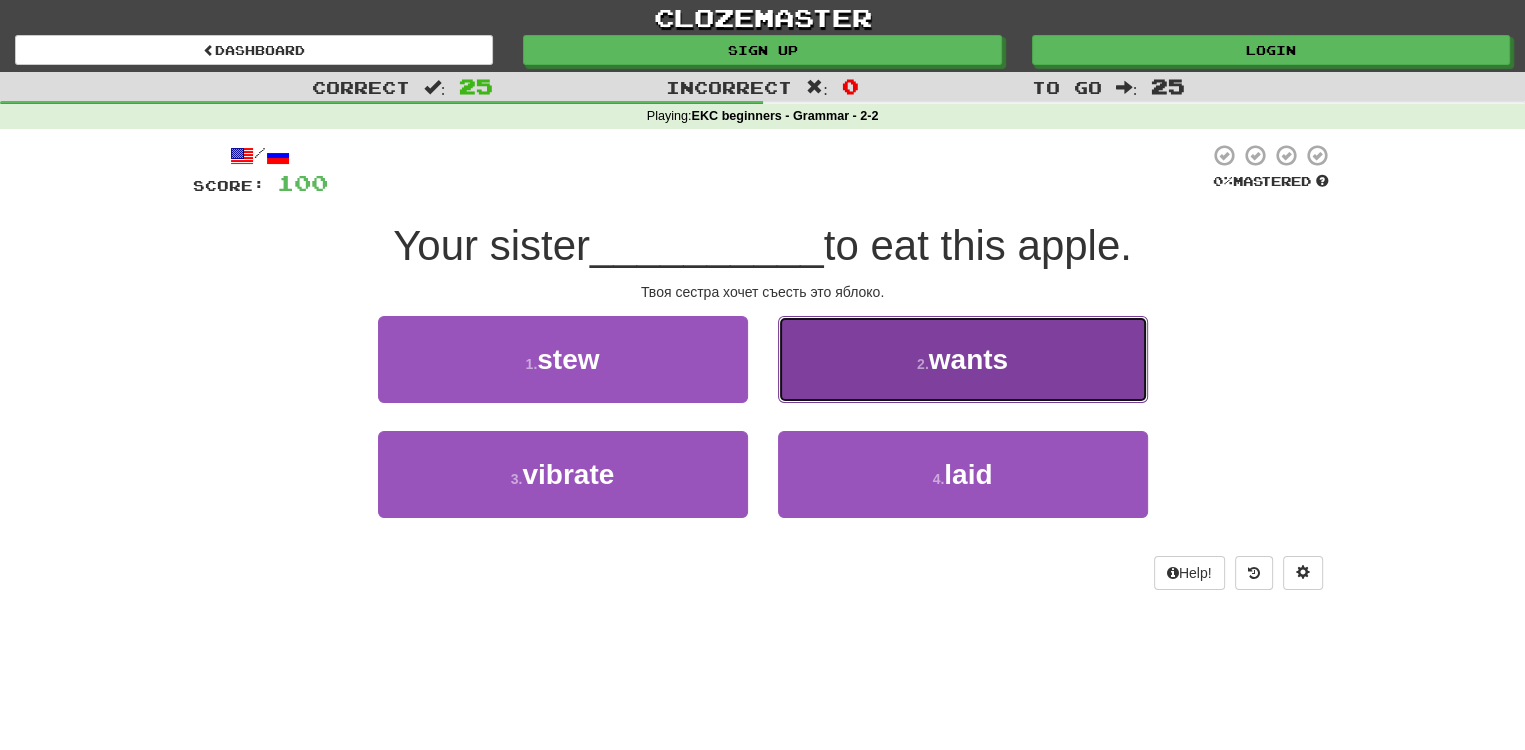 click on "2 .  wants" at bounding box center [963, 359] 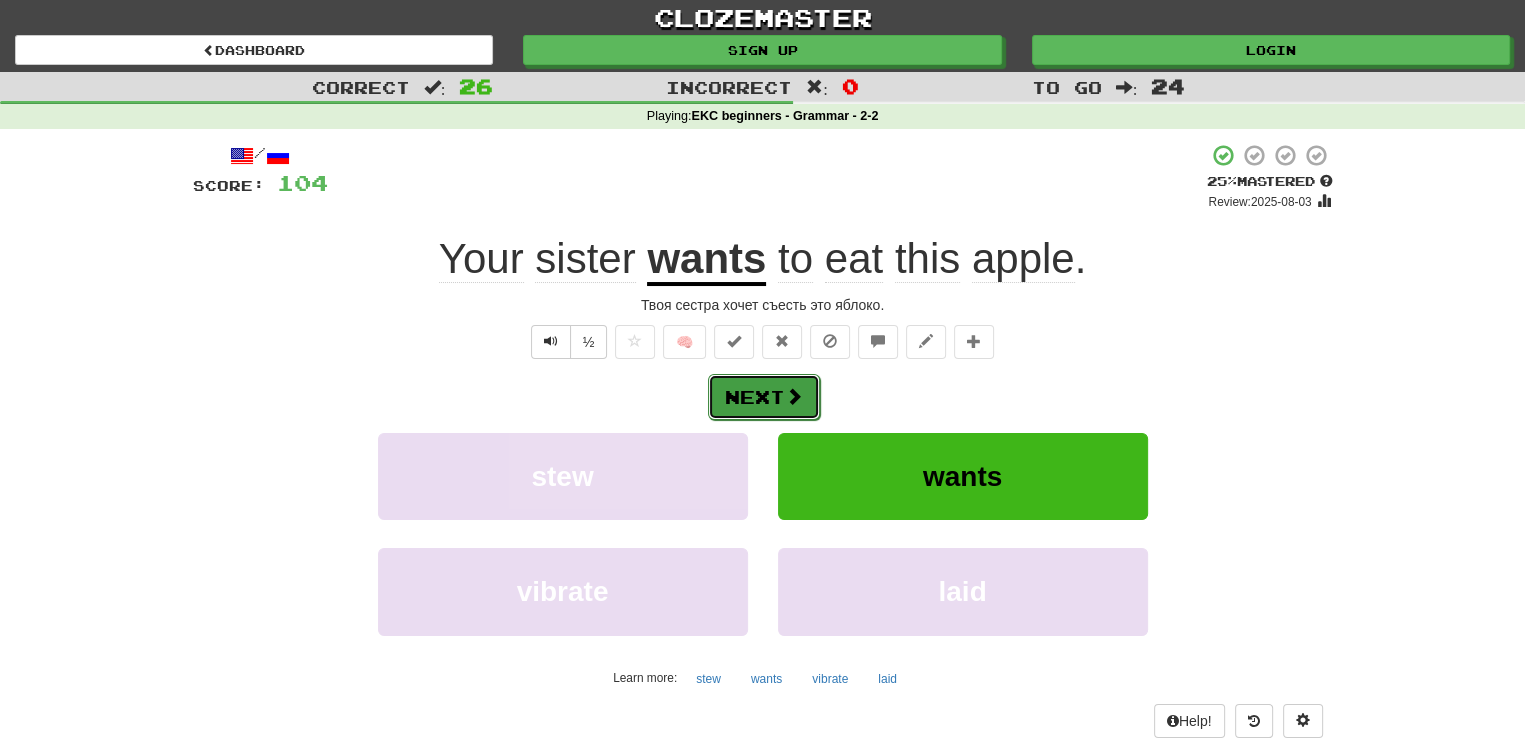 click on "Next" at bounding box center (764, 397) 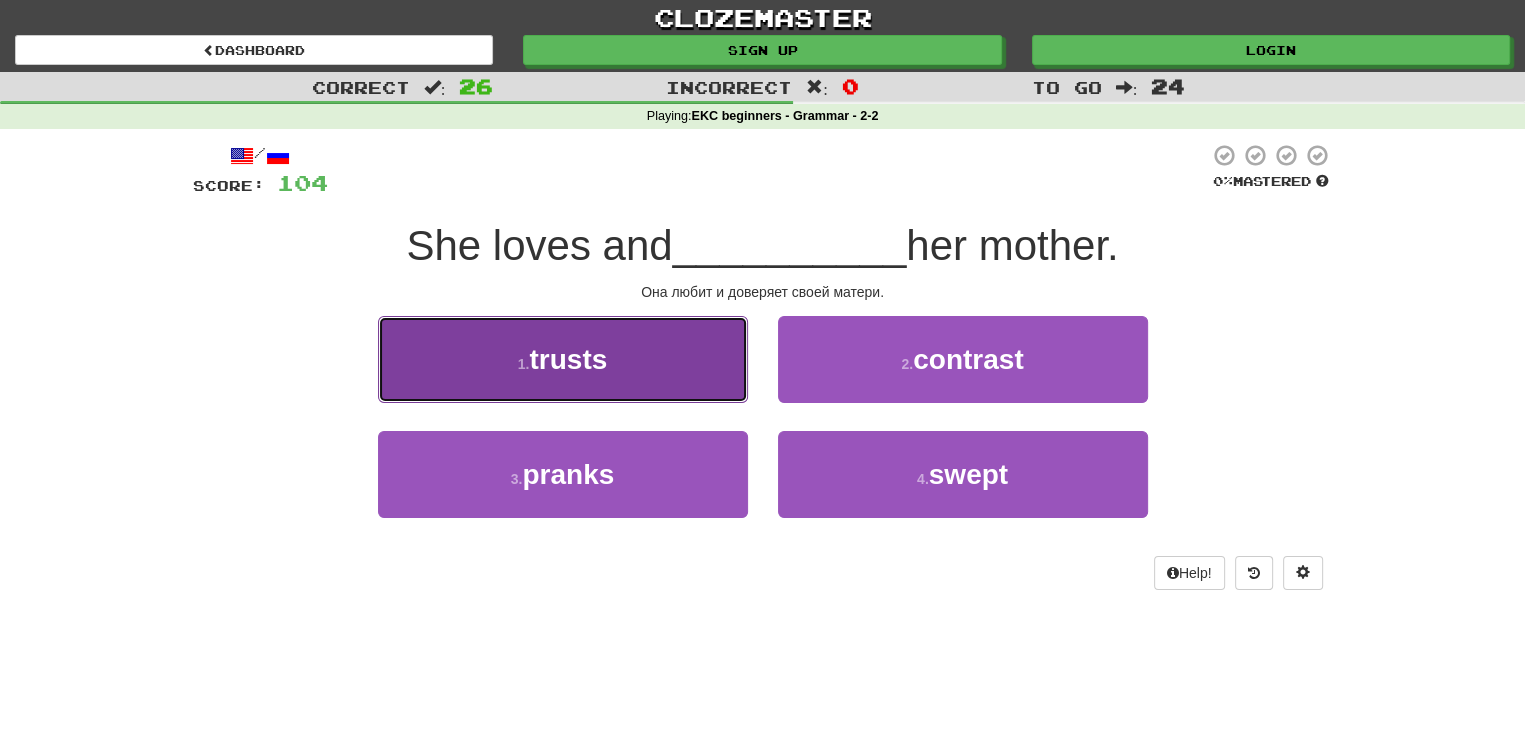 click on "trusts" at bounding box center (568, 359) 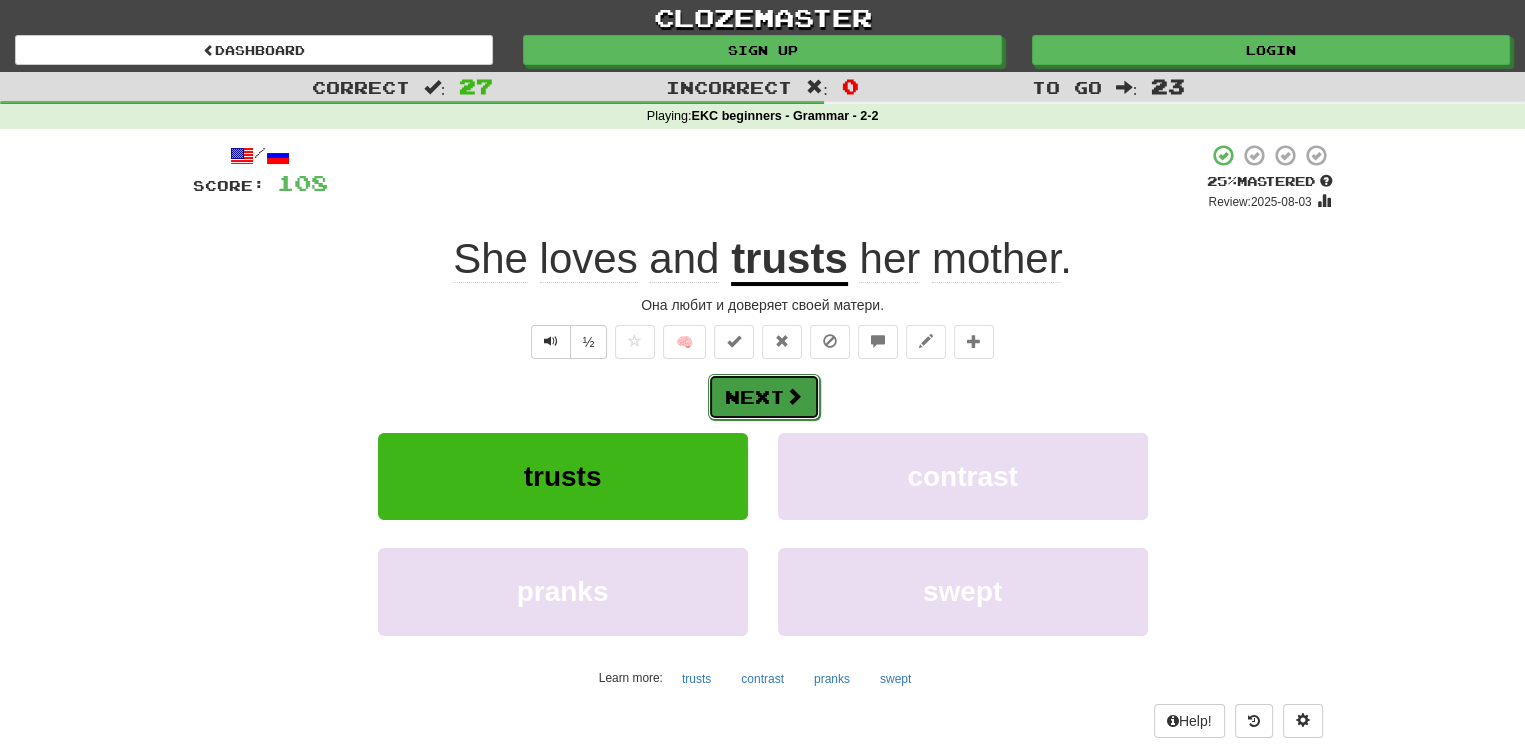 click on "Next" at bounding box center (764, 397) 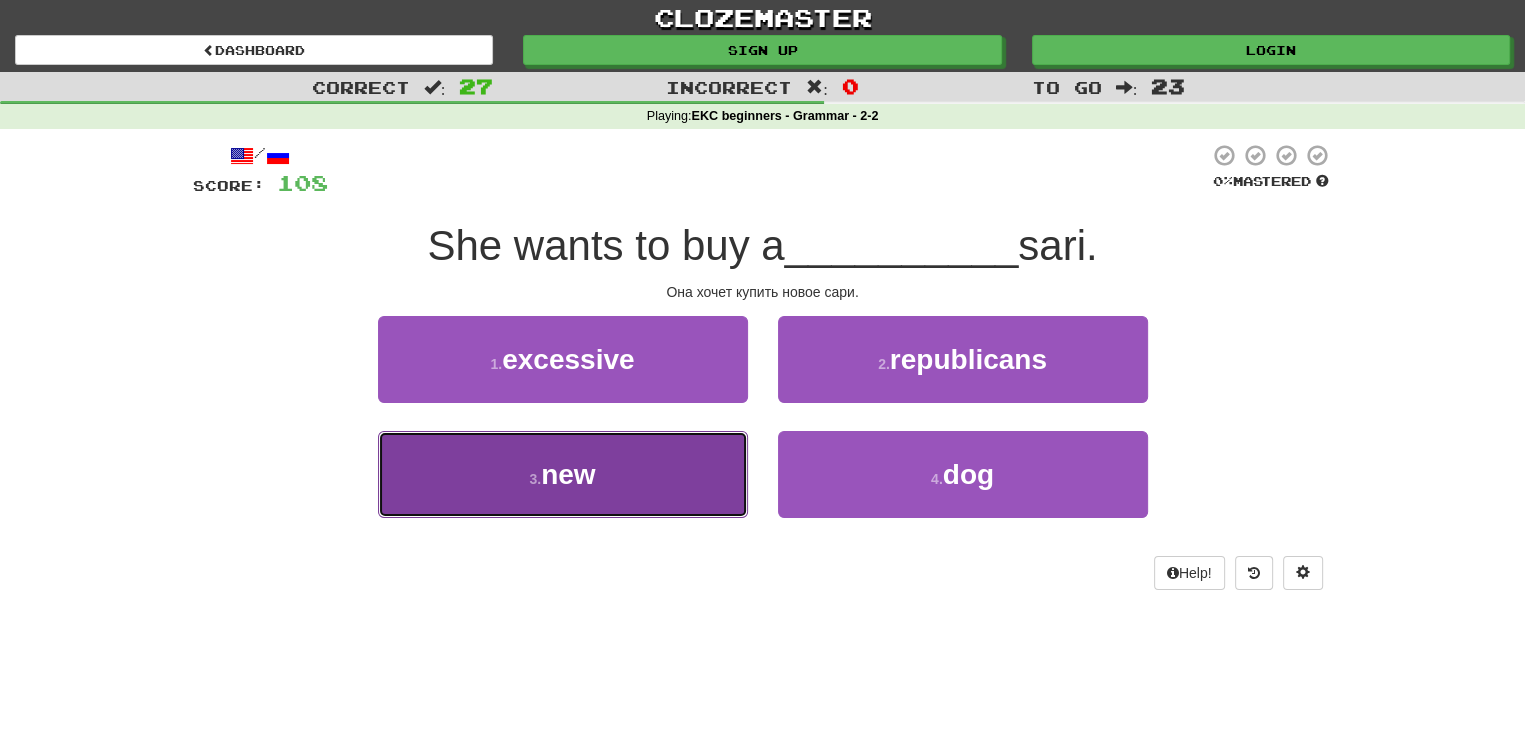 click on "3 .  new" at bounding box center [563, 474] 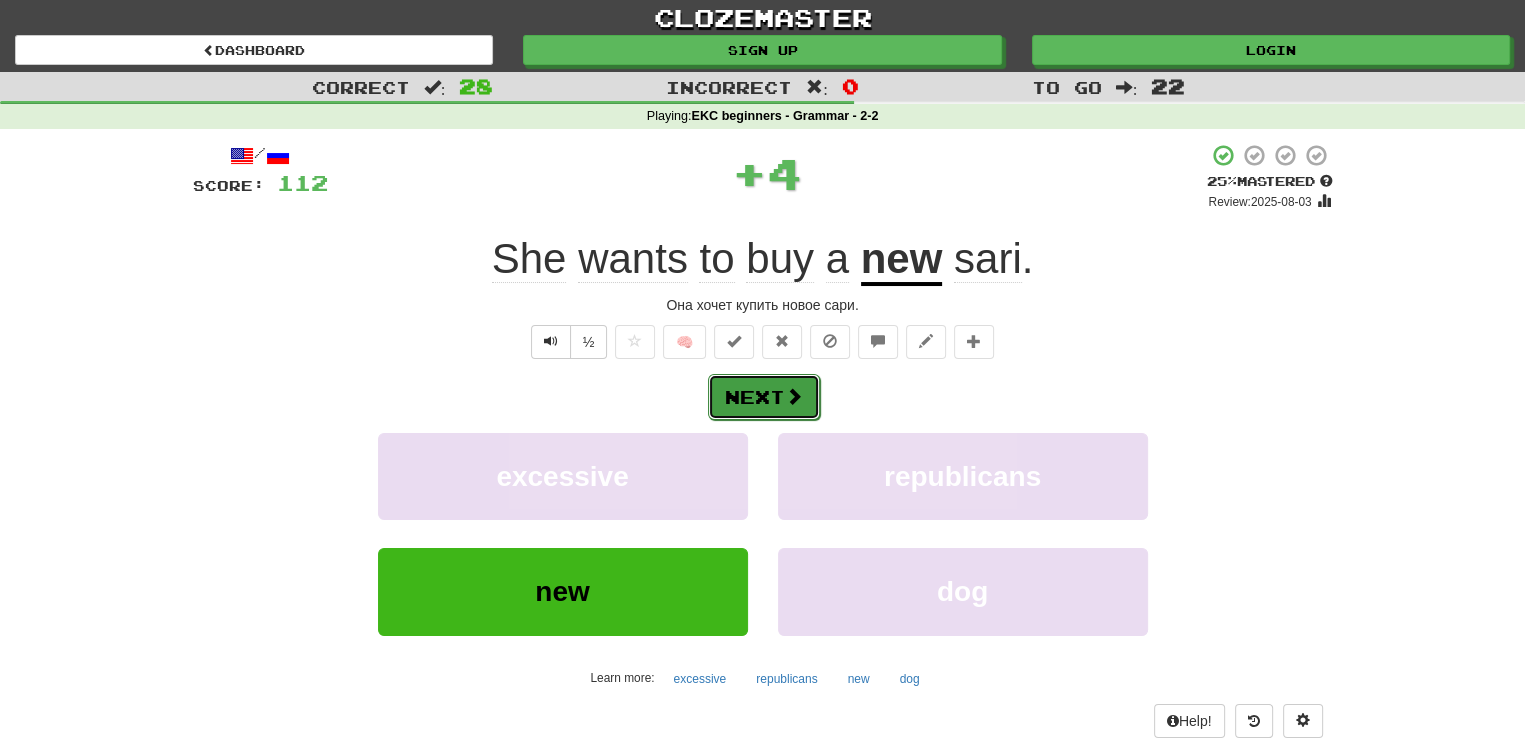click on "Next" at bounding box center [764, 397] 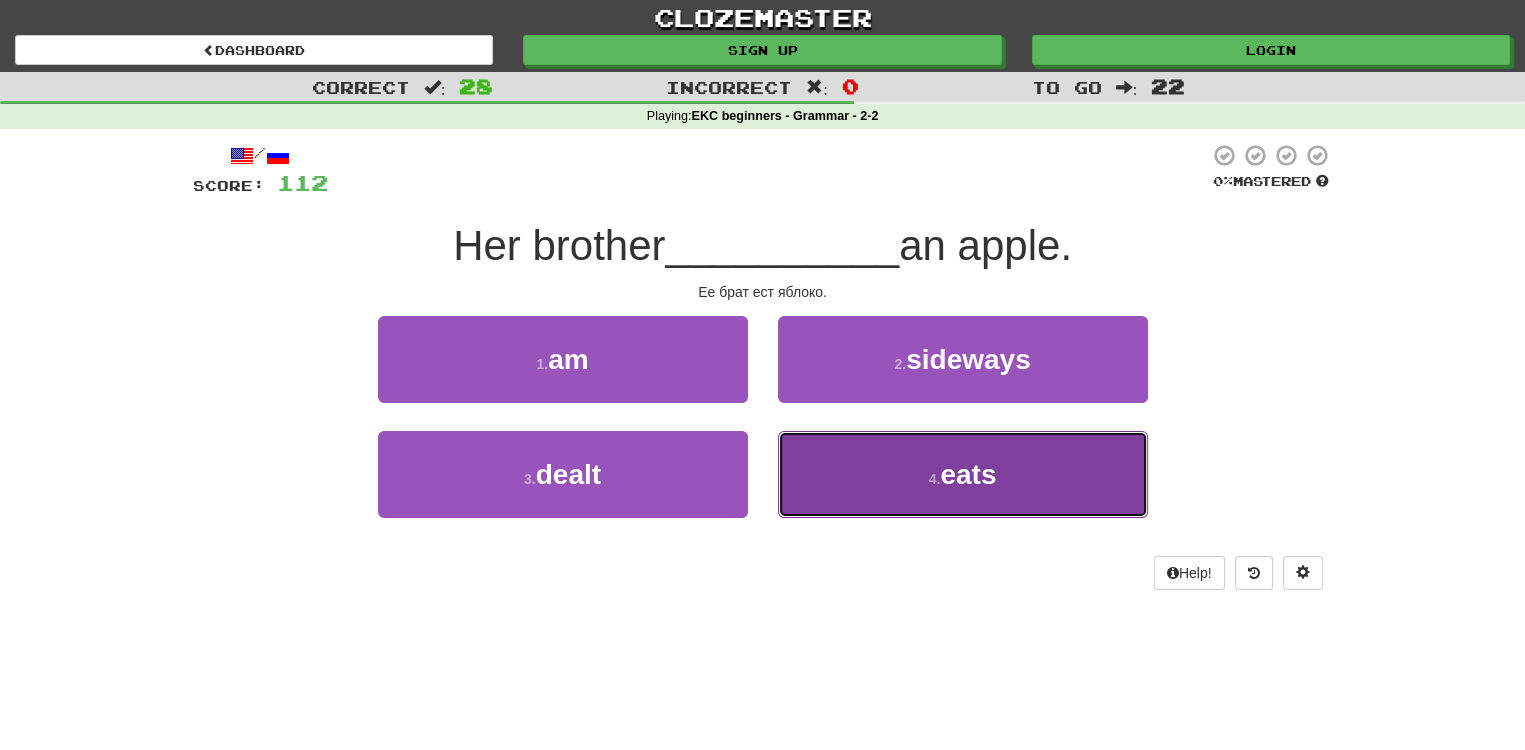 click on "eats" at bounding box center [968, 474] 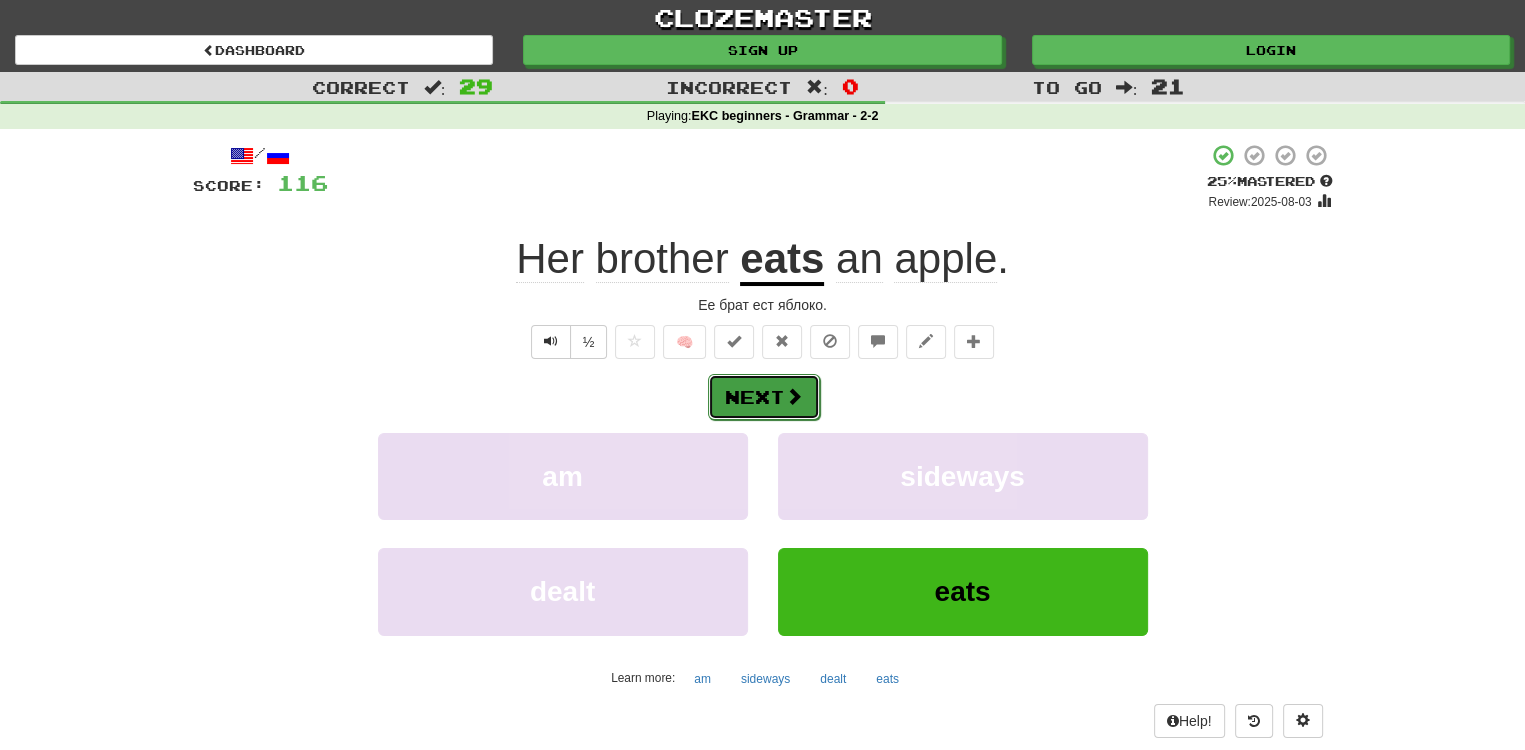 click on "Next" at bounding box center [764, 397] 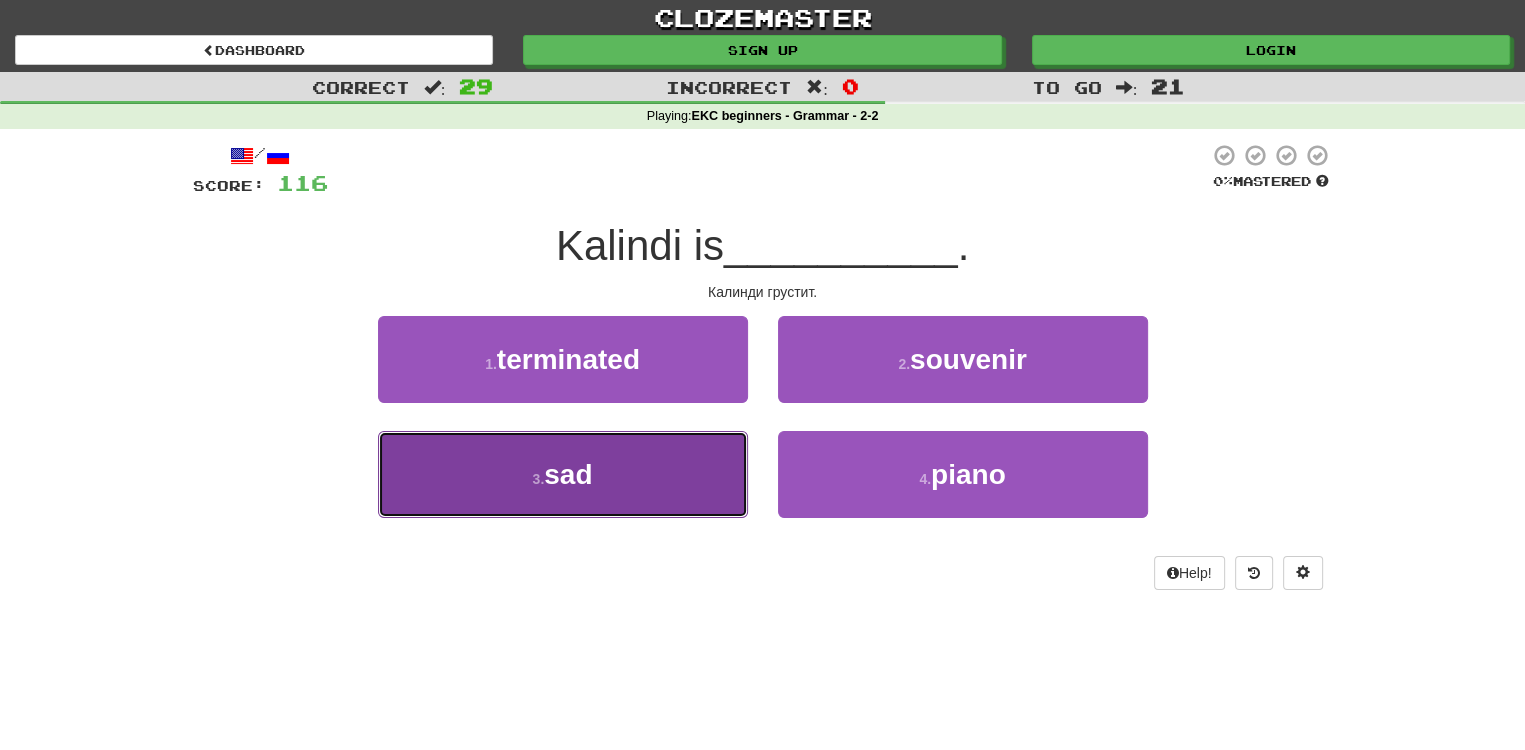 click on "sad" at bounding box center (568, 474) 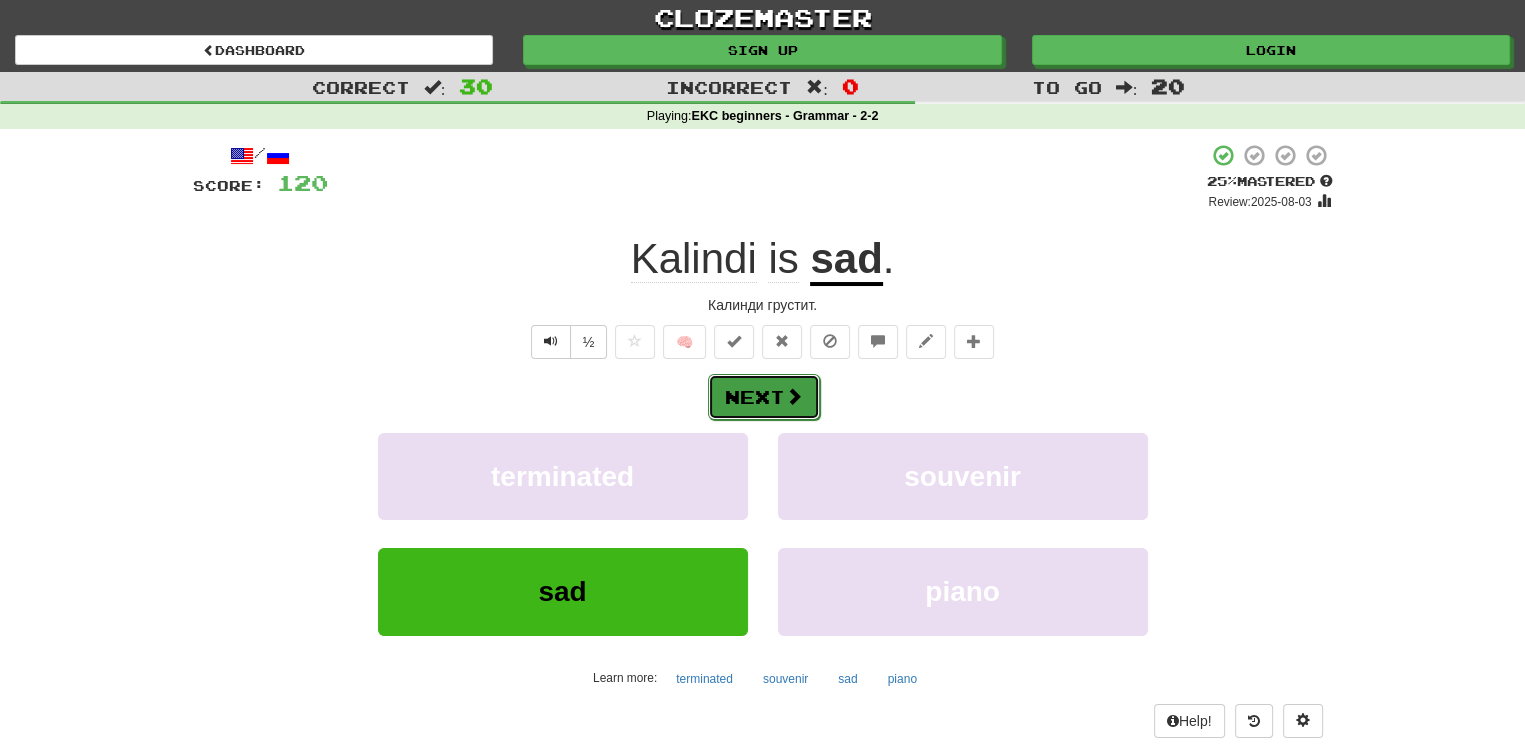 click at bounding box center (794, 396) 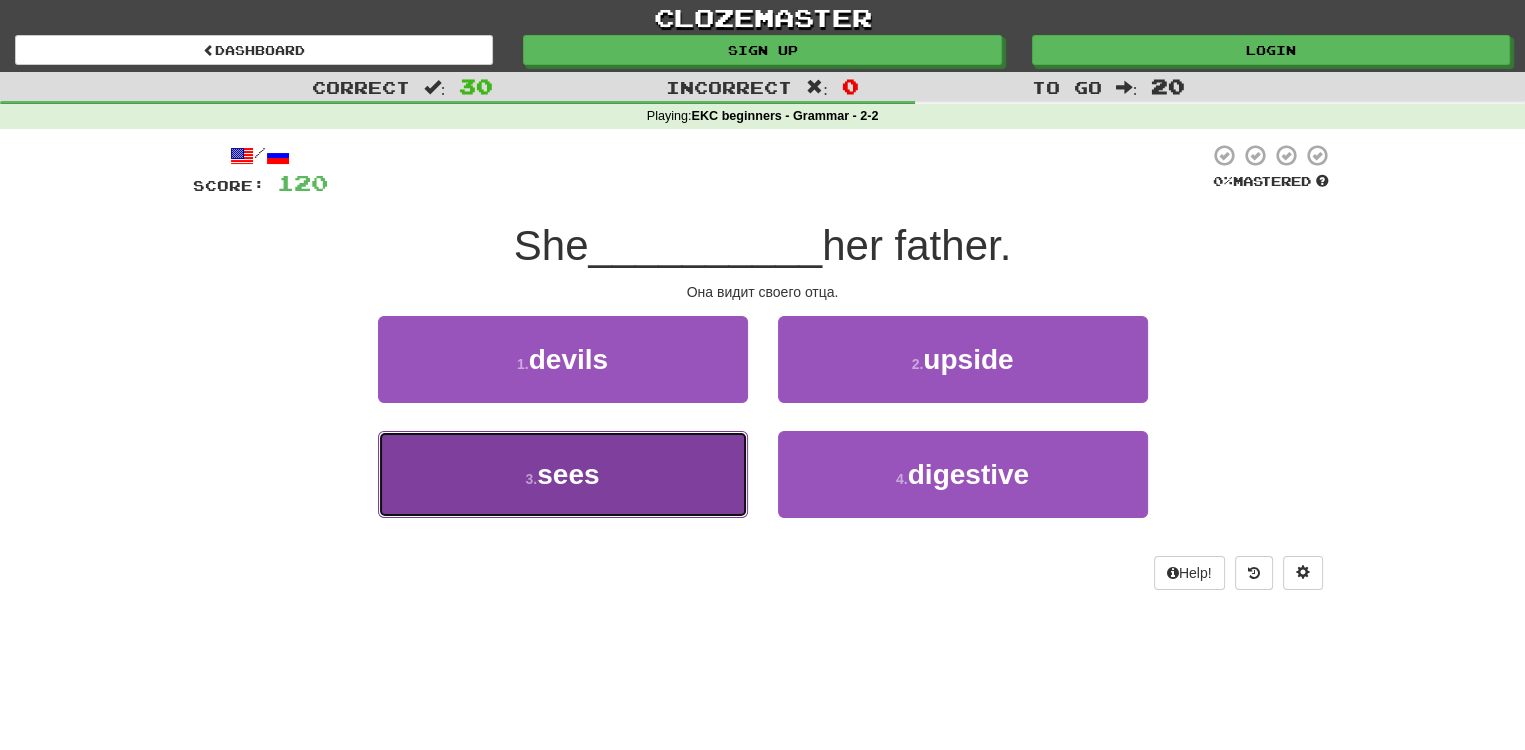click on "3 .  sees" at bounding box center (563, 474) 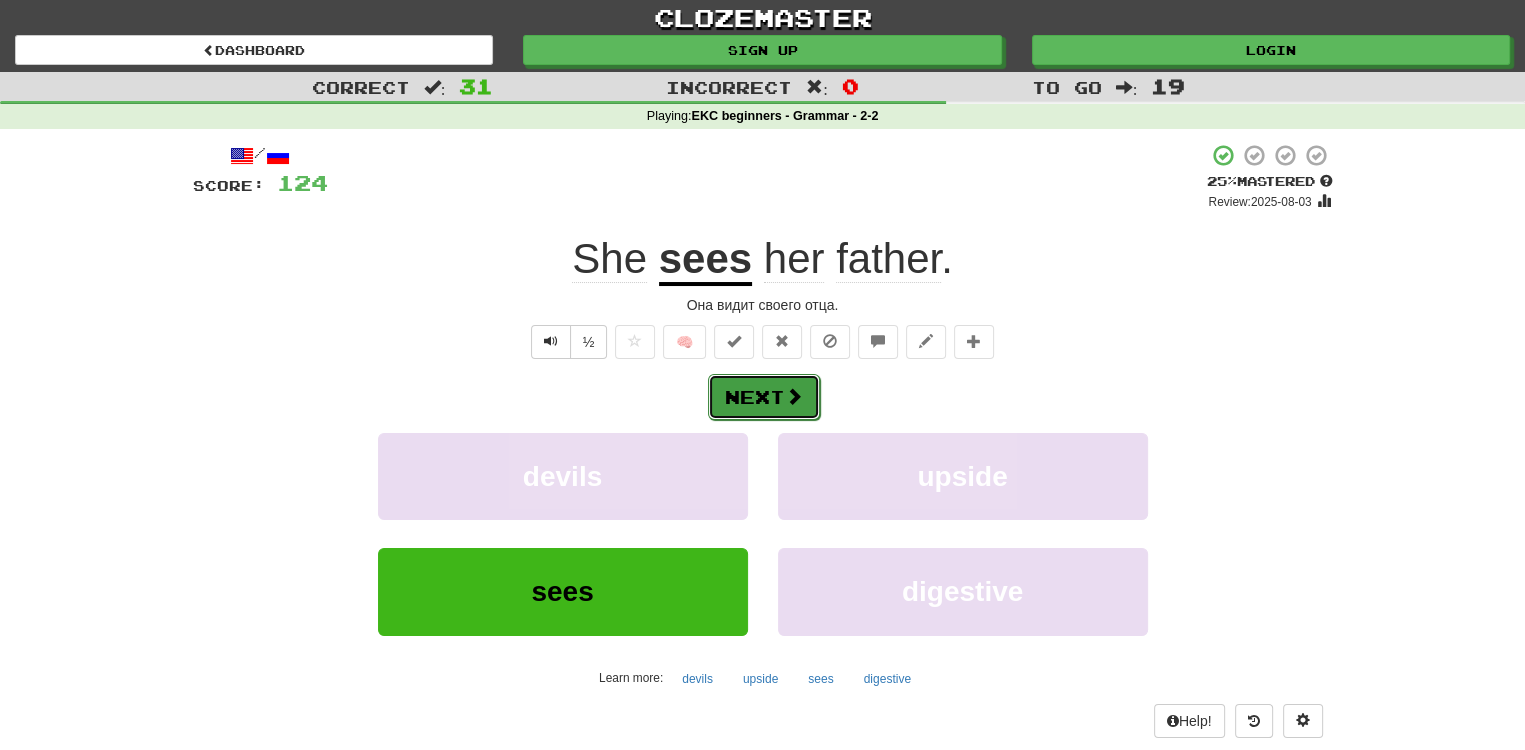 click on "Next" at bounding box center [764, 397] 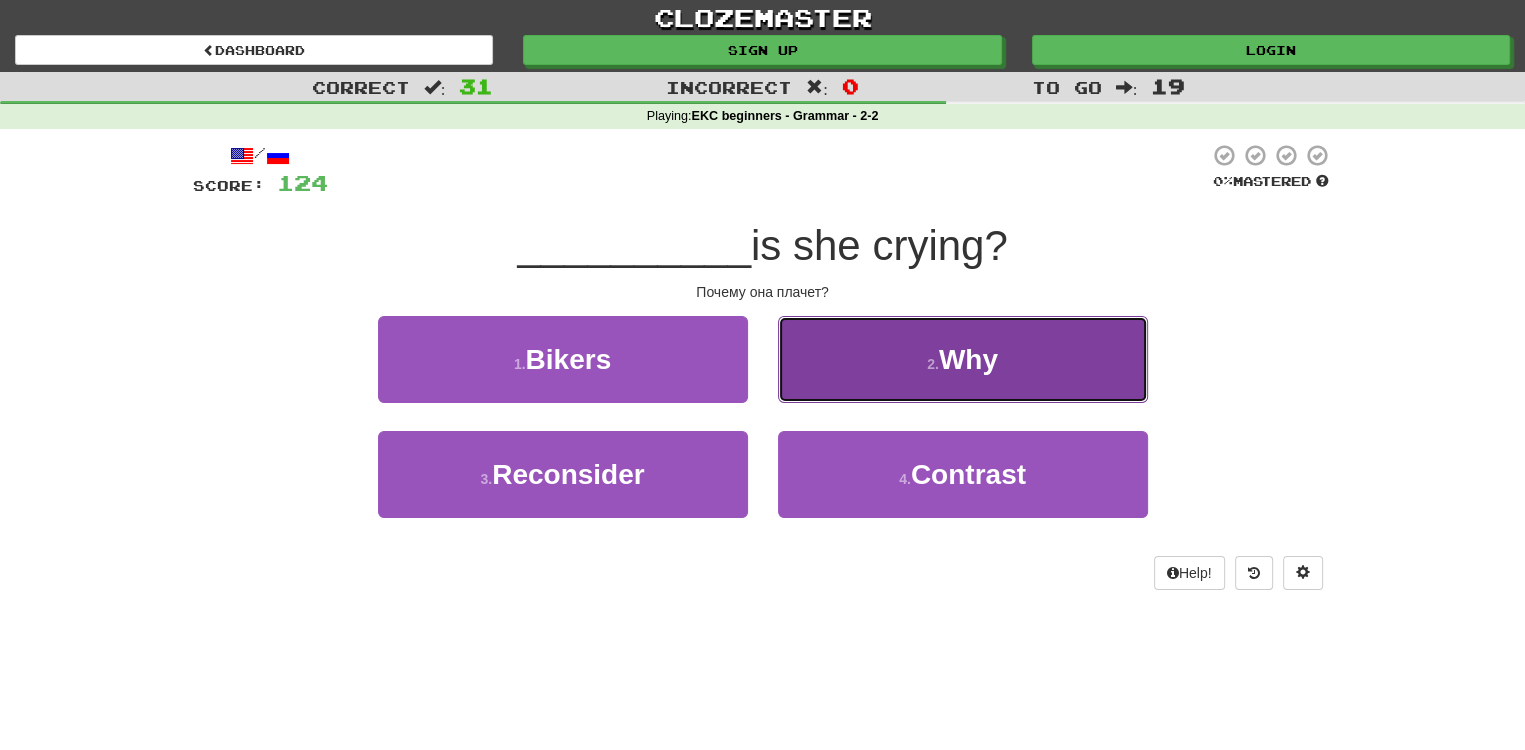 click on "Why" at bounding box center [968, 359] 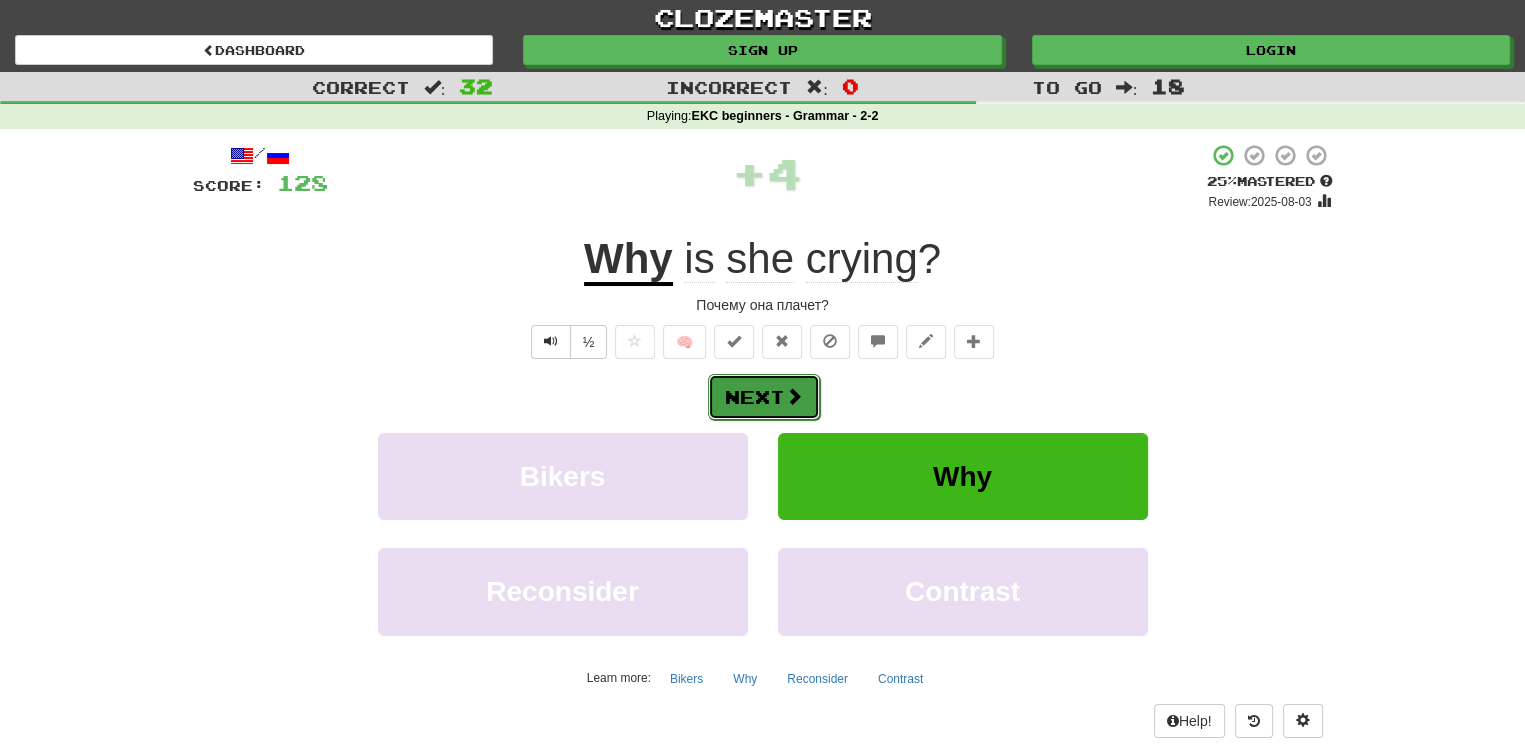 click on "Next" at bounding box center [764, 397] 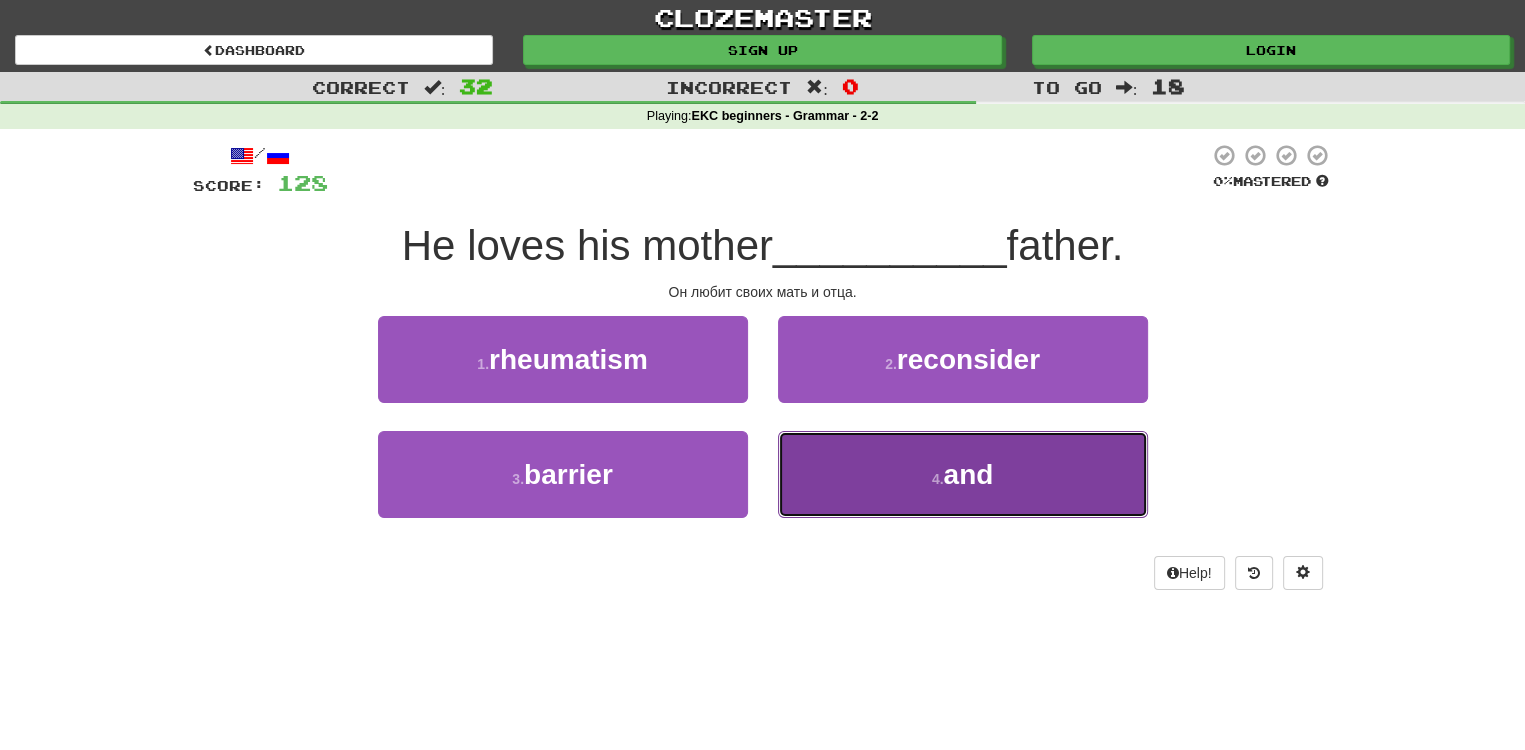 click on "4 .  and" at bounding box center [963, 474] 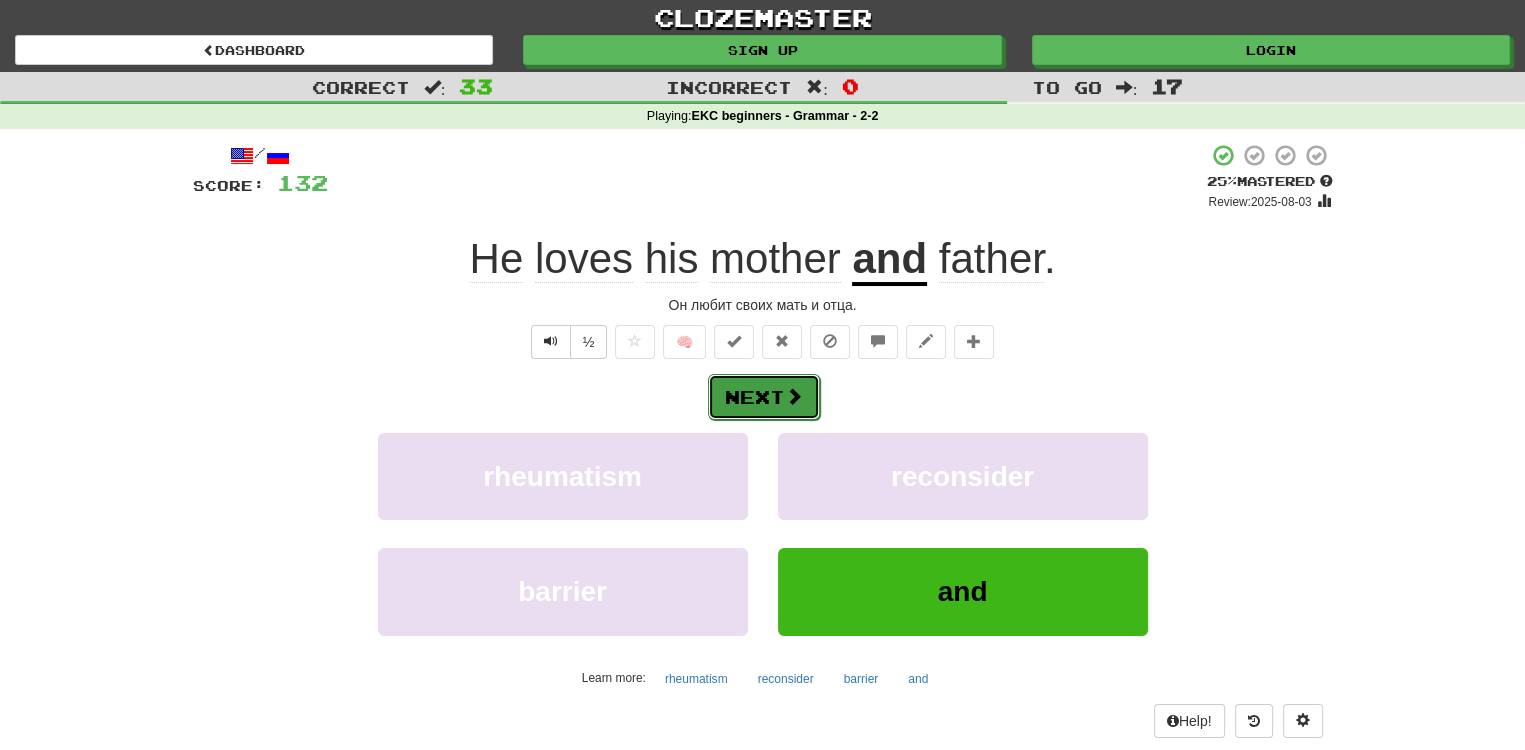 click on "Next" at bounding box center (764, 397) 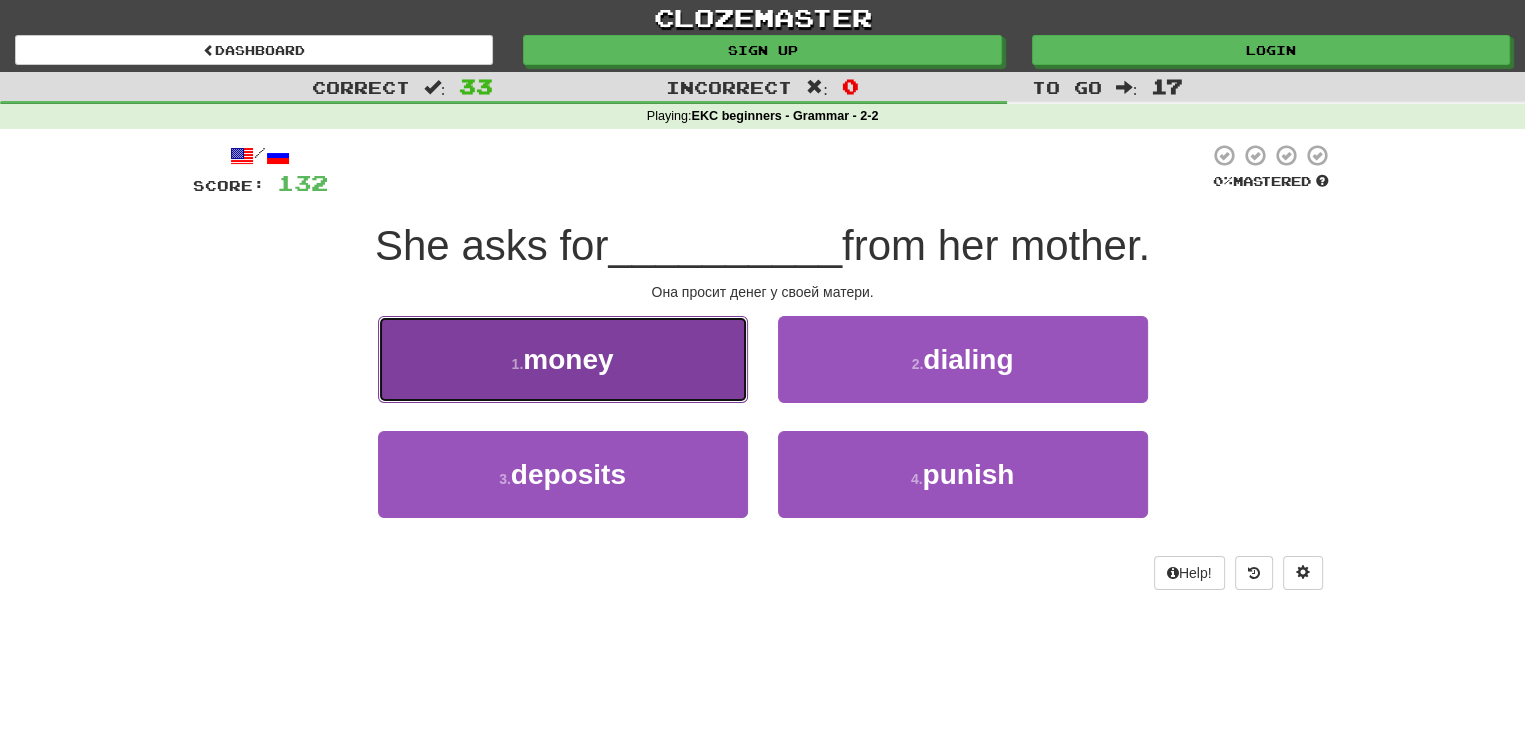 click on "money" at bounding box center [568, 359] 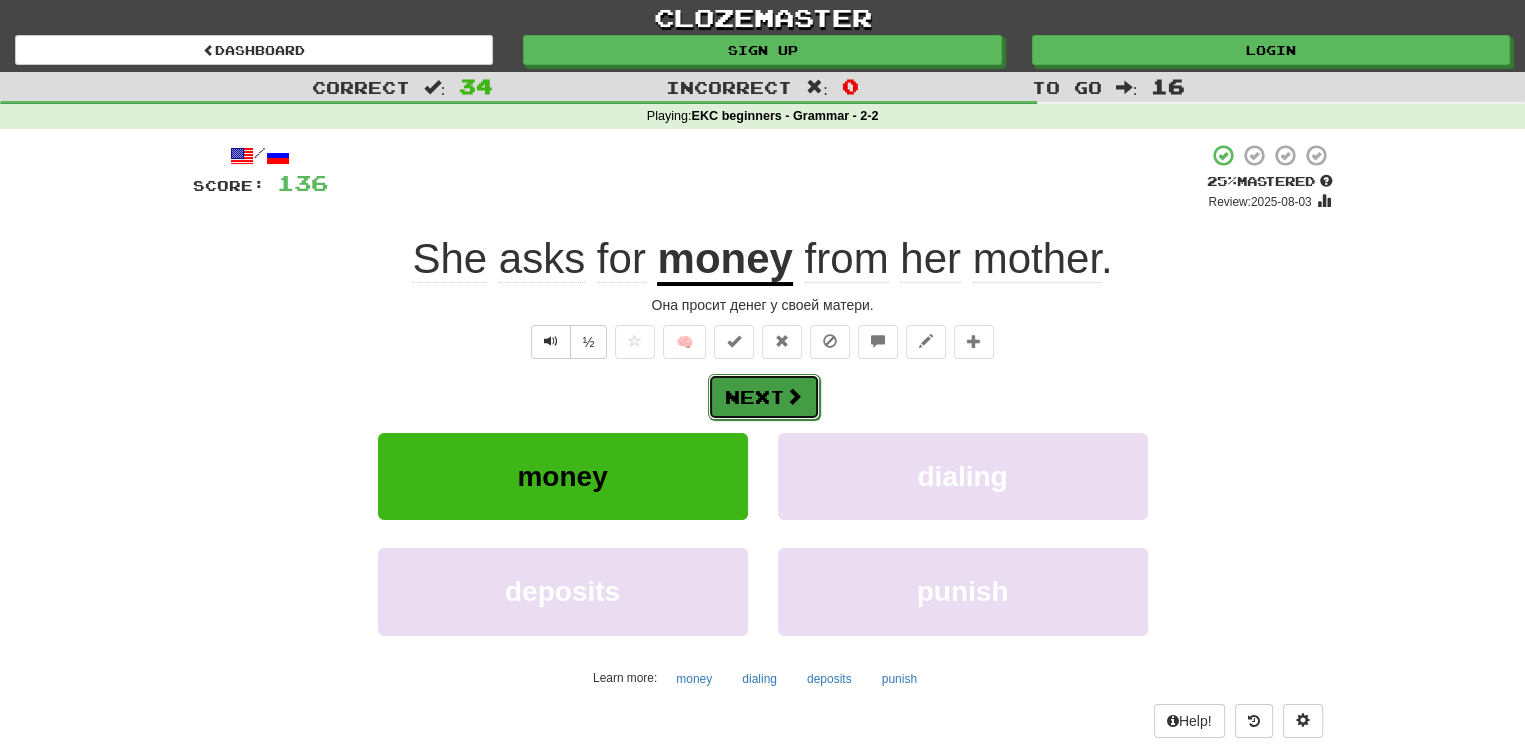 click on "Next" at bounding box center (764, 397) 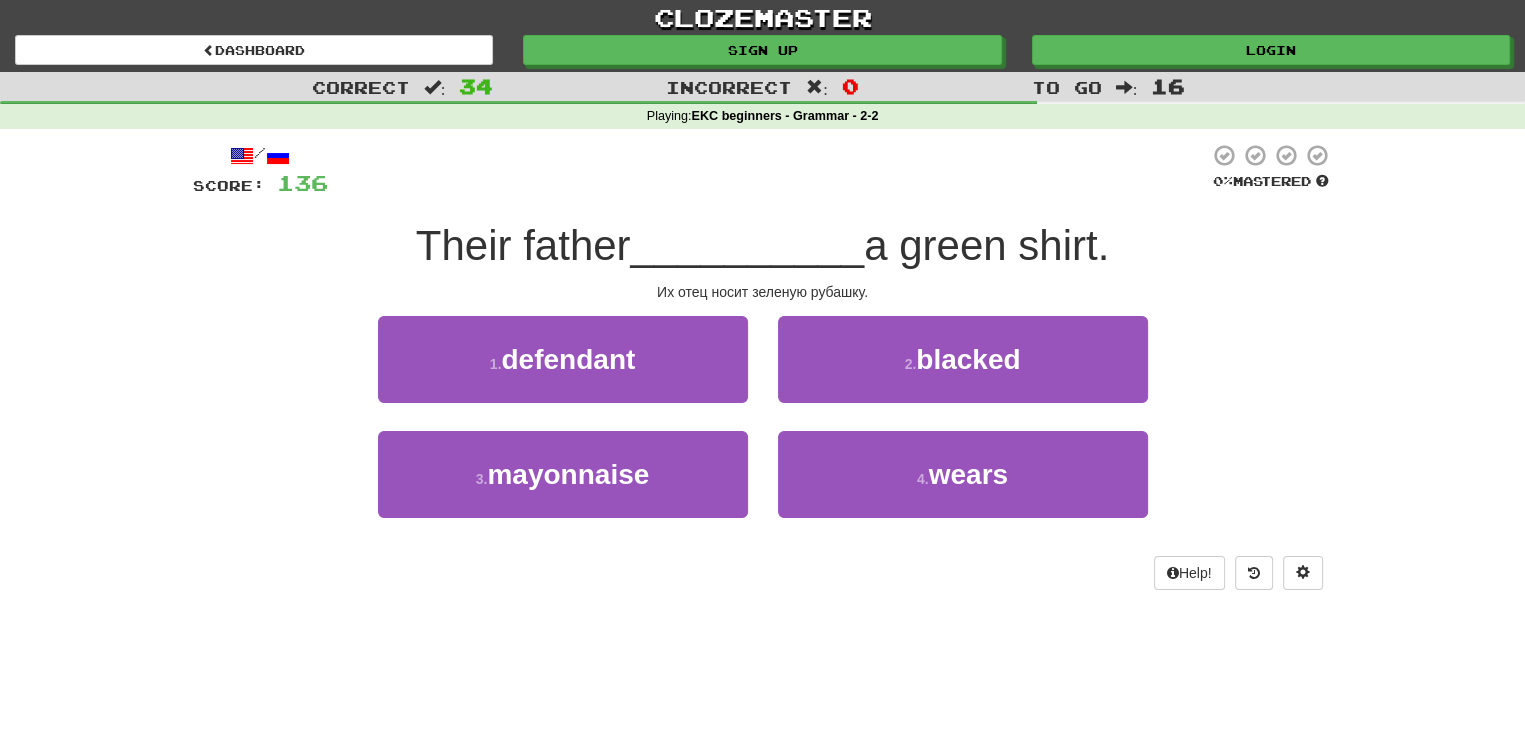 click on "1 .  defendant" at bounding box center (563, 373) 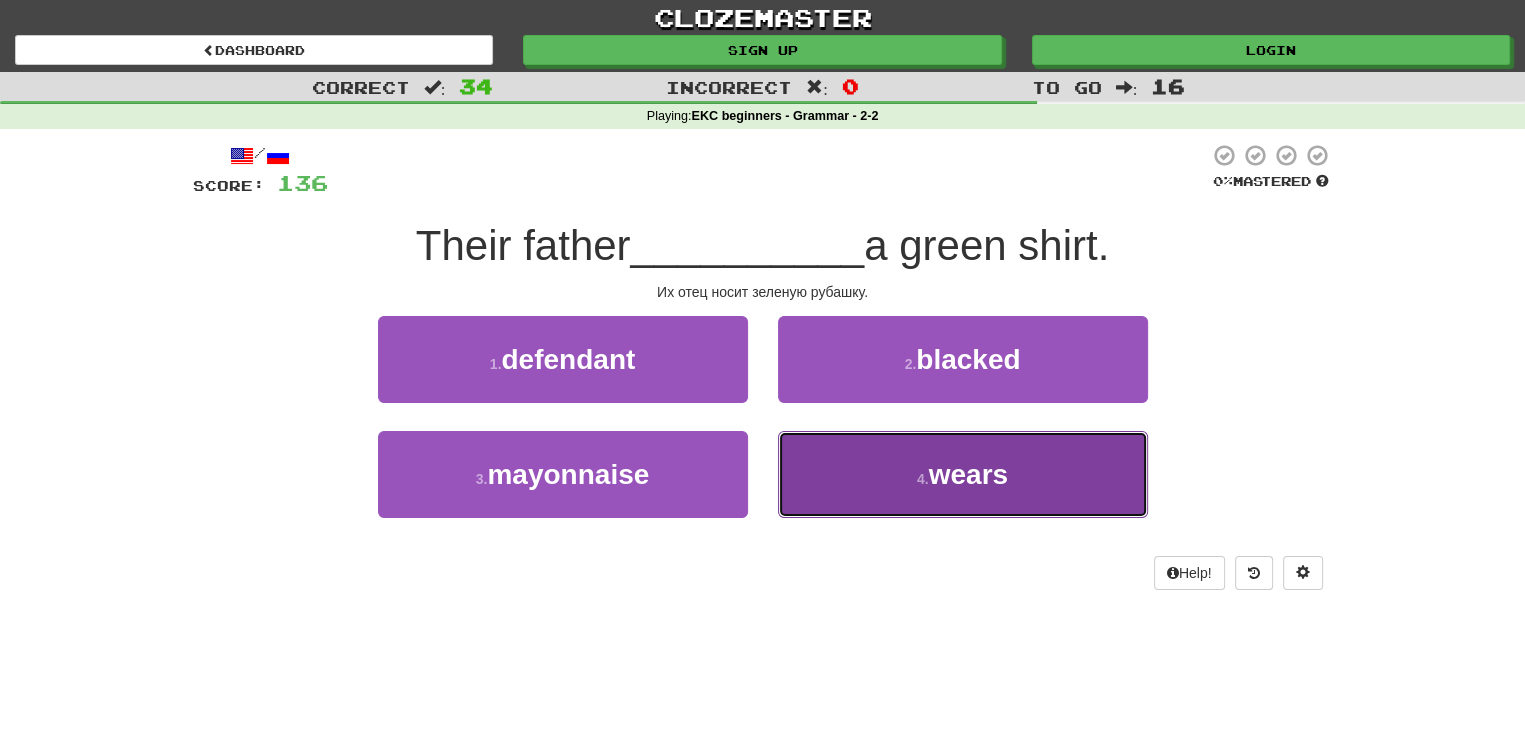 click on "wears" at bounding box center [968, 474] 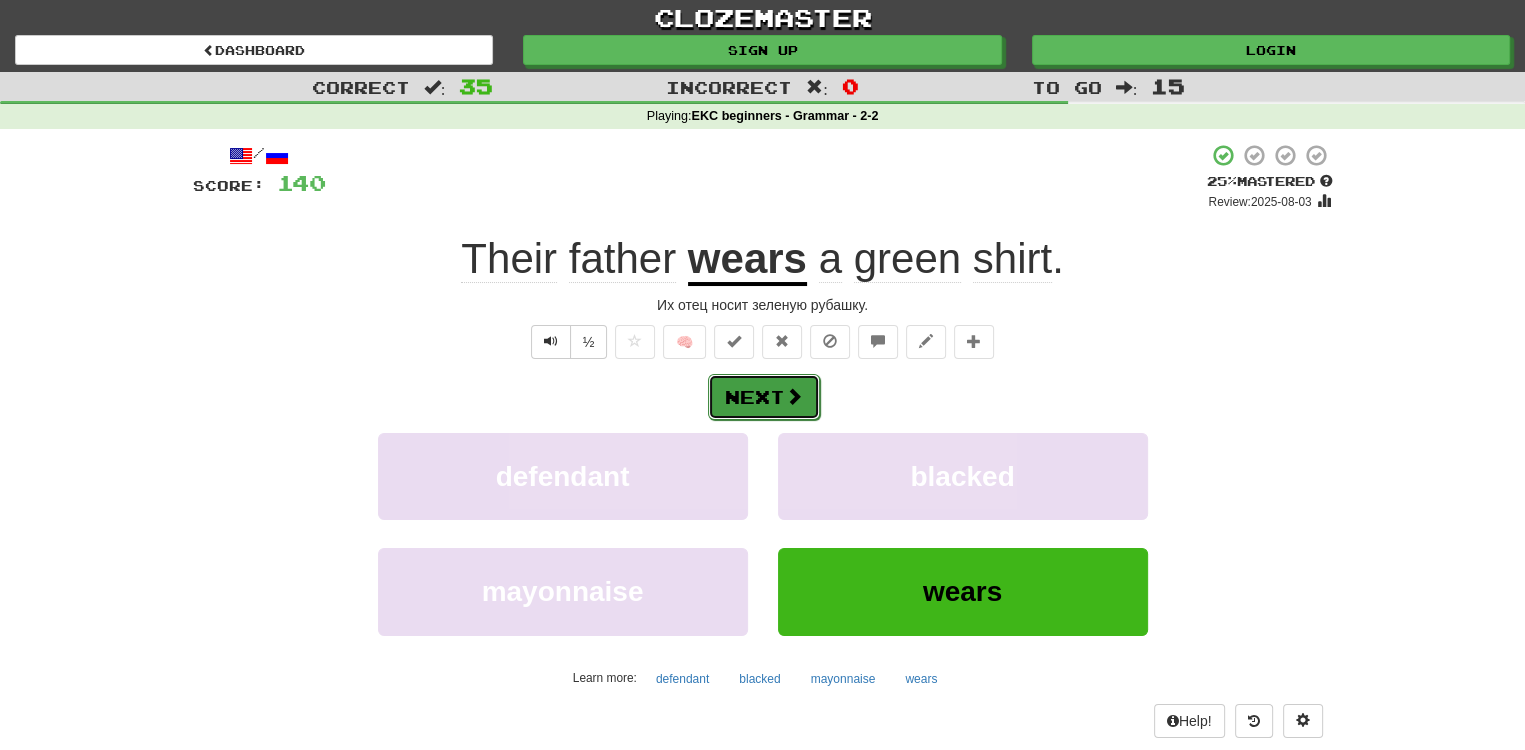 click on "Next" at bounding box center [764, 397] 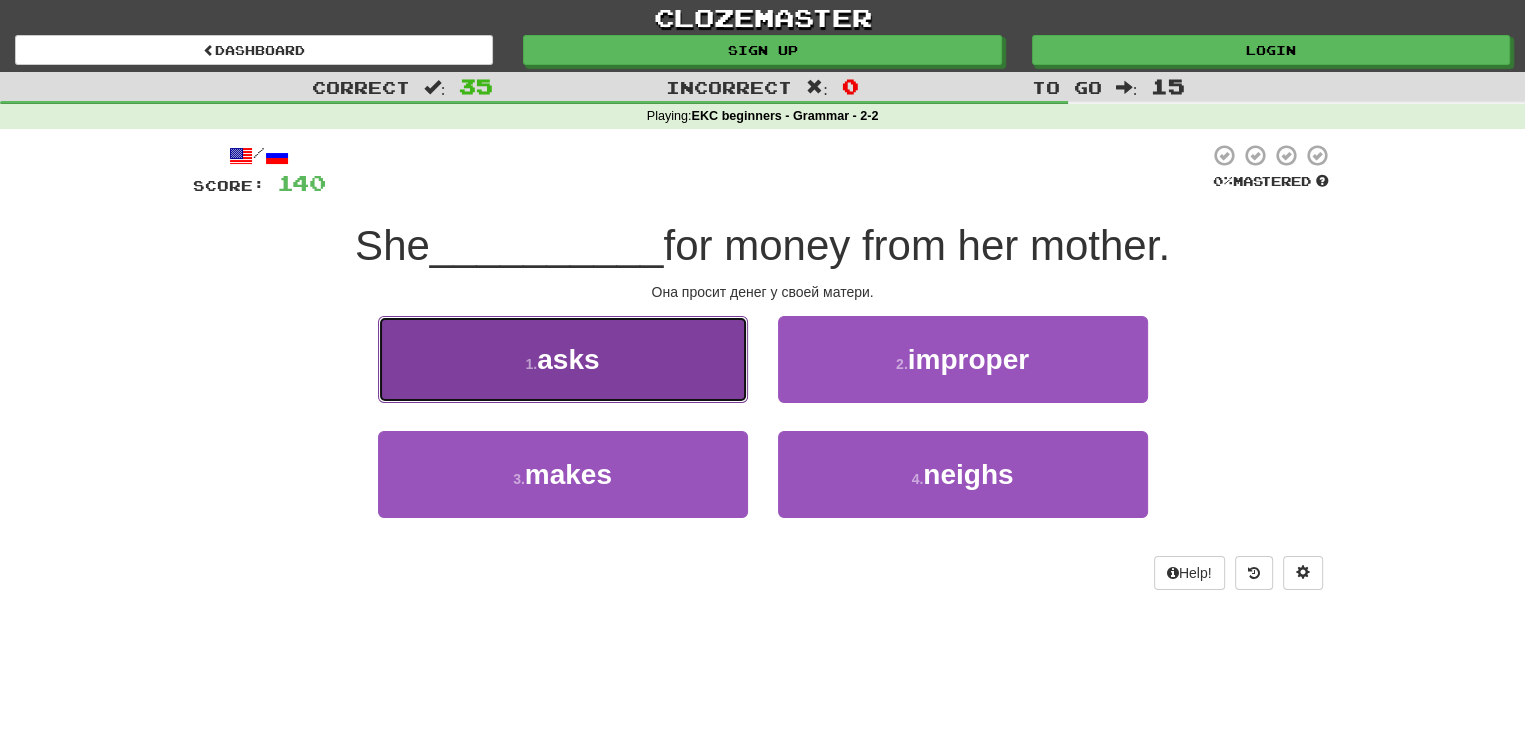 click on "asks" at bounding box center (568, 359) 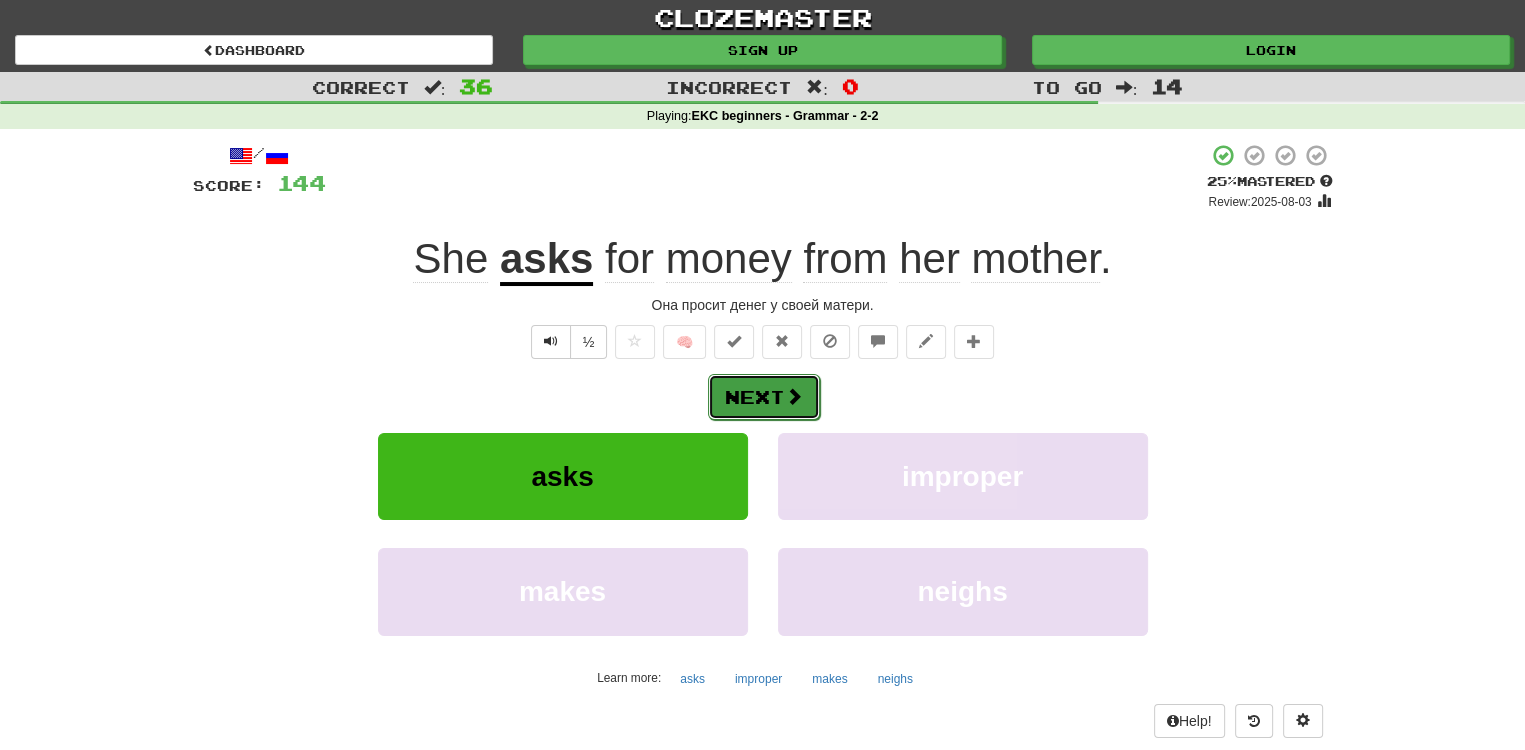 click on "Next" at bounding box center (764, 397) 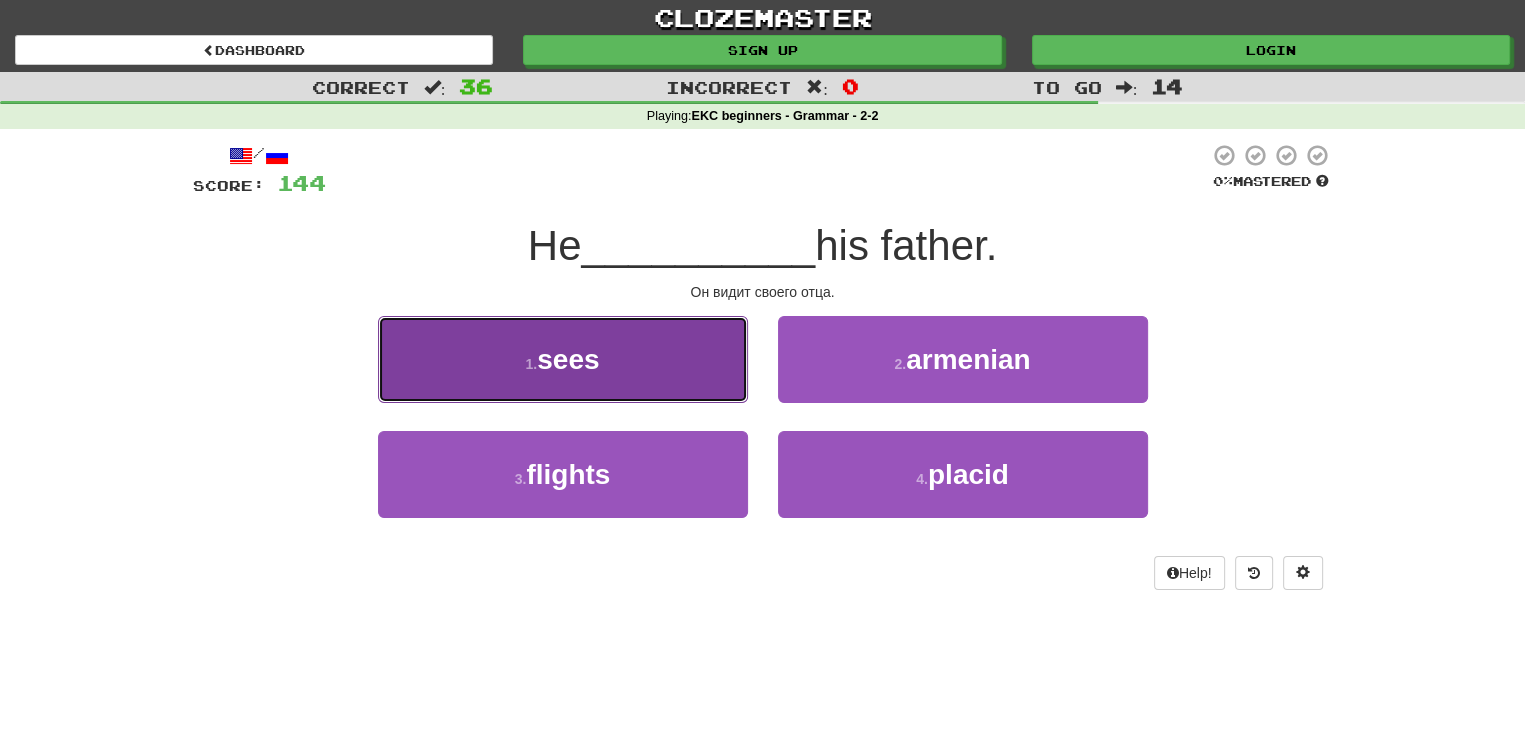 click on "1 .  sees" at bounding box center (563, 359) 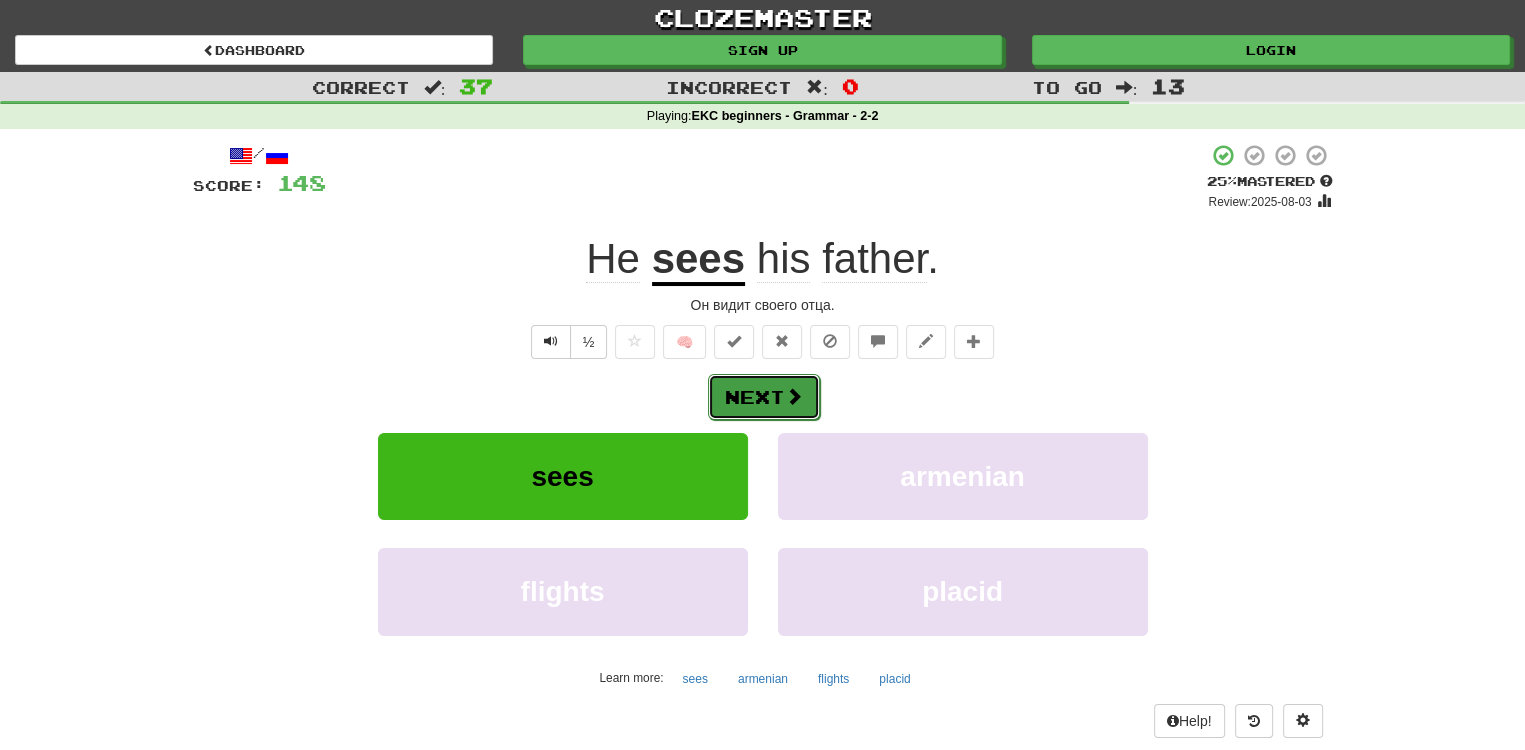 click at bounding box center [794, 396] 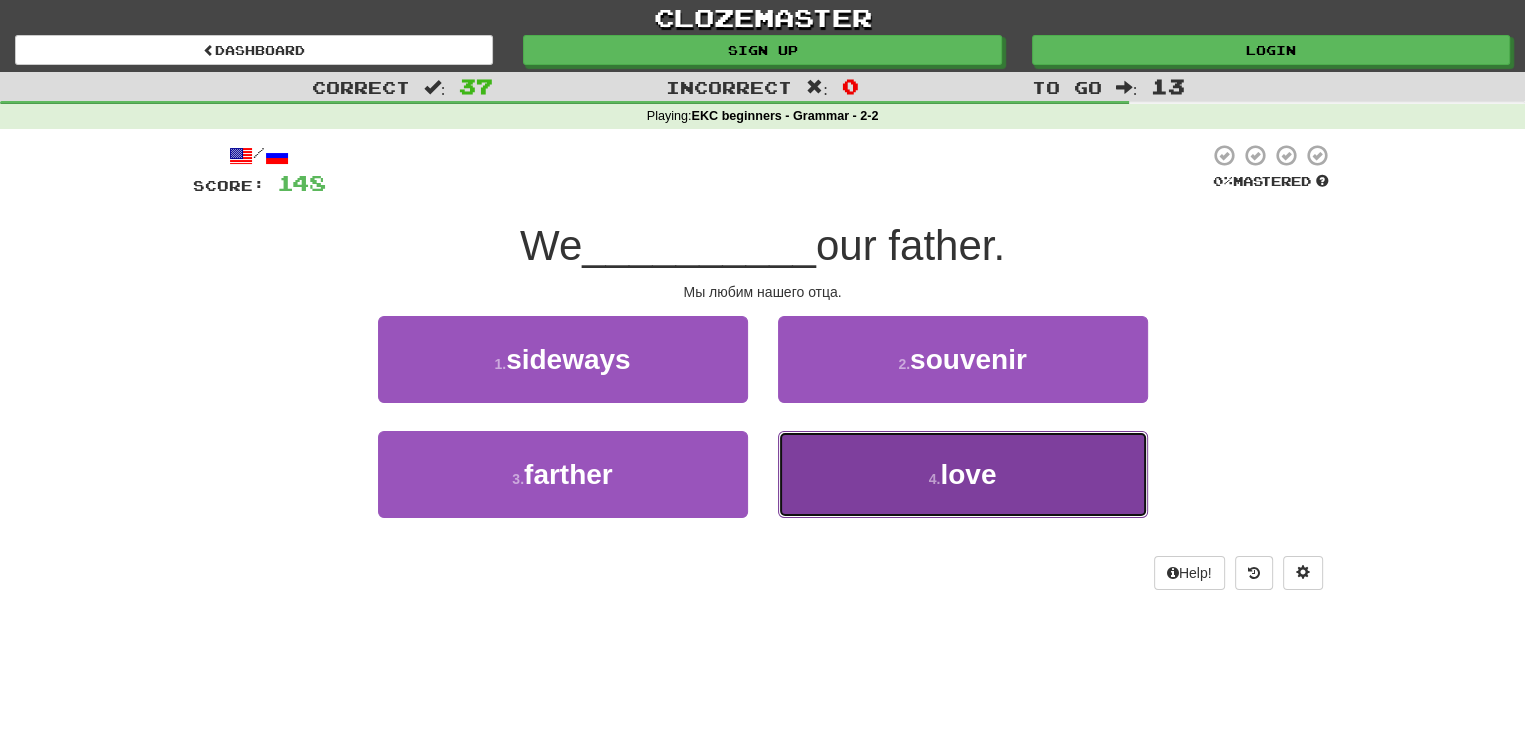 click on "love" at bounding box center [968, 474] 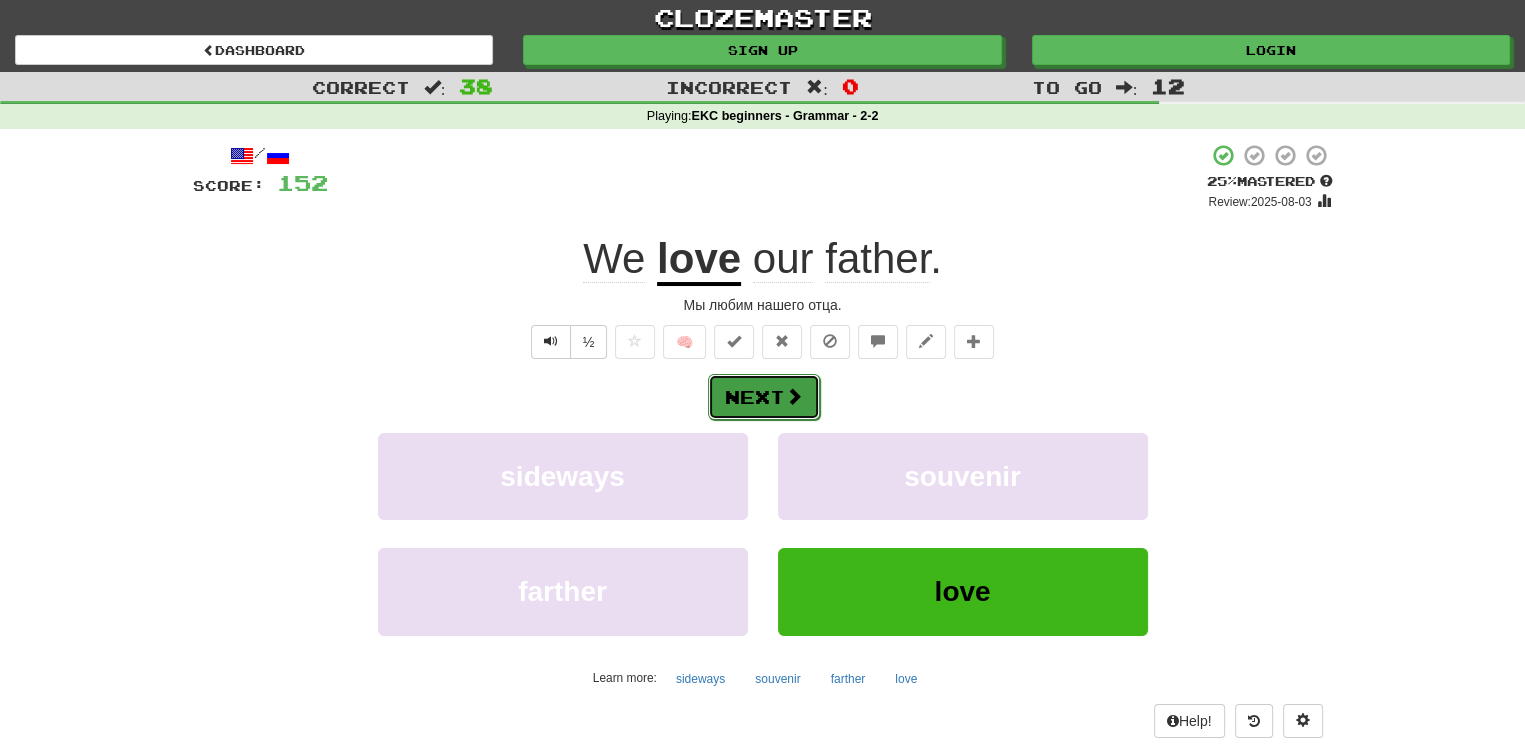 click on "Next" at bounding box center [764, 397] 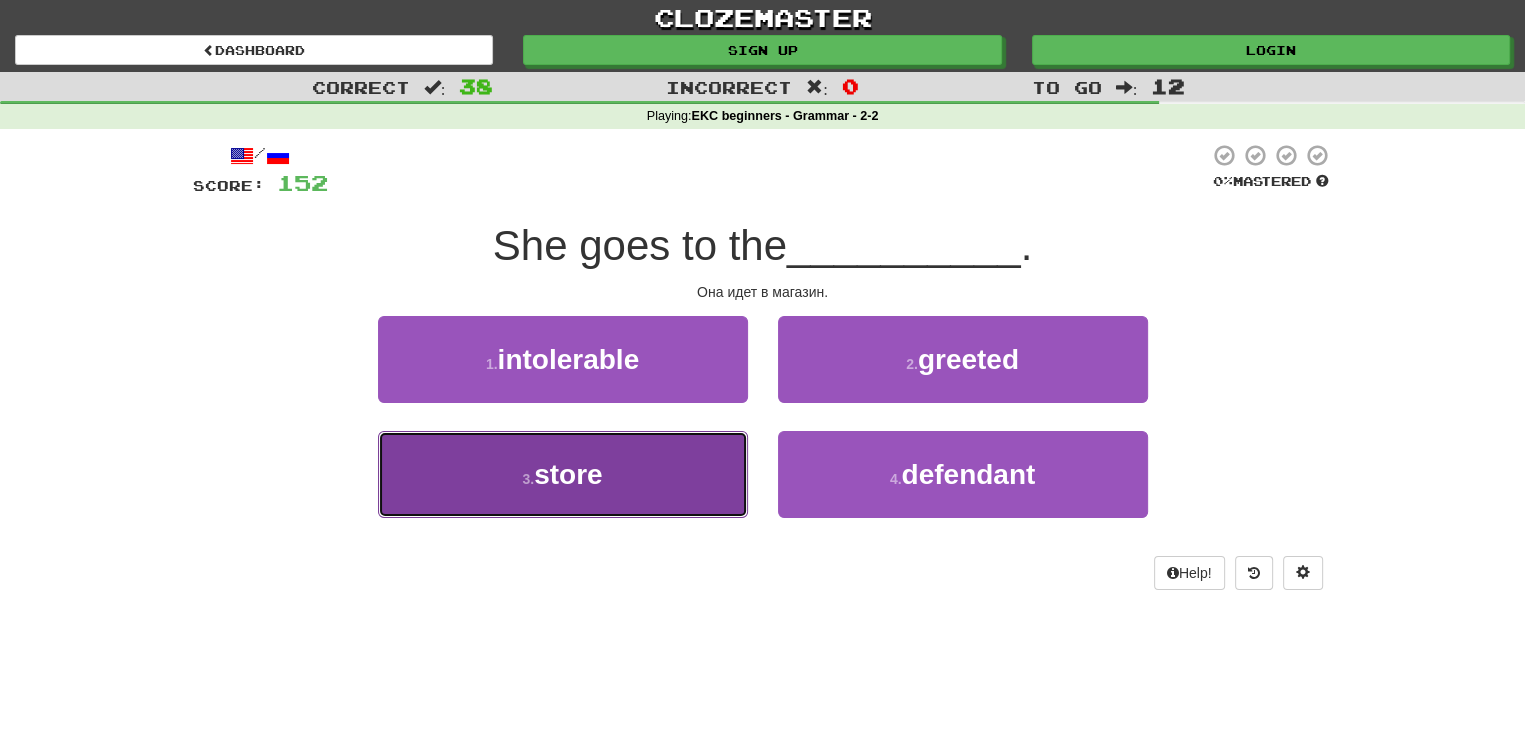 click on "store" at bounding box center (568, 474) 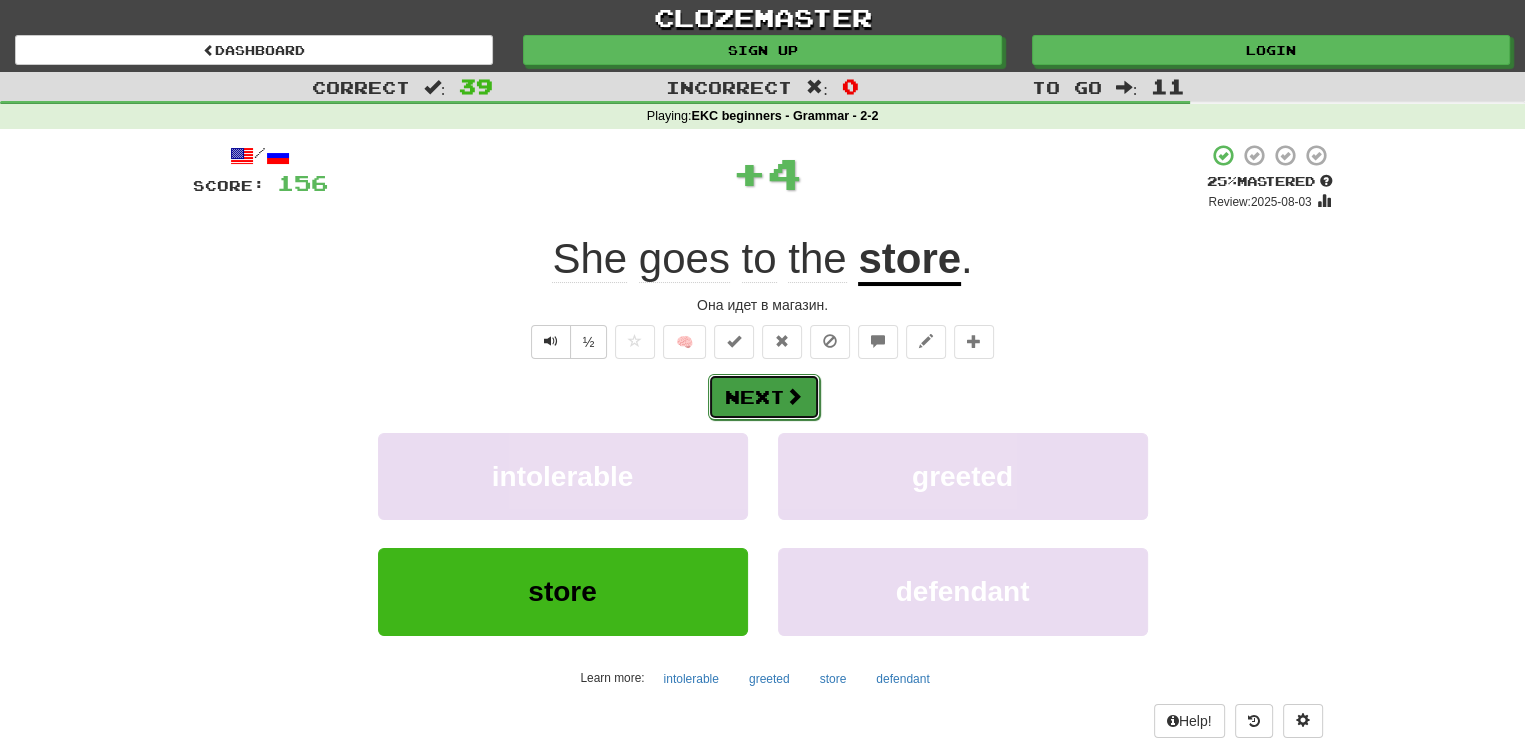 click on "Next" at bounding box center (764, 397) 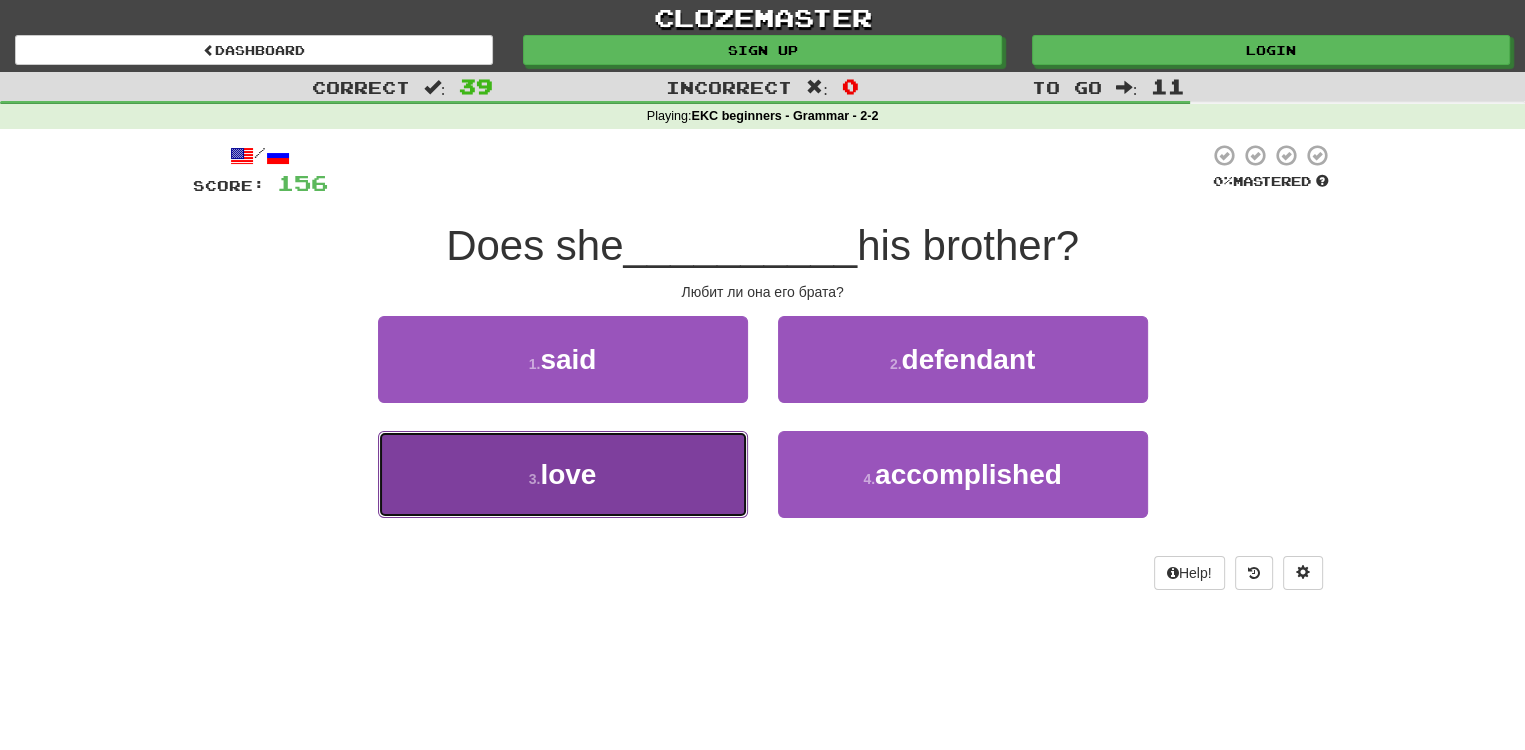 click on "love" at bounding box center [568, 474] 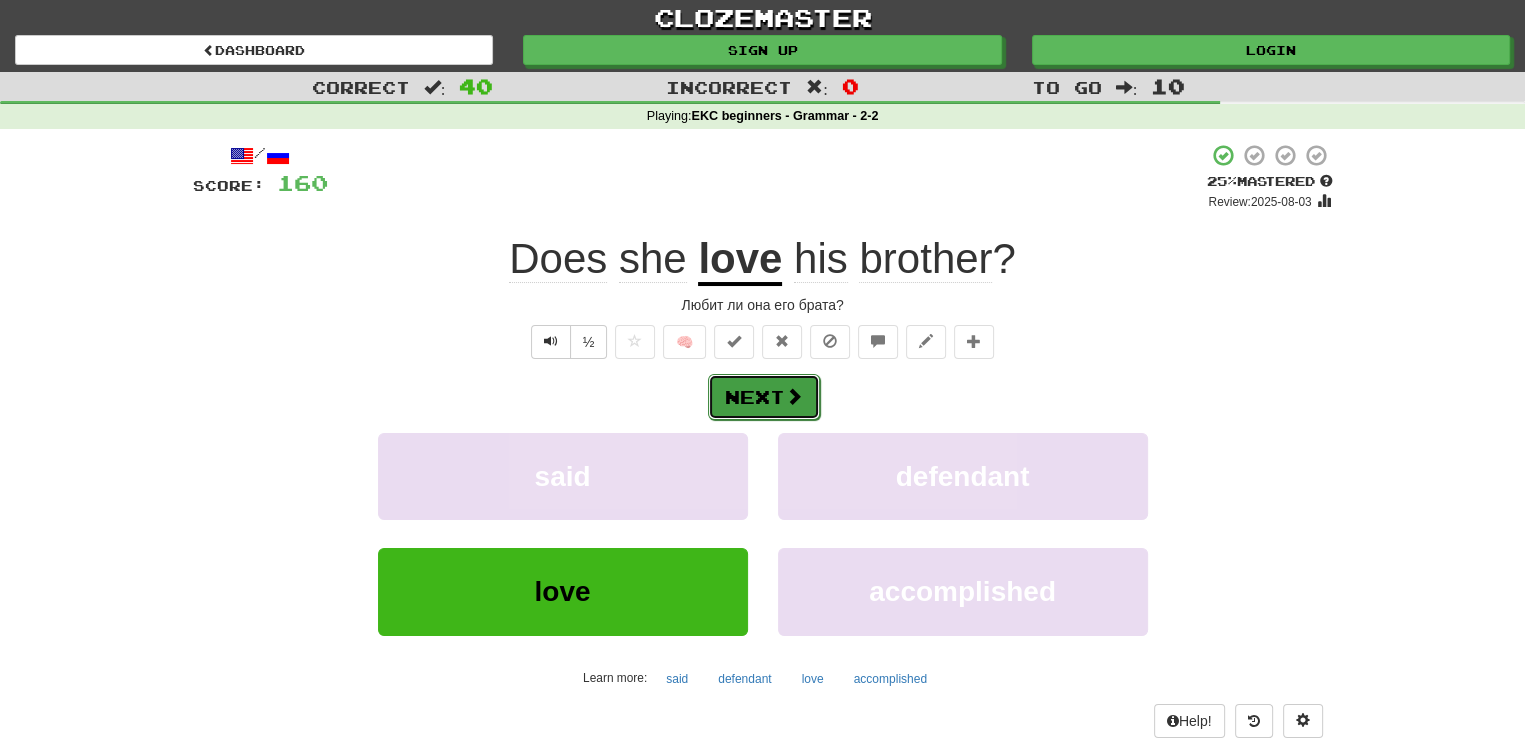 click on "Next" at bounding box center [764, 397] 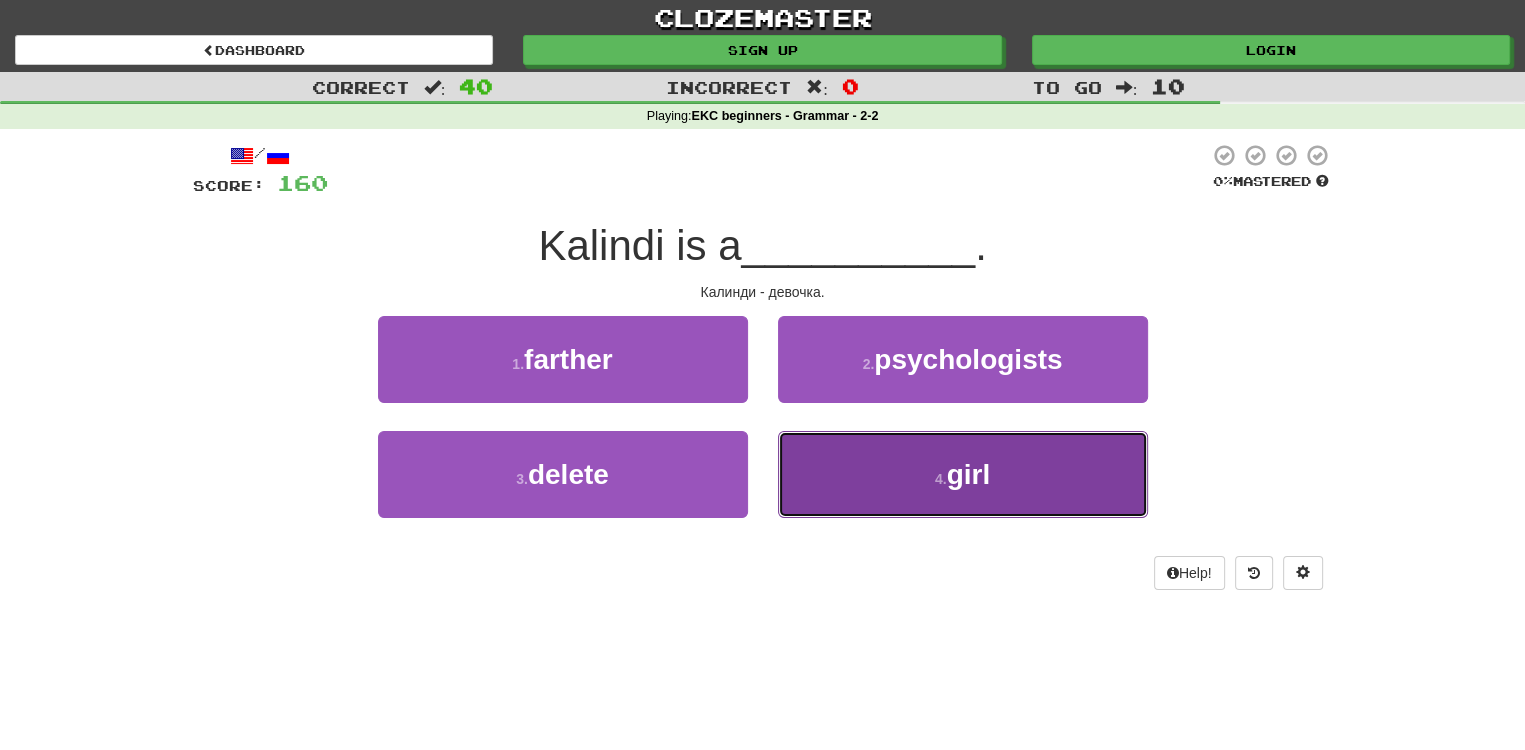 click on "girl" at bounding box center (969, 474) 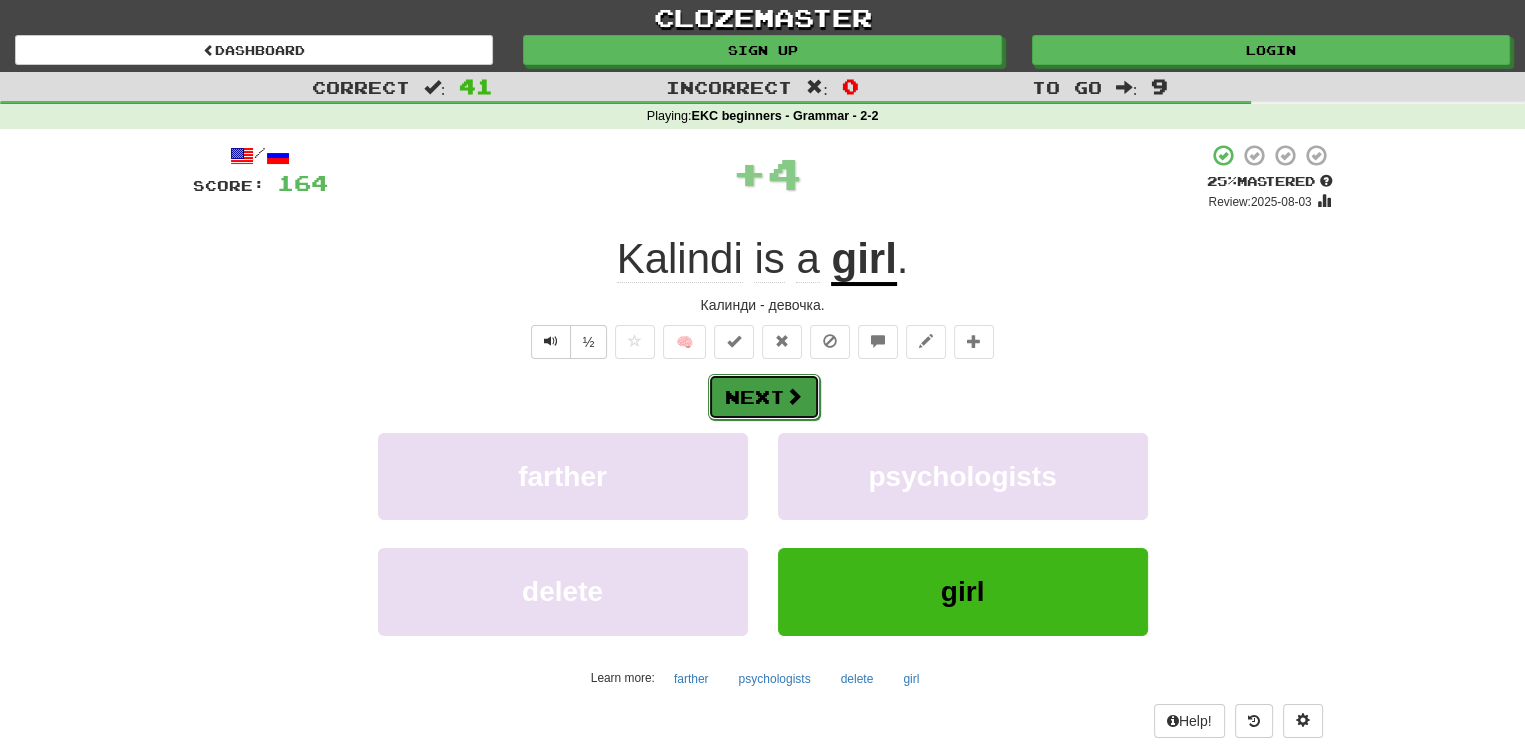 click at bounding box center (794, 396) 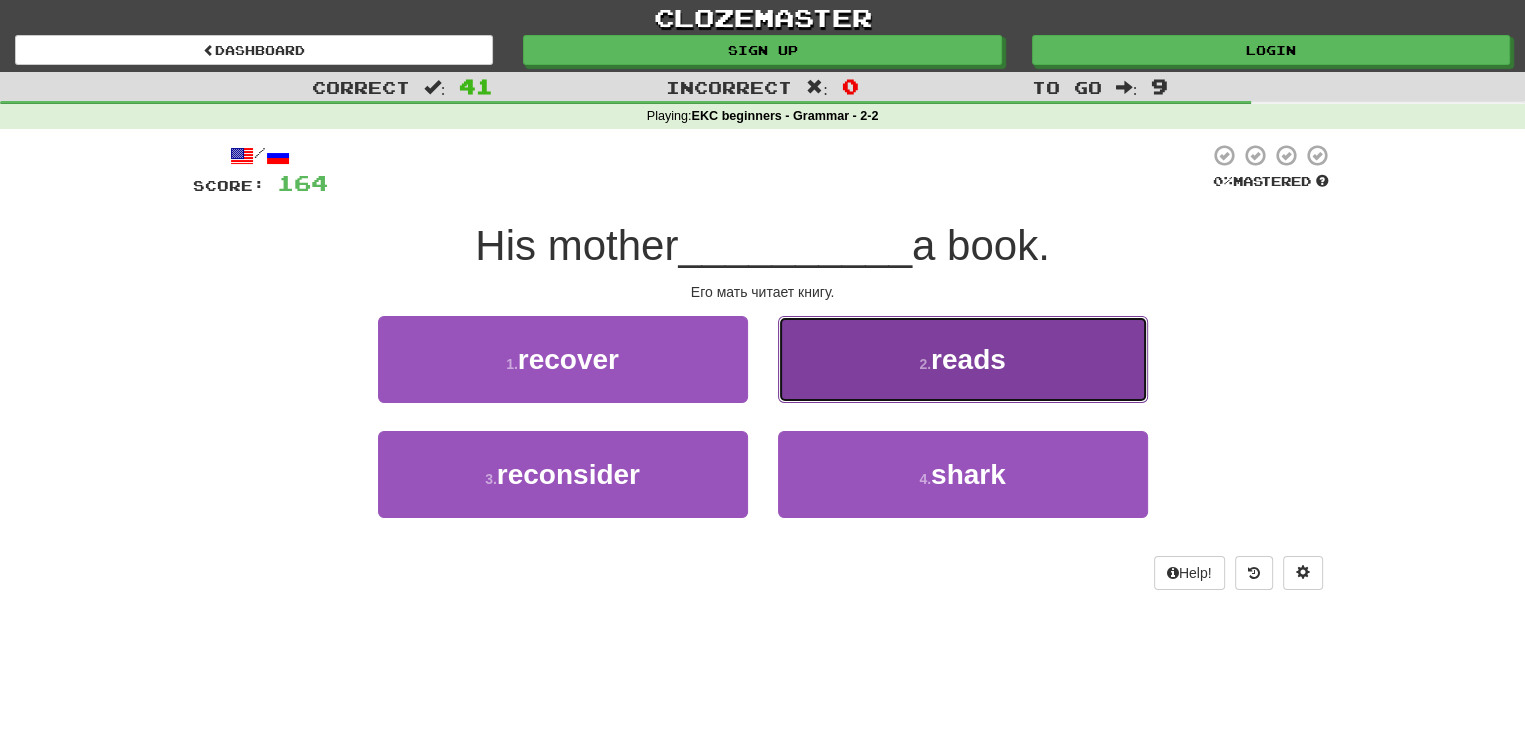 click on "2 .  reads" at bounding box center [963, 359] 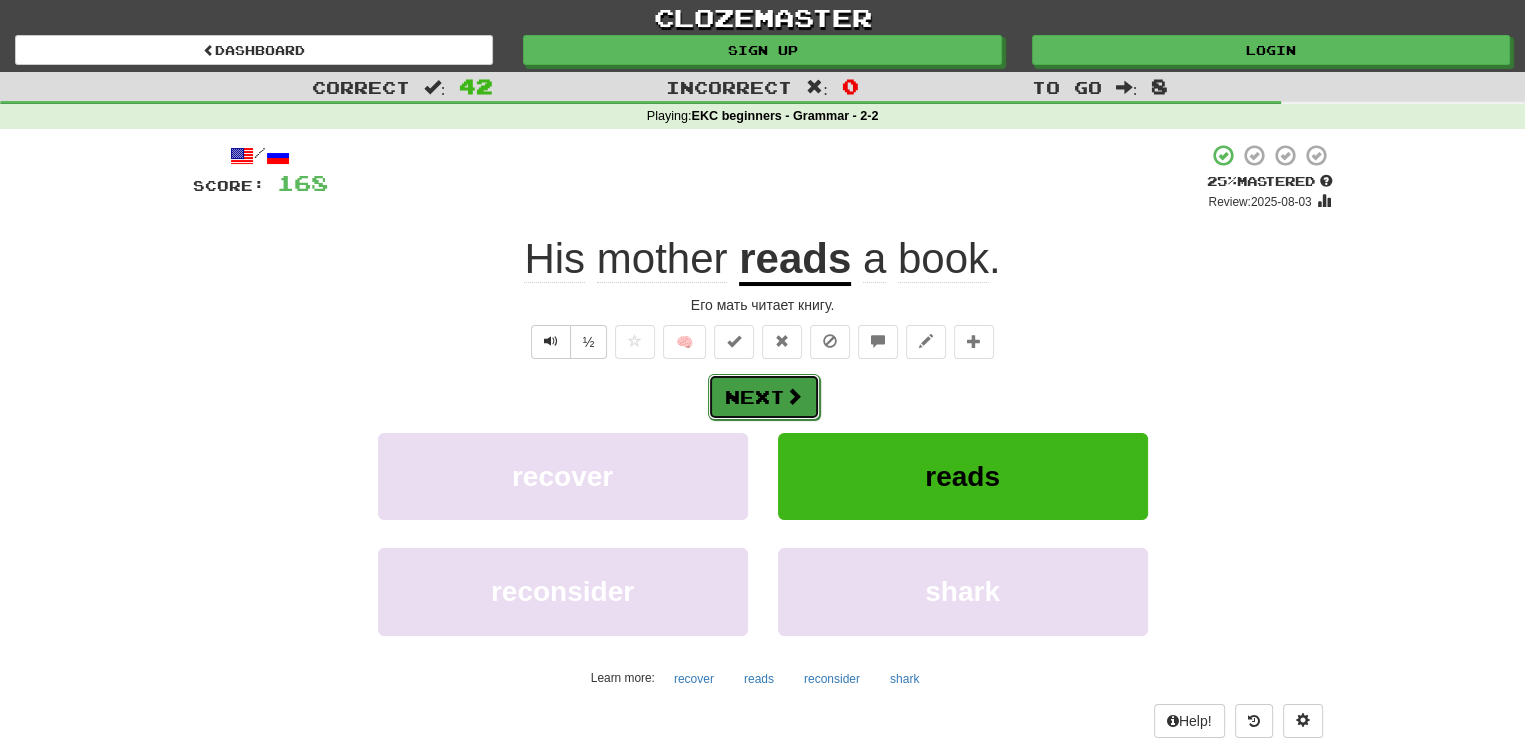 click on "Next" at bounding box center [764, 397] 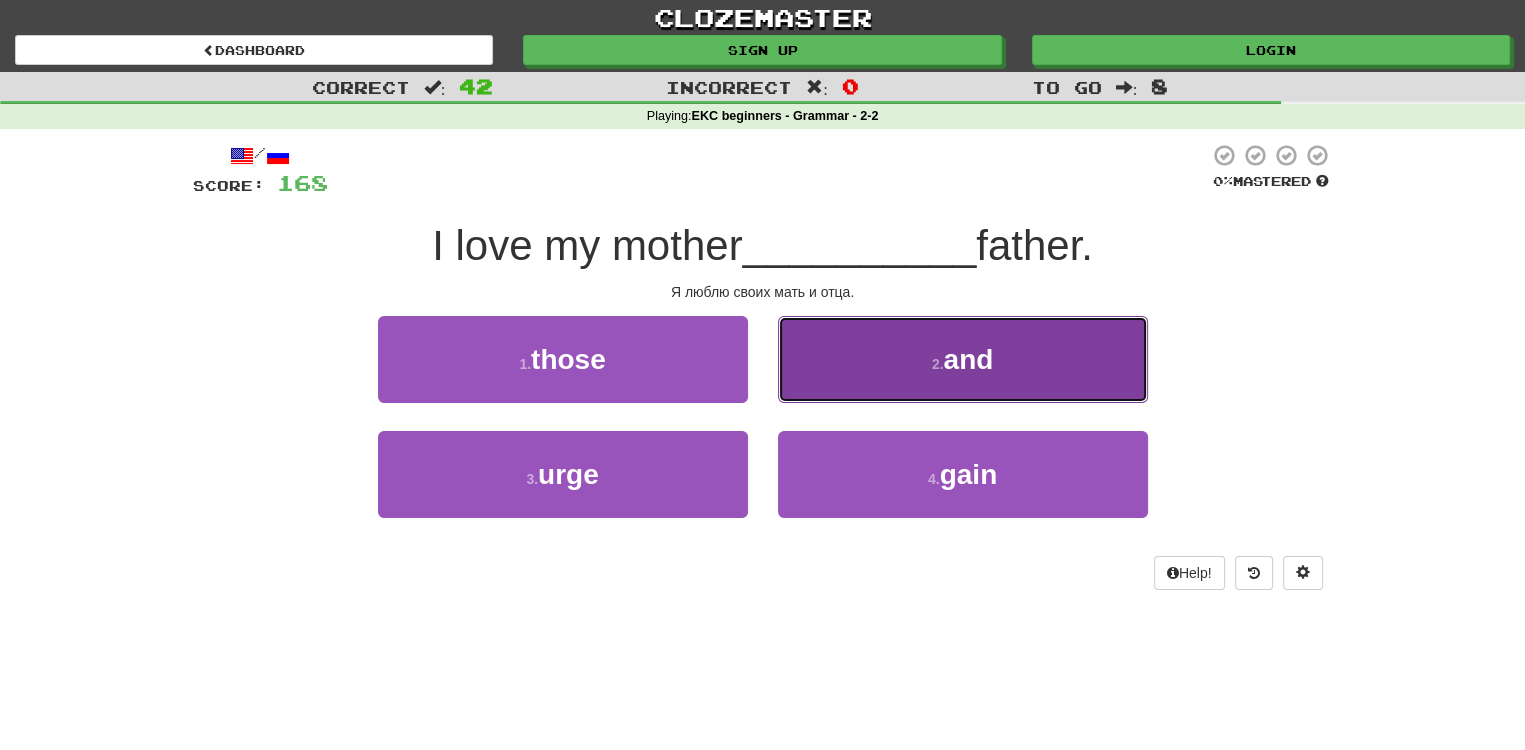 click on "2 .  and" at bounding box center (963, 359) 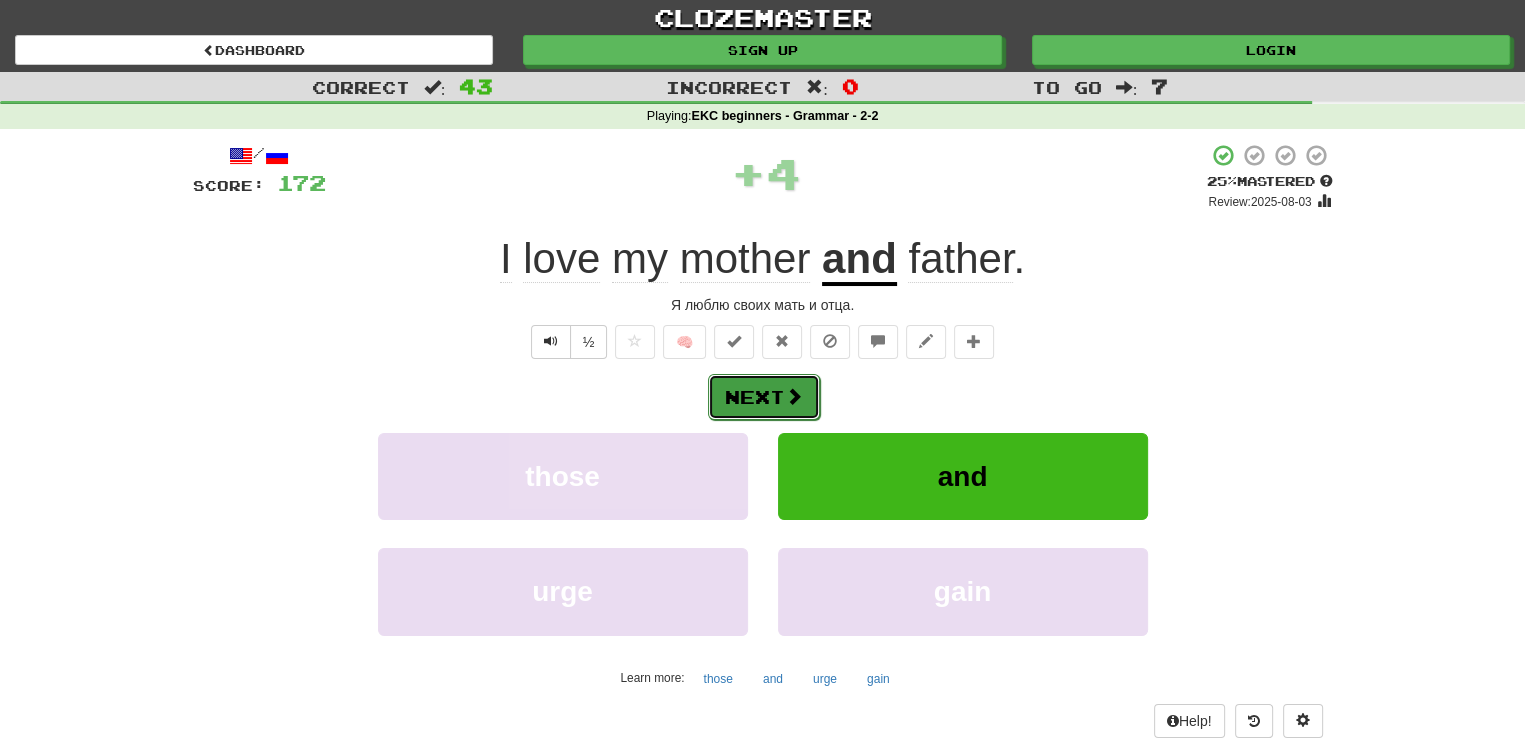 click on "Next" at bounding box center [764, 397] 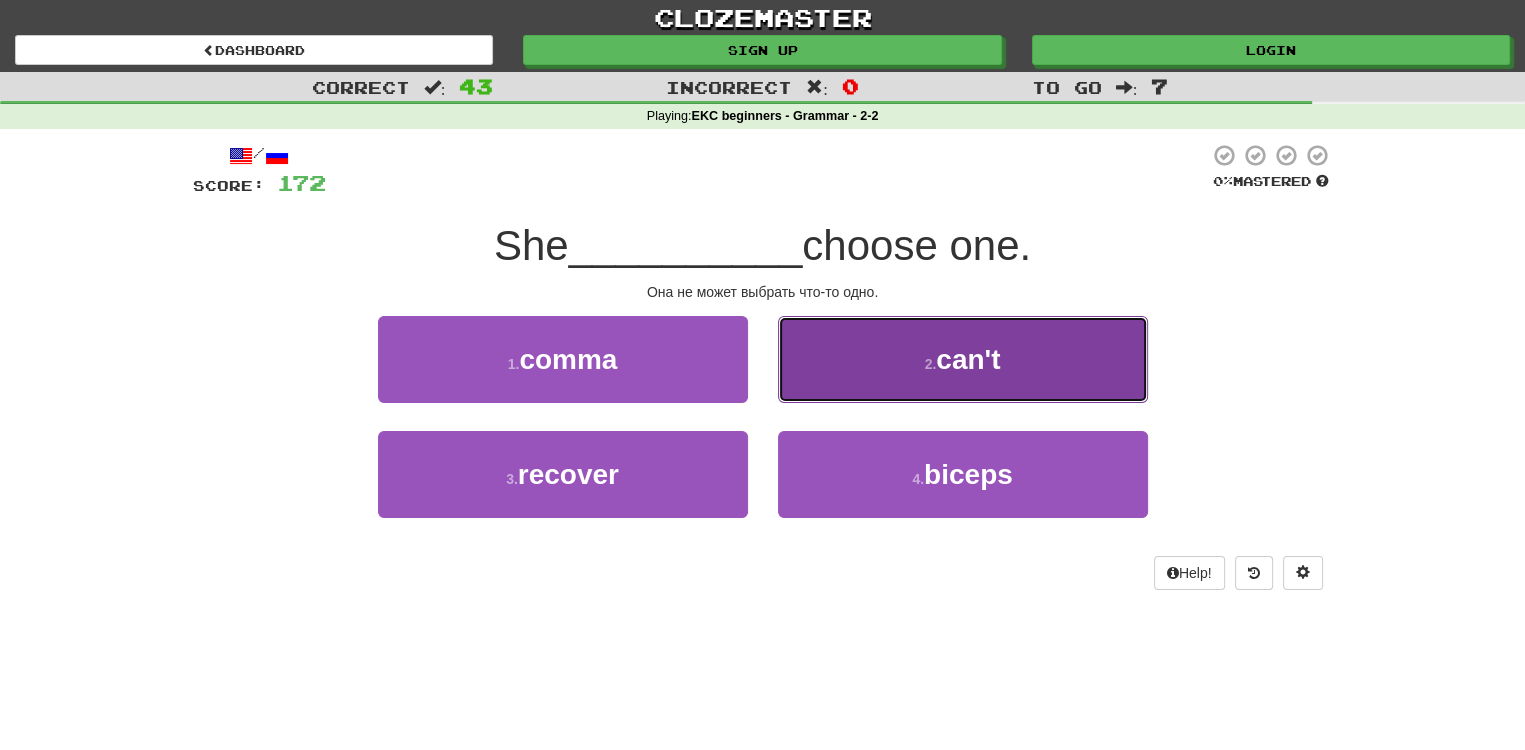click on "can't" at bounding box center [968, 359] 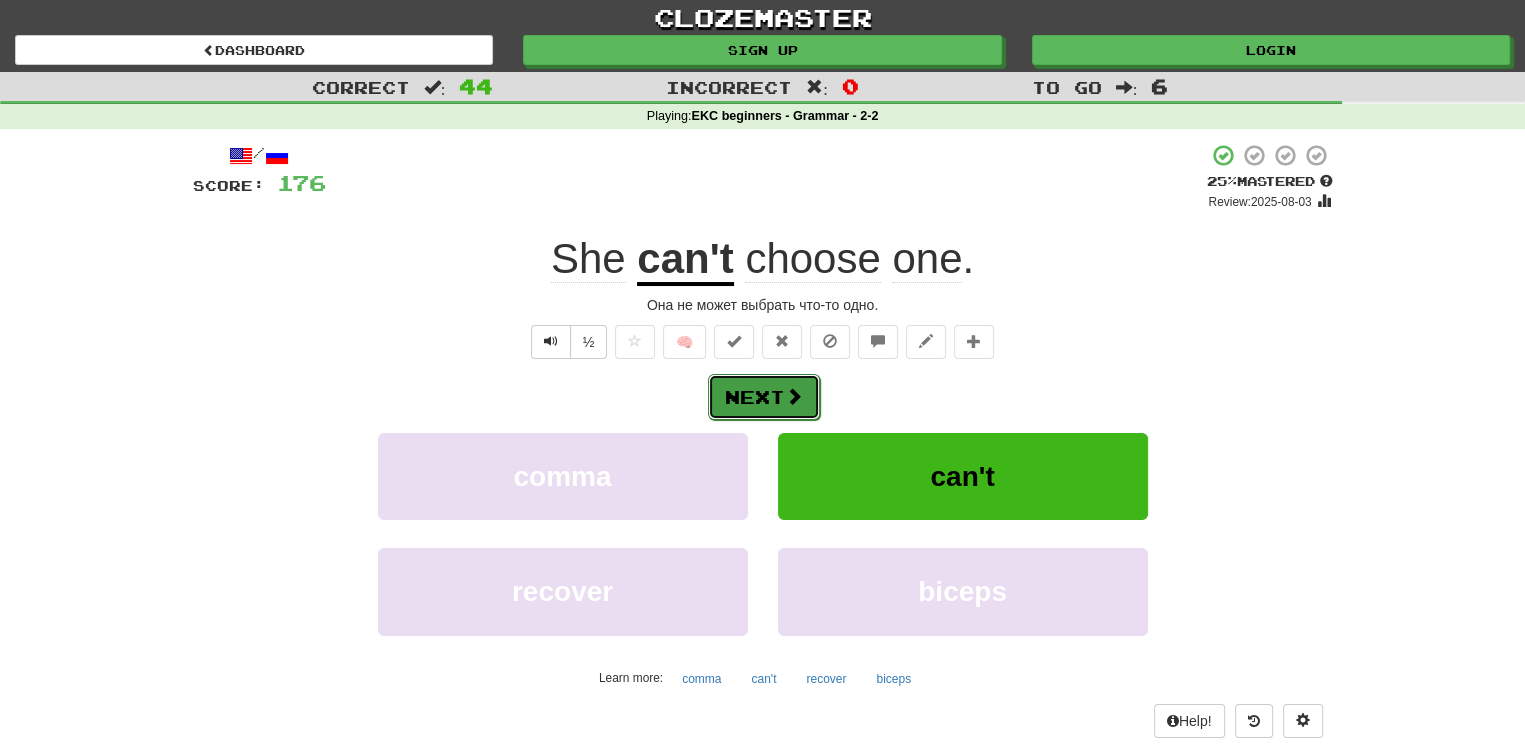 click on "Next" at bounding box center (764, 397) 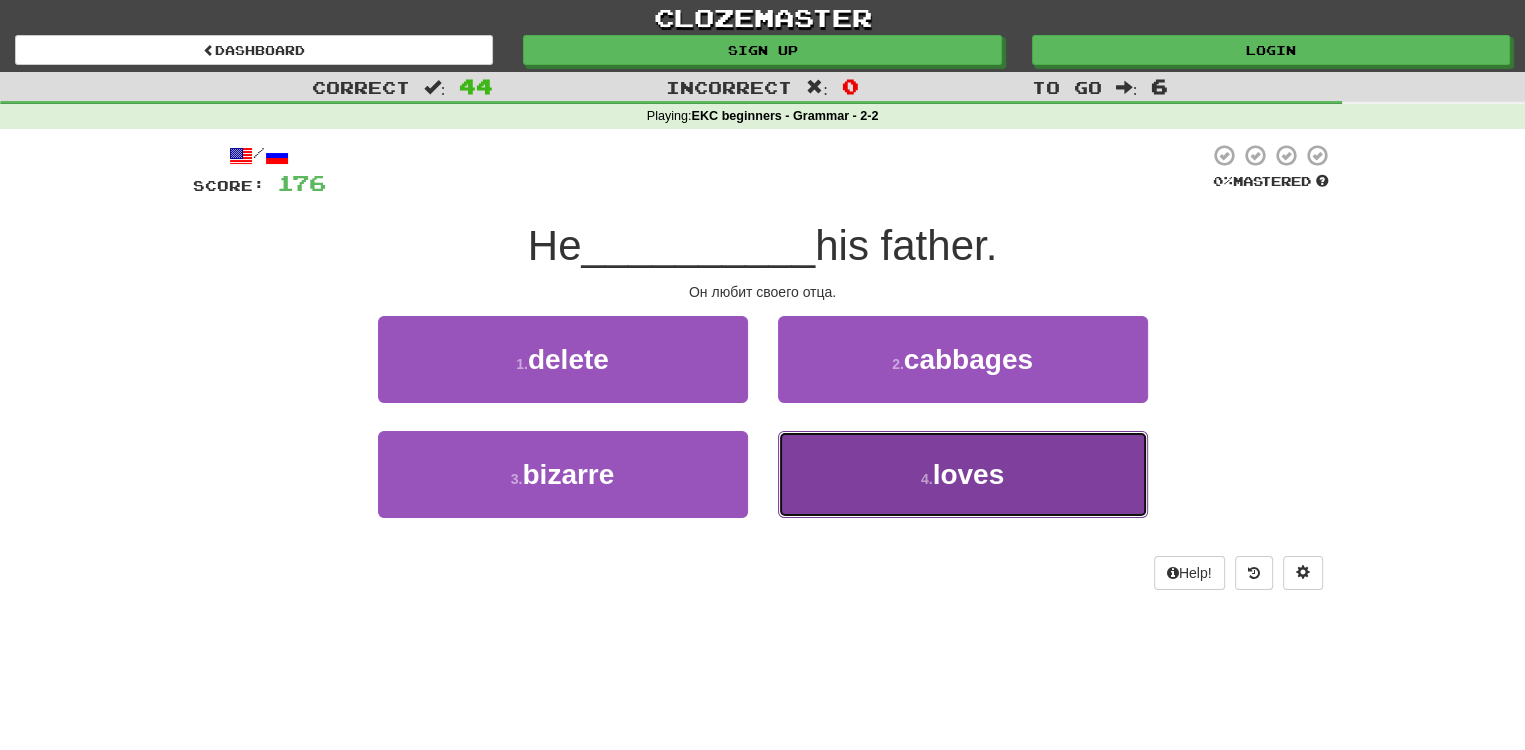 click on "4 .  loves" at bounding box center [963, 474] 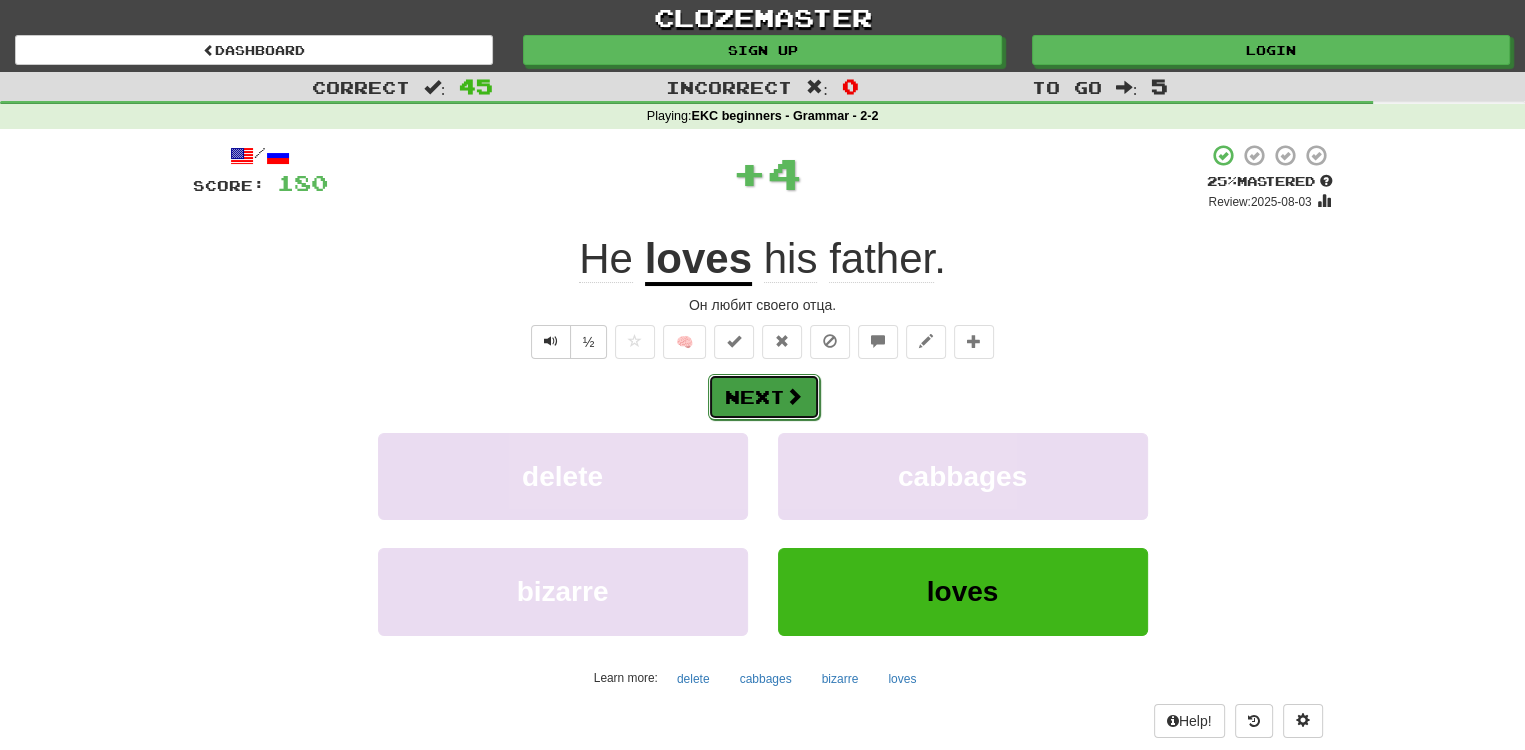 click on "Next" at bounding box center (764, 397) 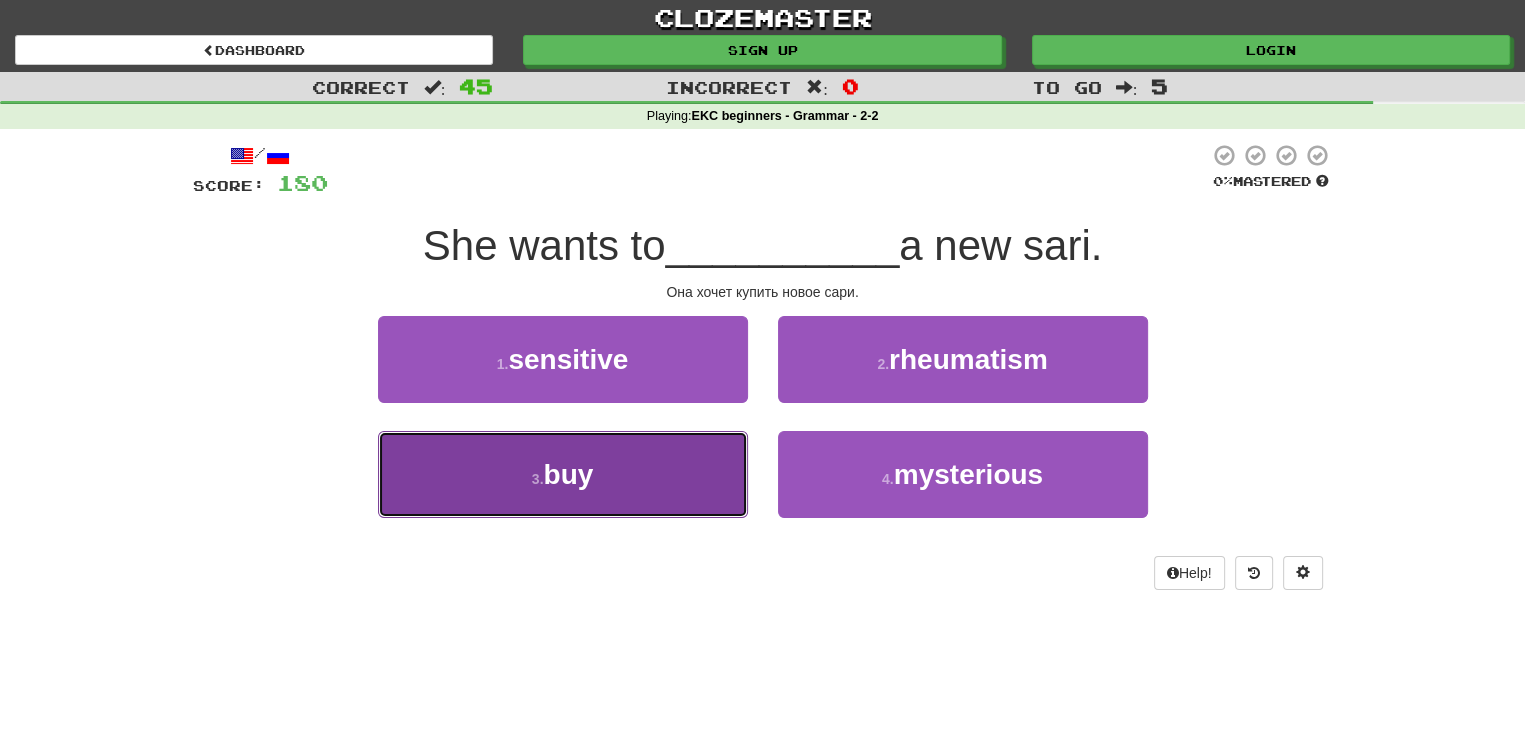 click on "buy" at bounding box center [568, 474] 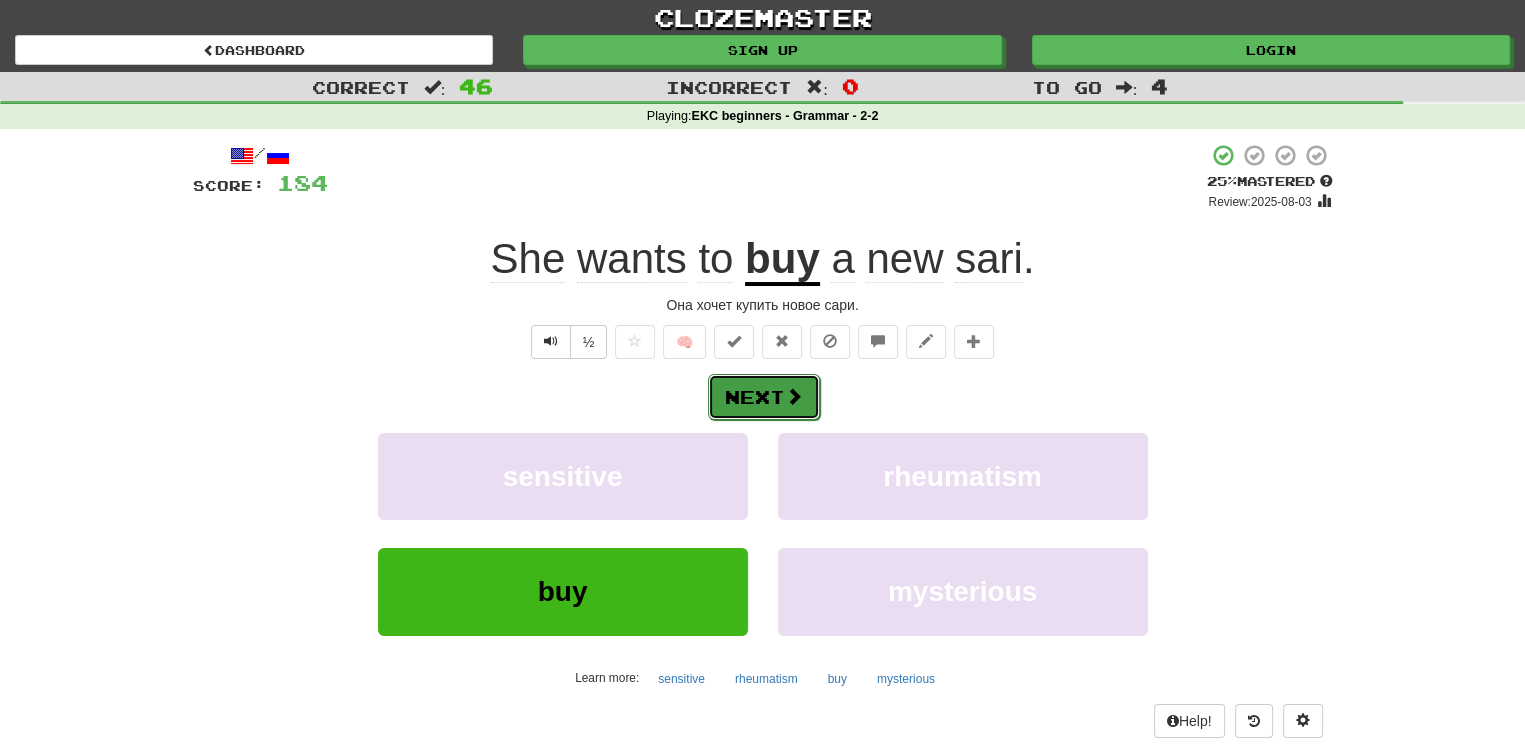 click on "Next" at bounding box center (764, 397) 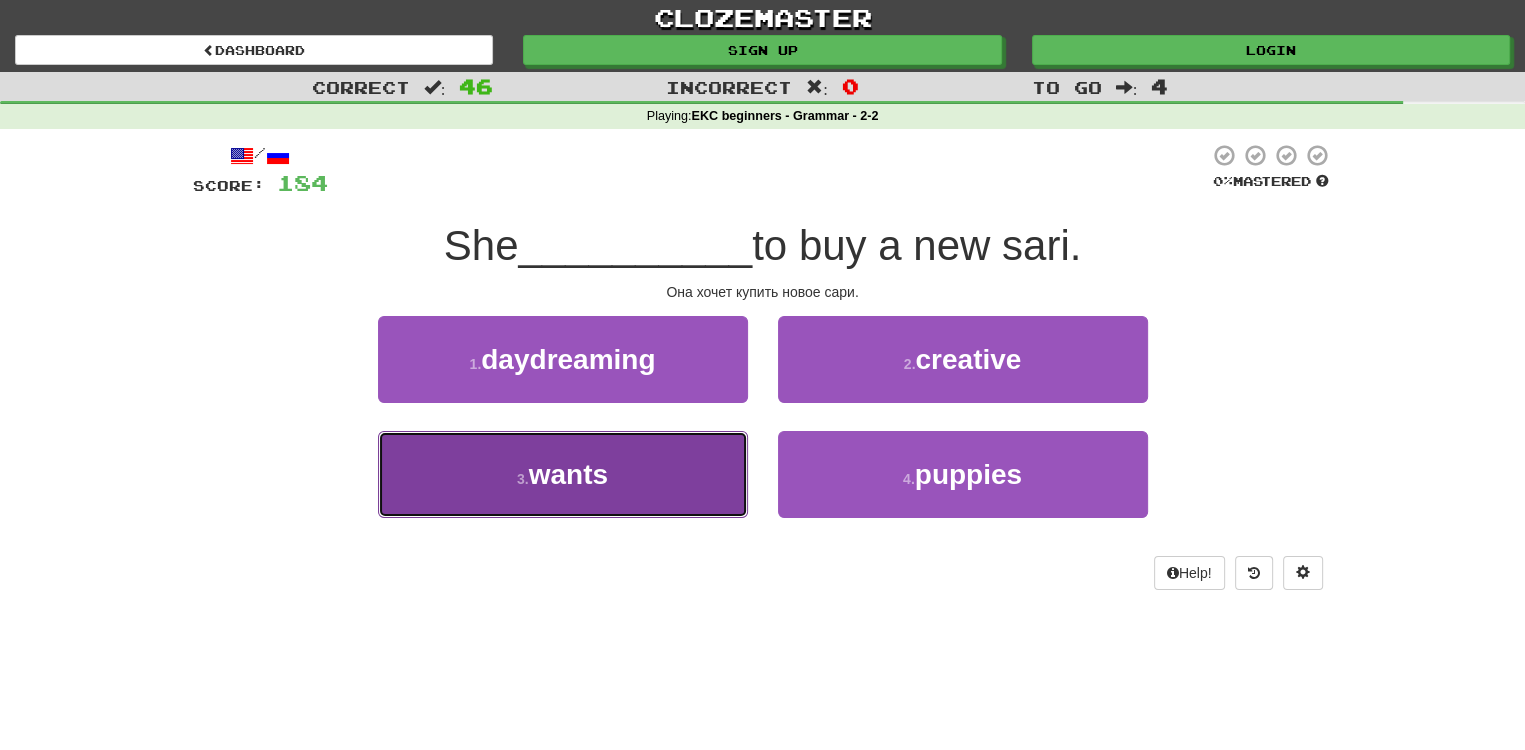 click on "3 .  wants" at bounding box center [563, 474] 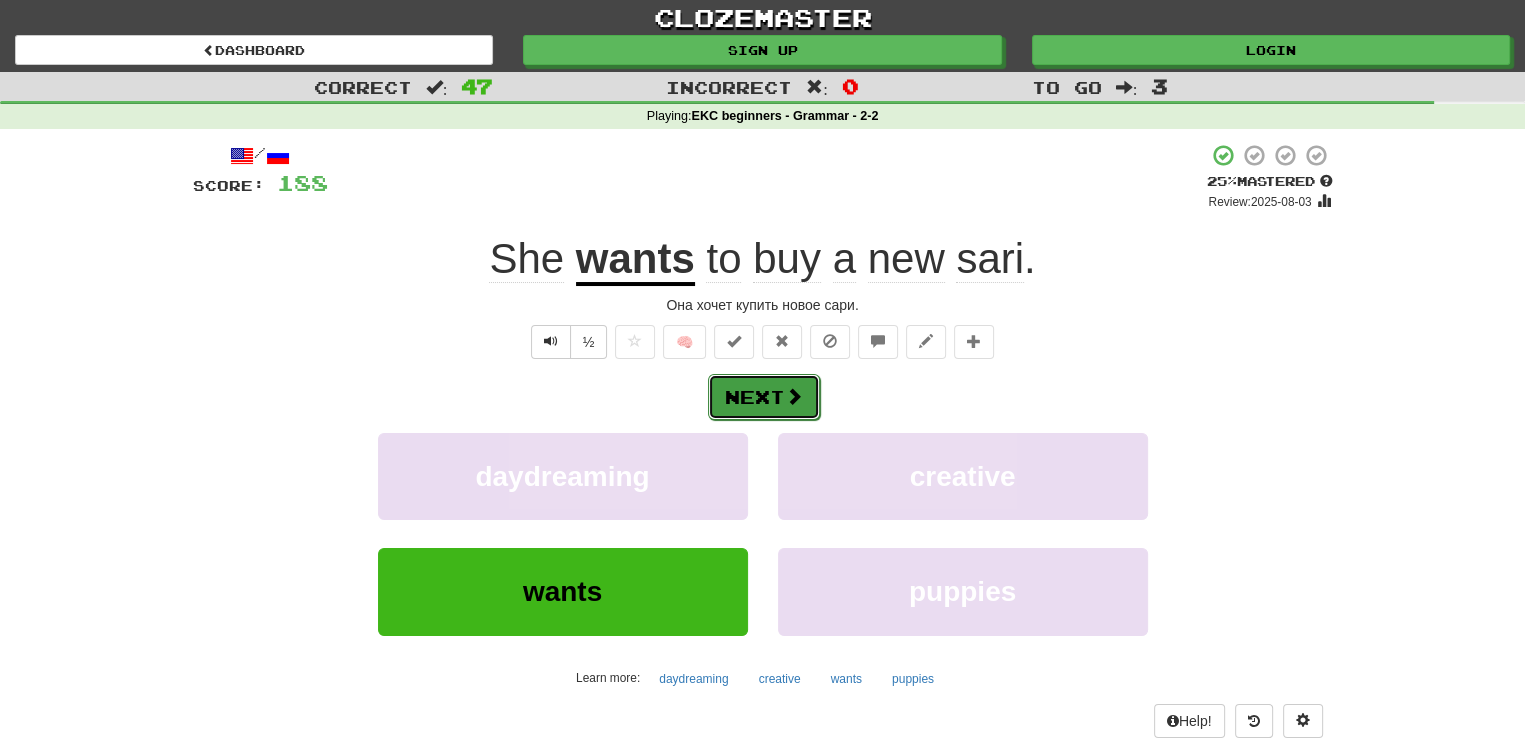 click on "Next" at bounding box center (764, 397) 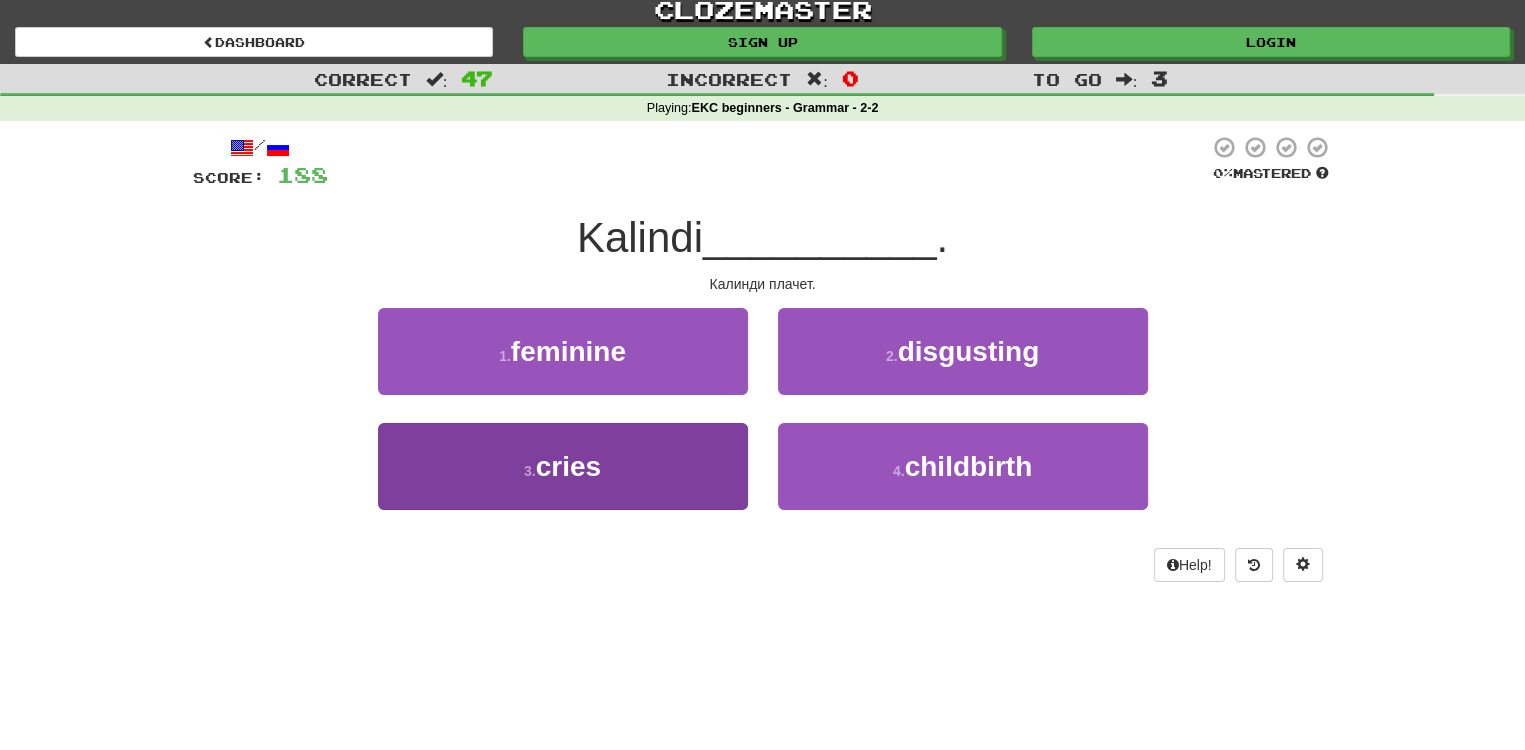 scroll, scrollTop: 10, scrollLeft: 0, axis: vertical 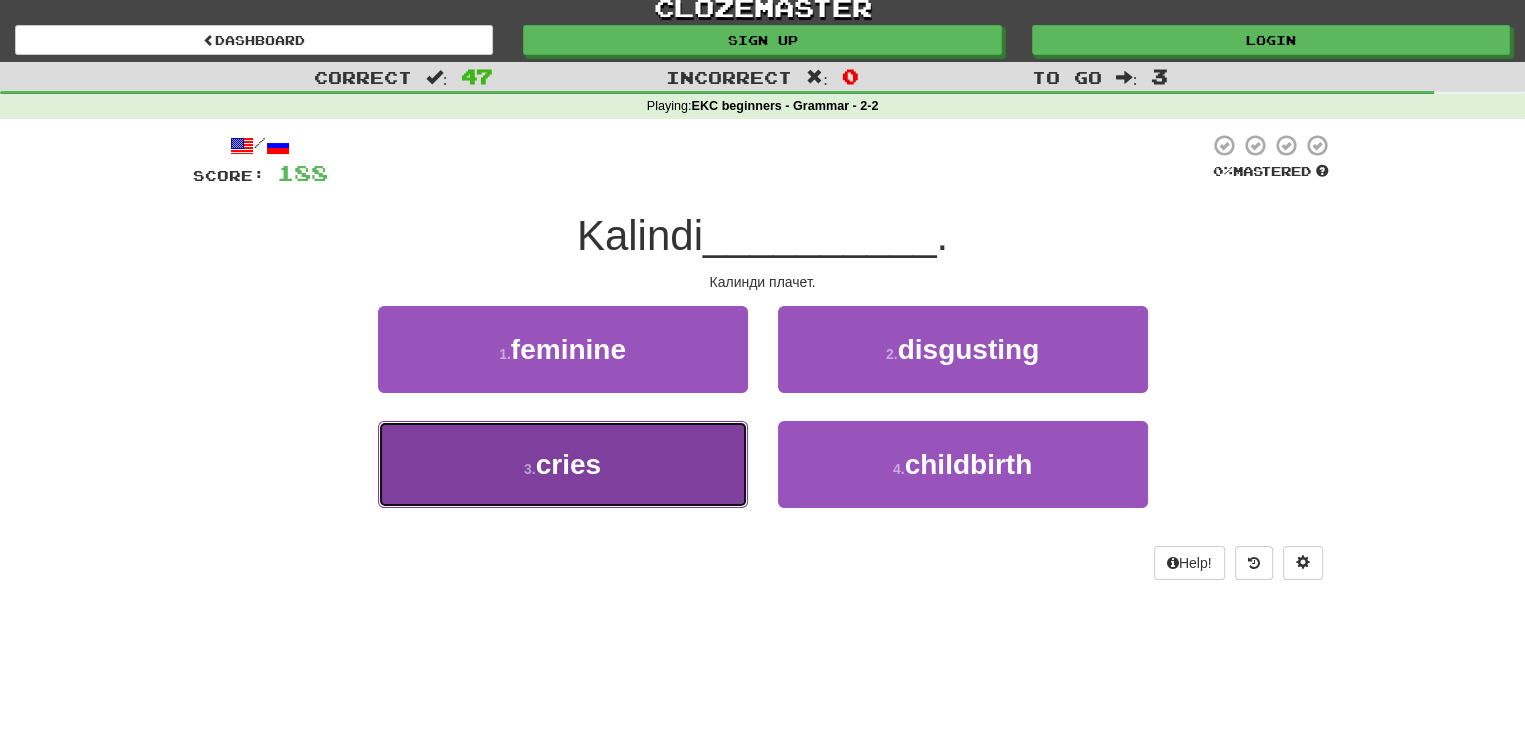 click on "3 .  cries" at bounding box center (563, 464) 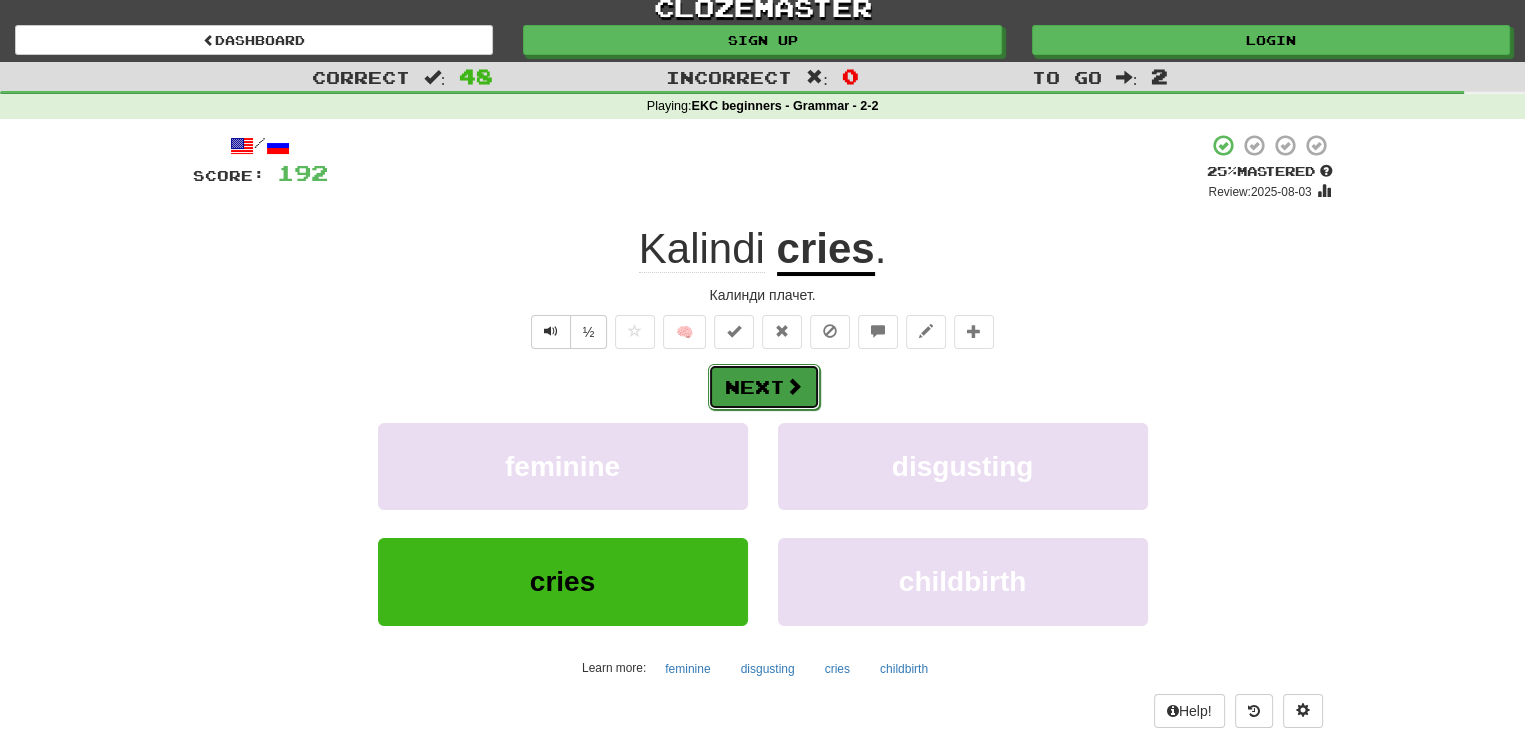 click on "Next" at bounding box center (764, 387) 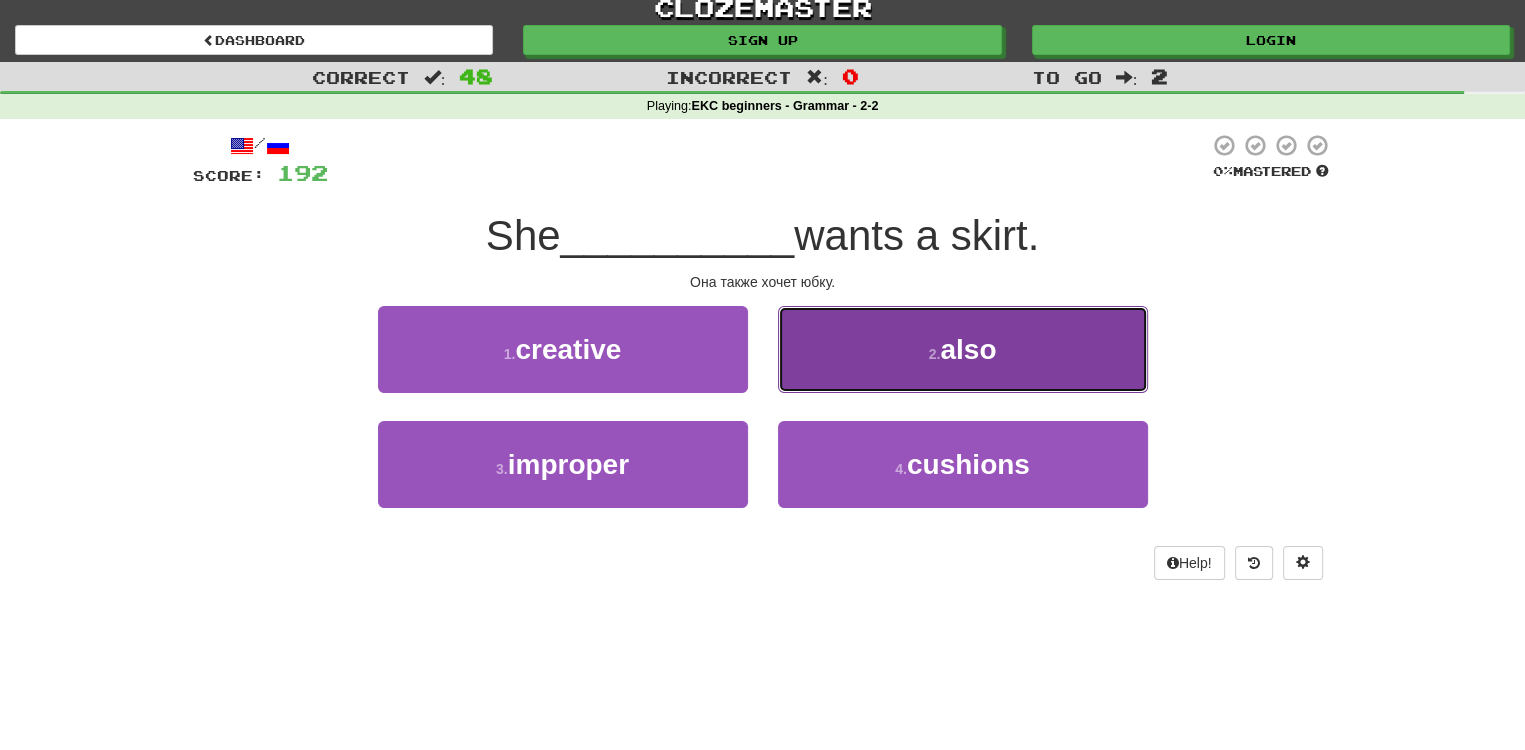 drag, startPoint x: 609, startPoint y: 418, endPoint x: 820, endPoint y: 343, distance: 223.93303 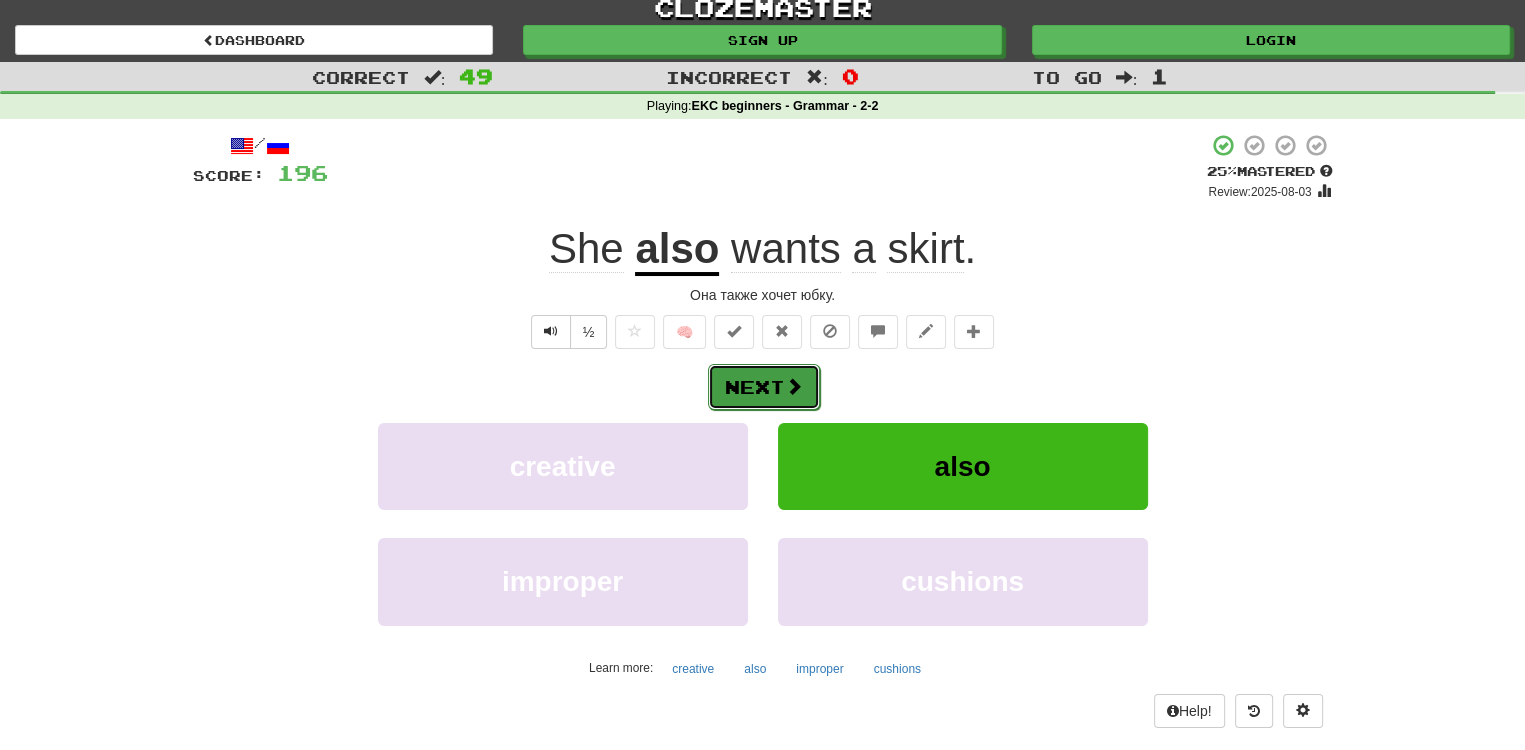 click at bounding box center (794, 386) 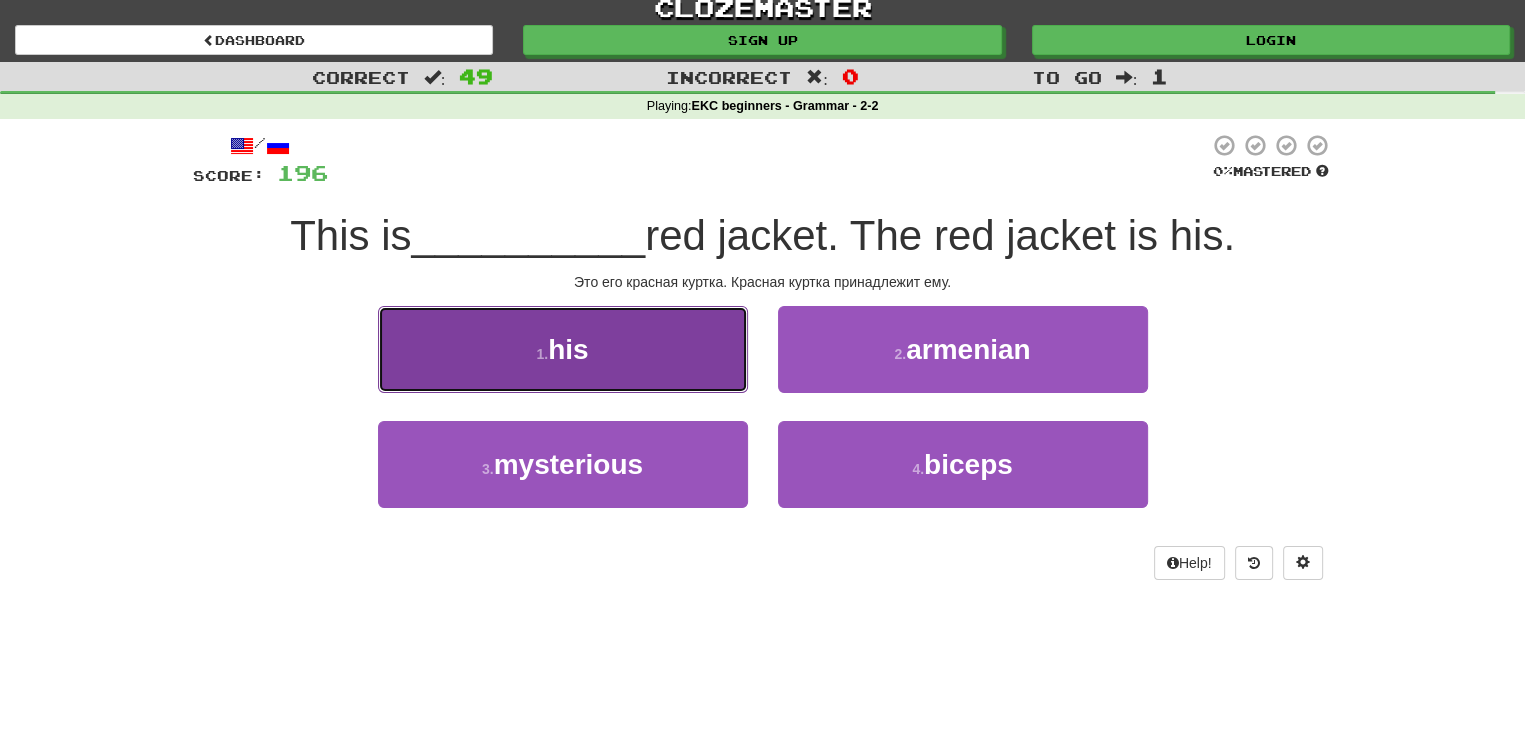 click on "1 .  his" at bounding box center (563, 349) 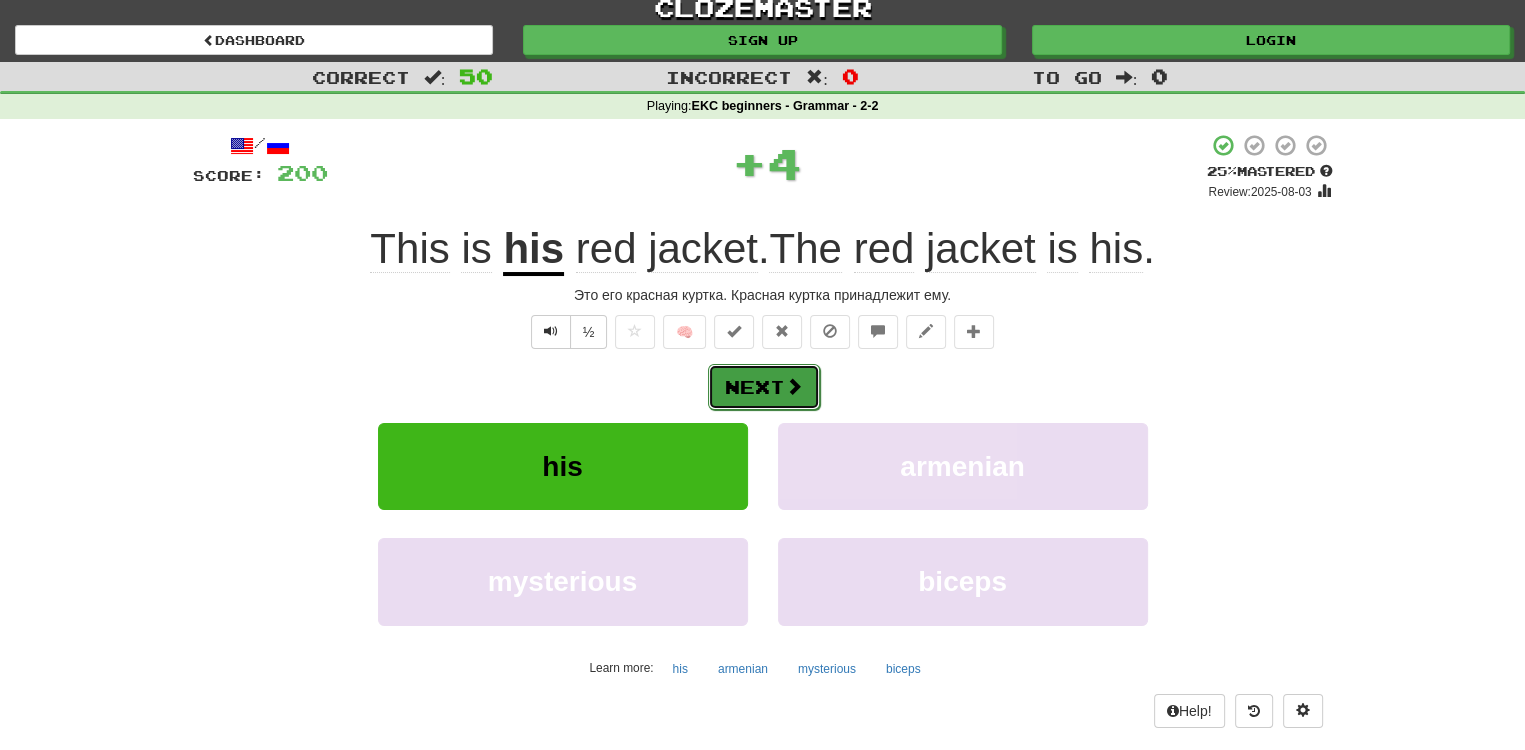 click at bounding box center [794, 386] 